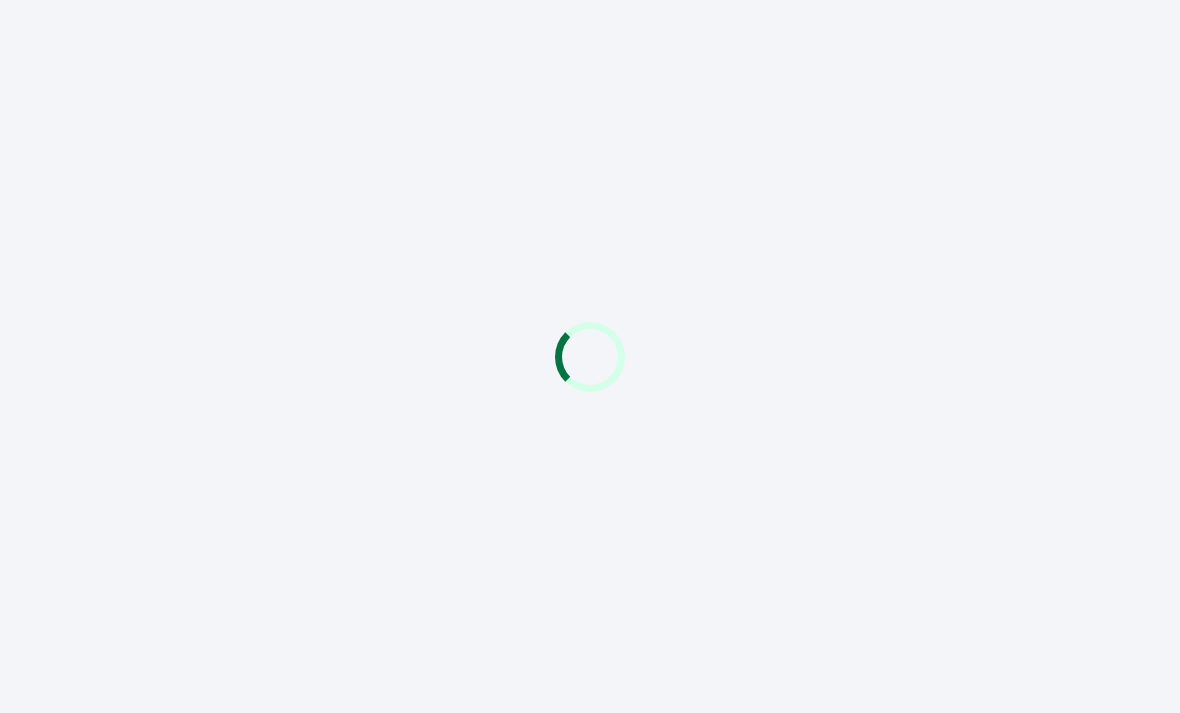 scroll, scrollTop: 0, scrollLeft: 0, axis: both 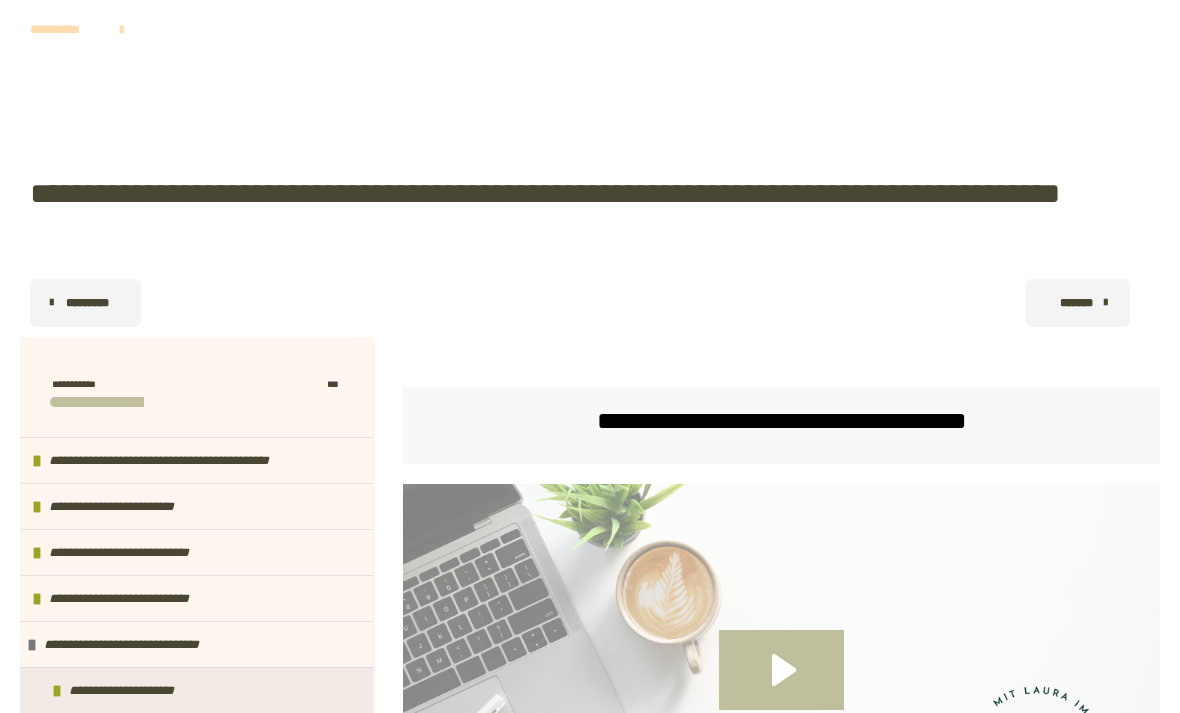 click on "**********" at bounding box center (590, 922) 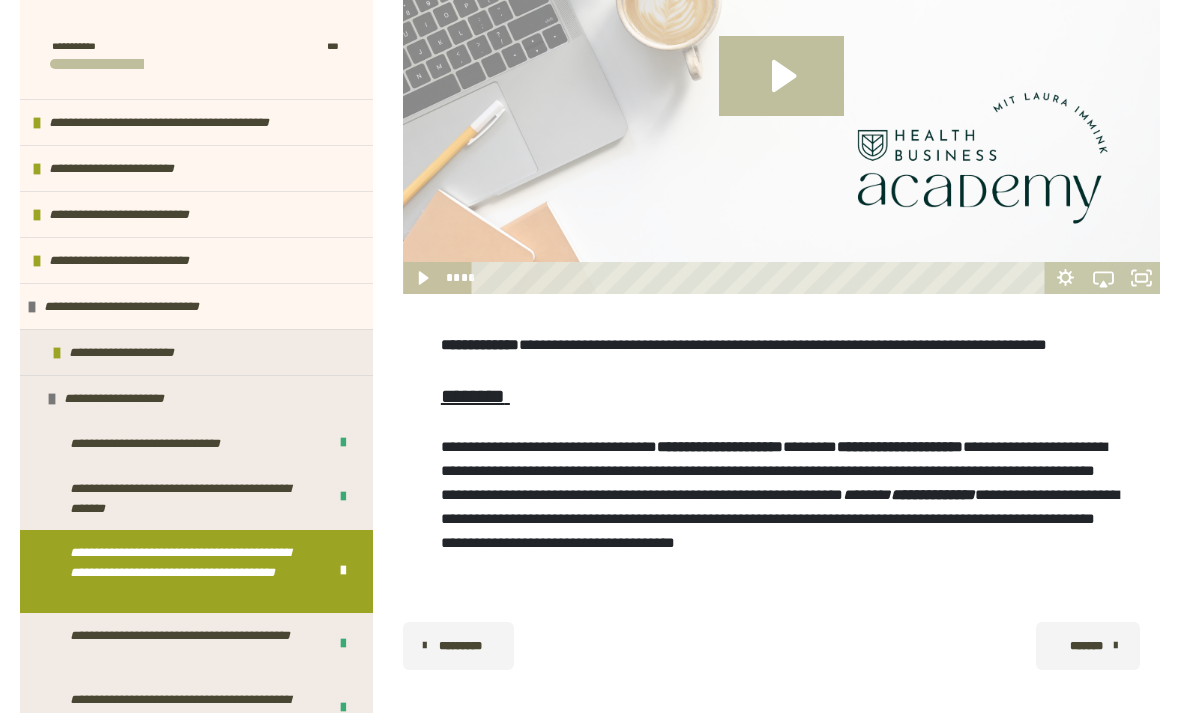scroll, scrollTop: 595, scrollLeft: 0, axis: vertical 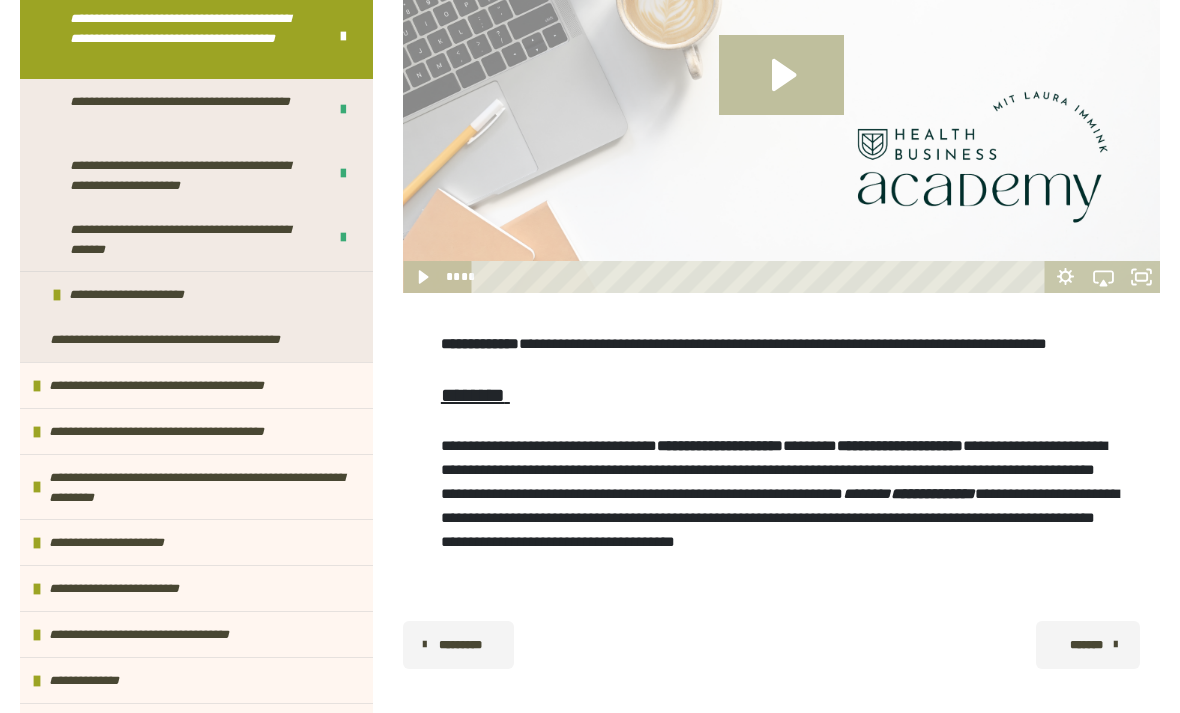 click on "**********" at bounding box center [194, 385] 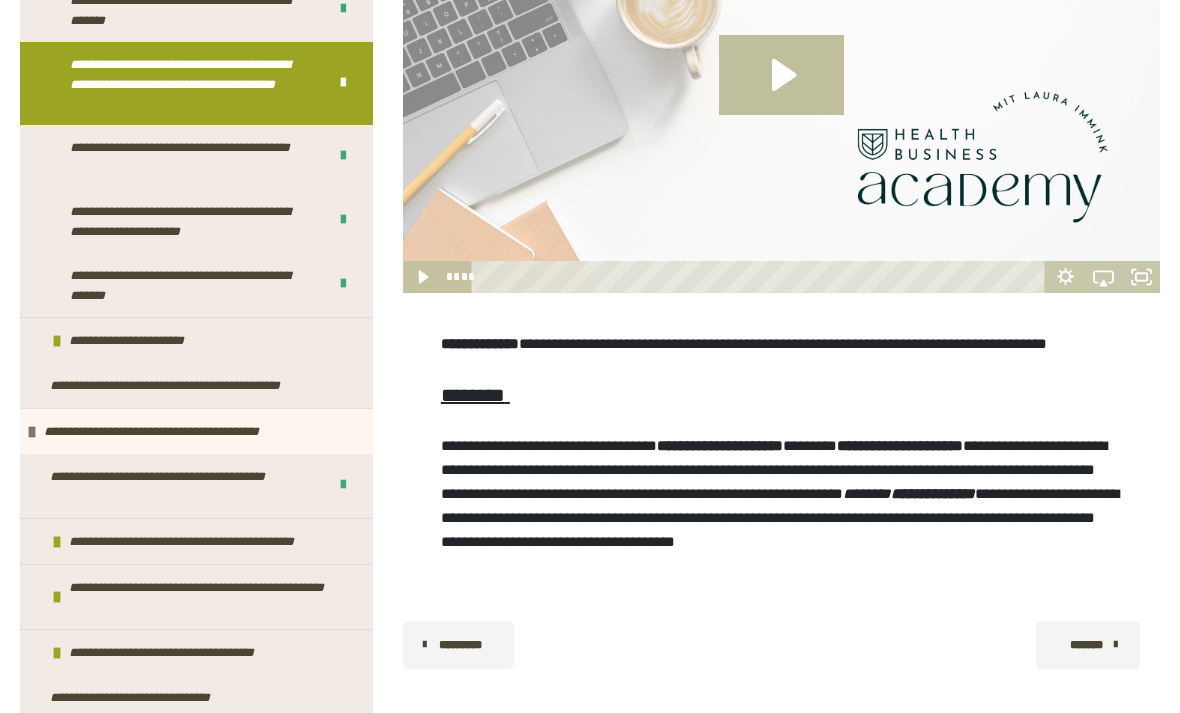 scroll, scrollTop: 487, scrollLeft: 0, axis: vertical 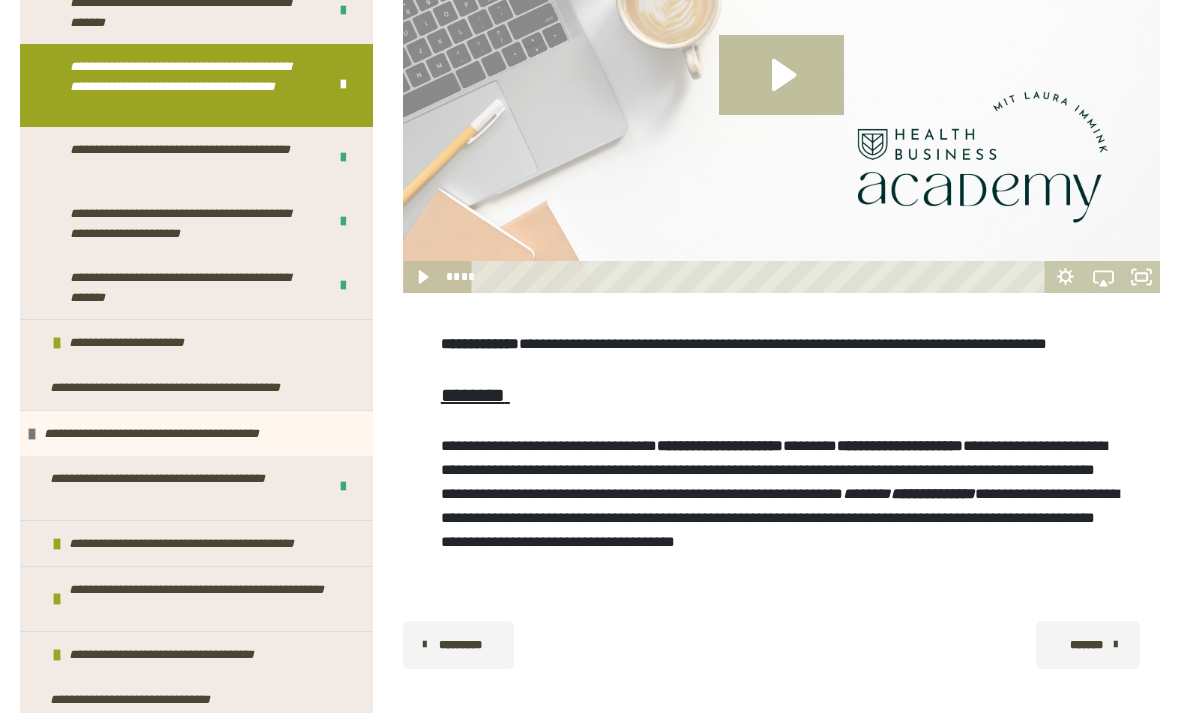 click on "**********" at bounding box center (212, 543) 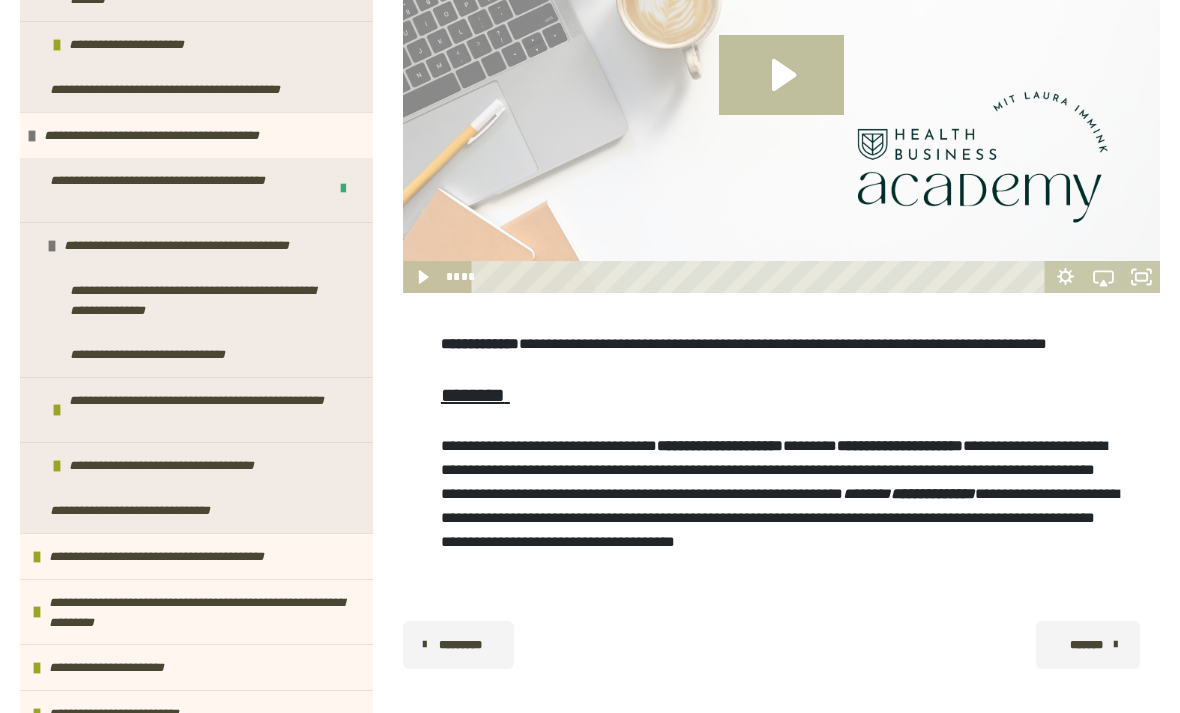 scroll, scrollTop: 781, scrollLeft: 0, axis: vertical 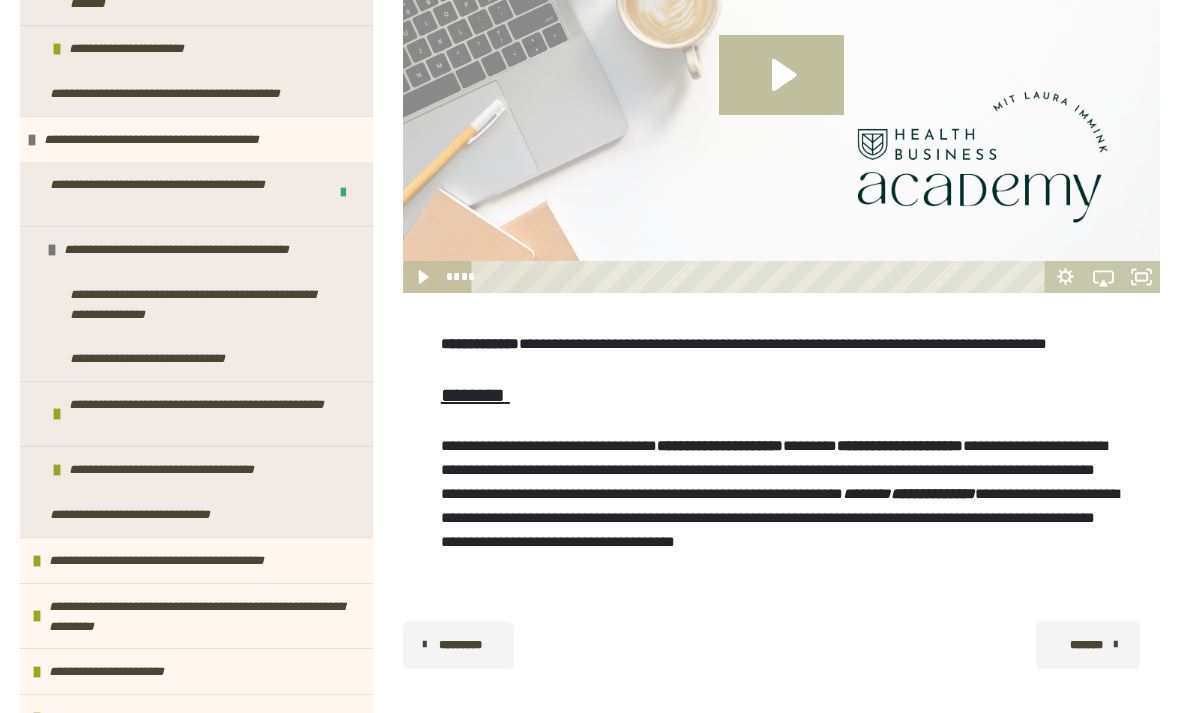 click on "**********" at bounding box center [198, 304] 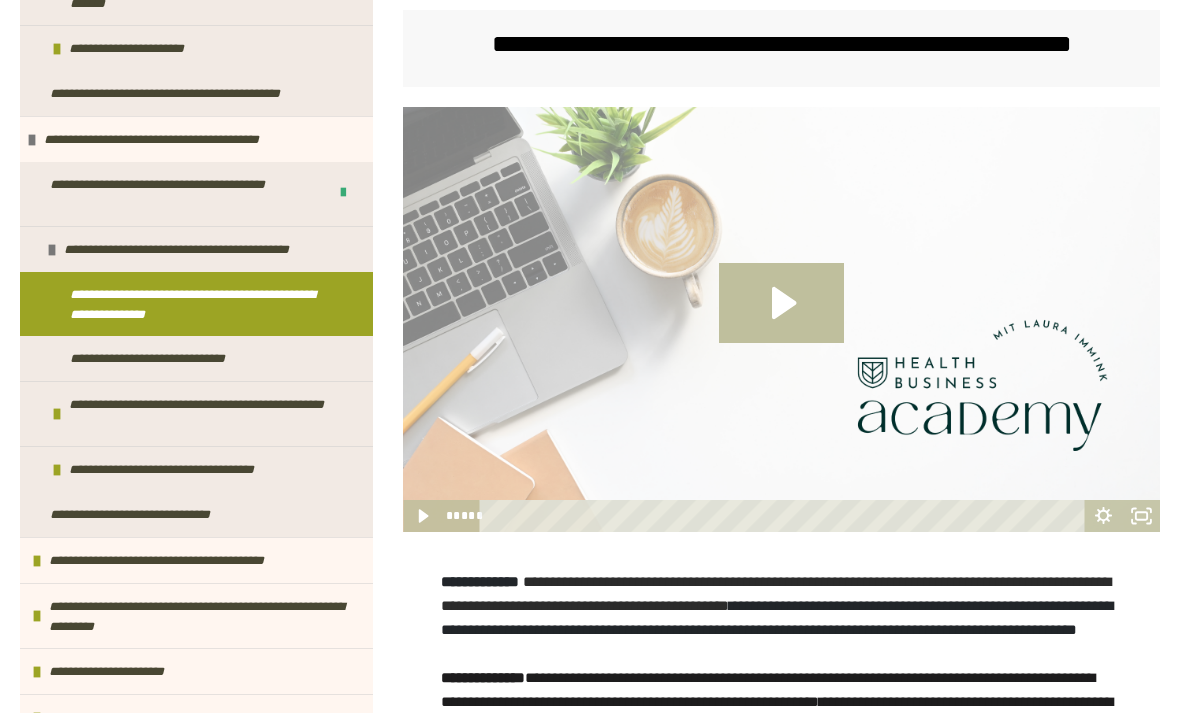 click 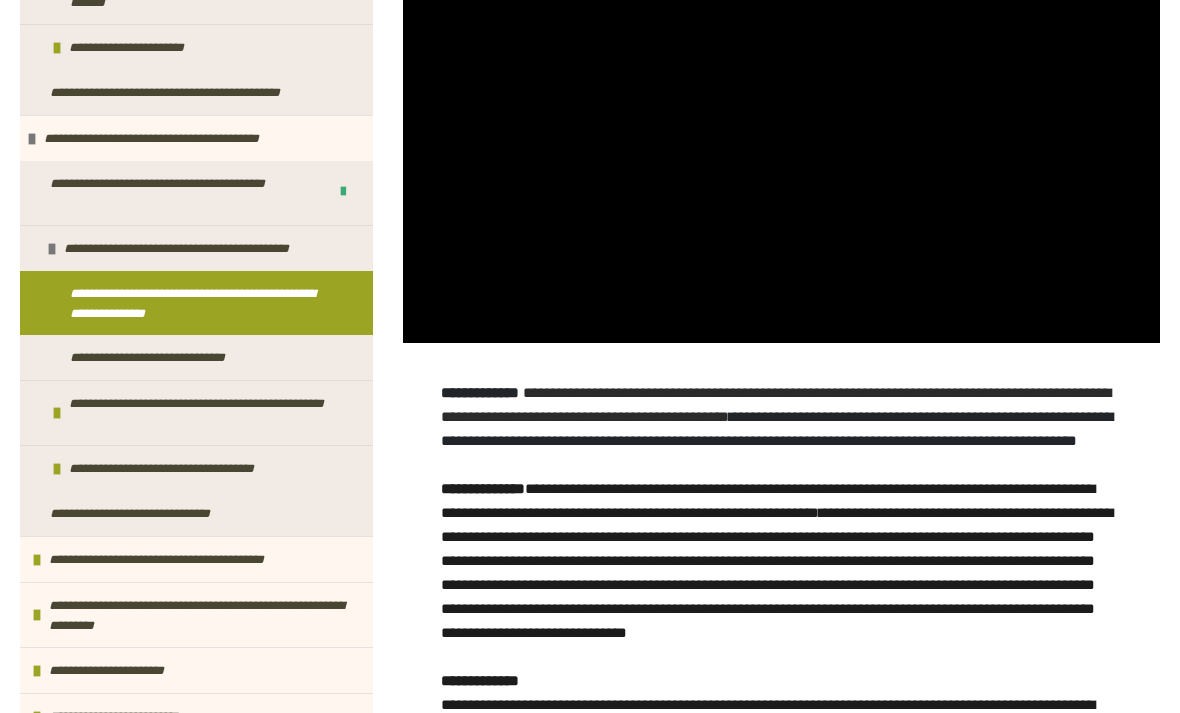 scroll, scrollTop: 535, scrollLeft: 0, axis: vertical 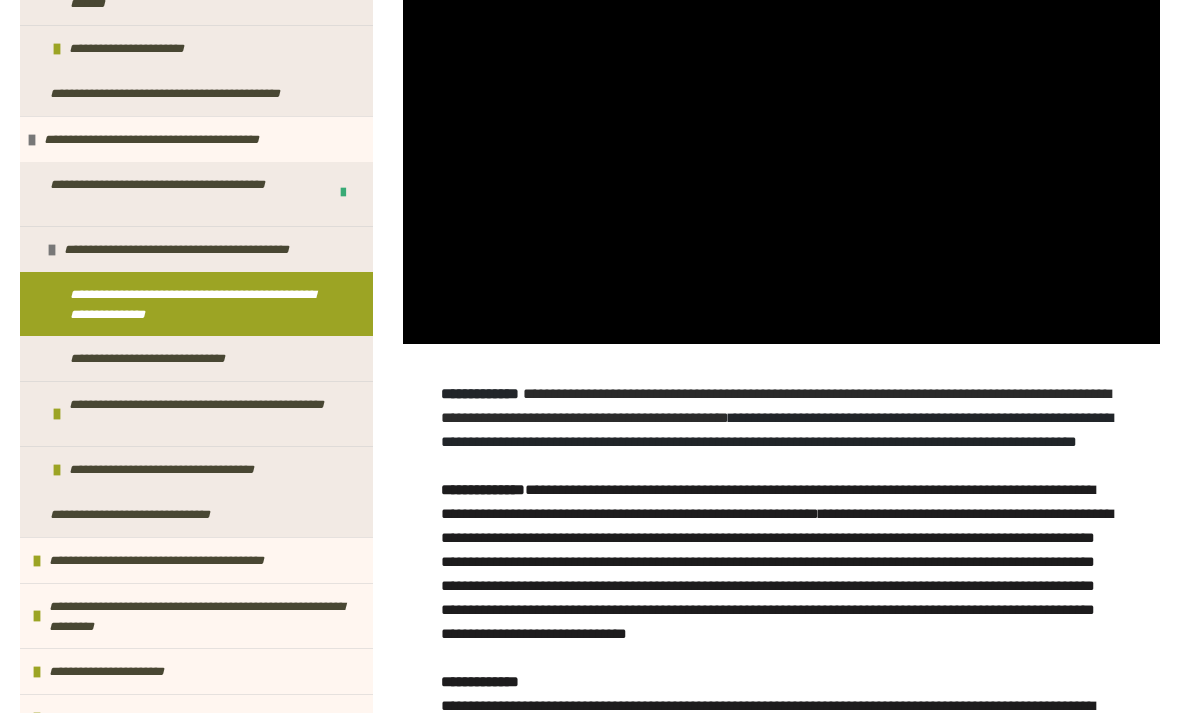 click at bounding box center (781, 132) 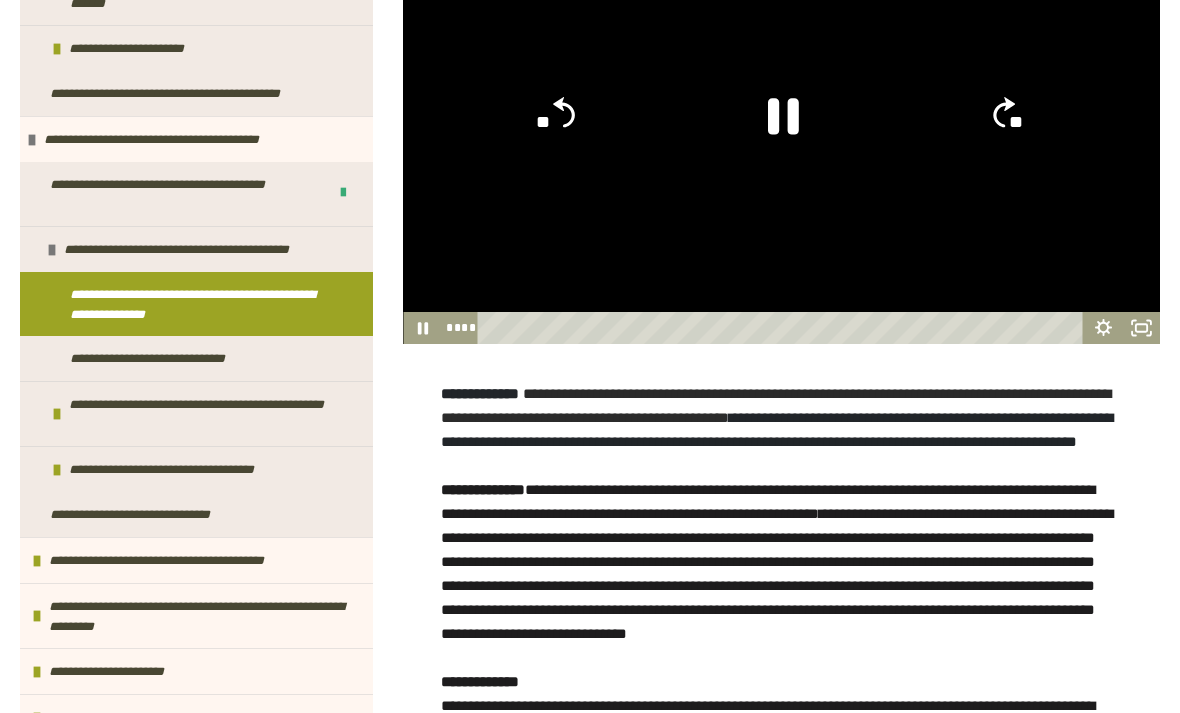 click 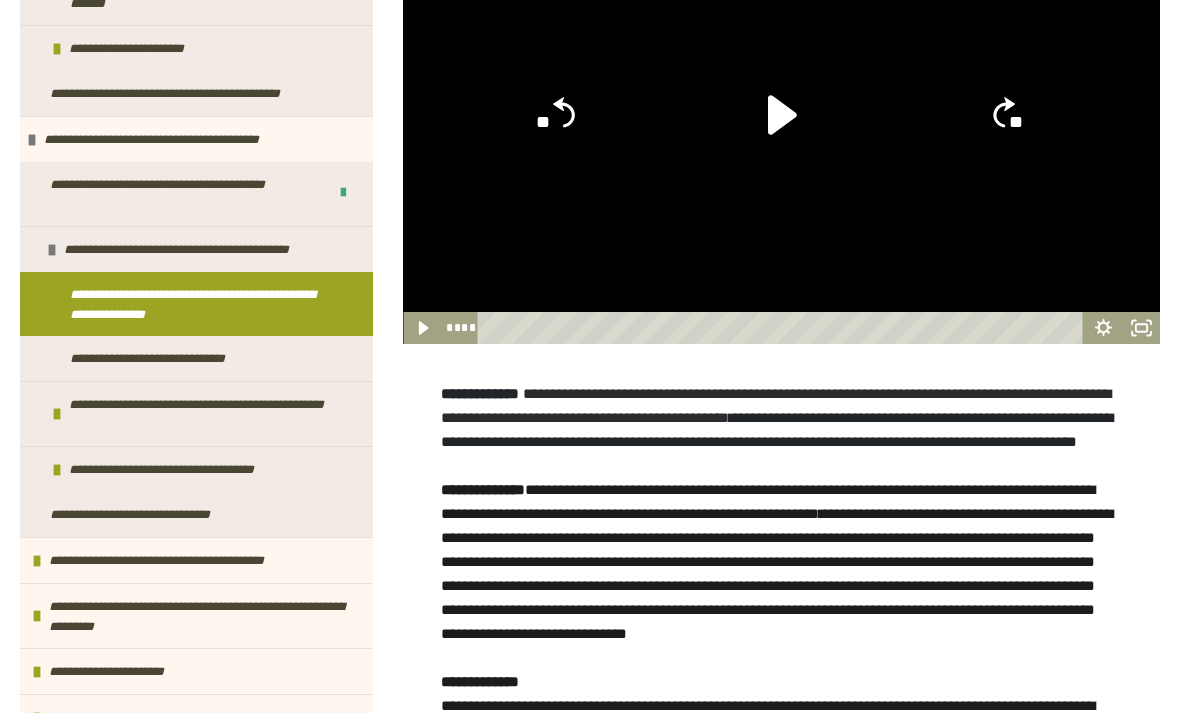 click 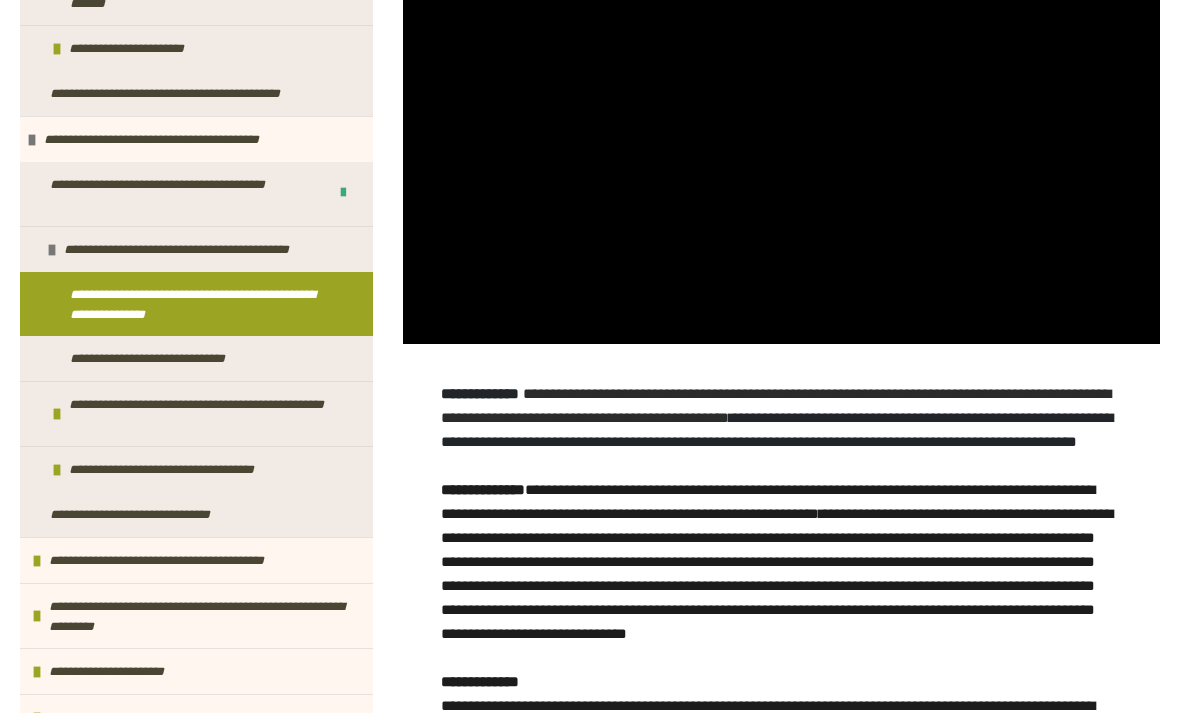 scroll, scrollTop: 0, scrollLeft: 0, axis: both 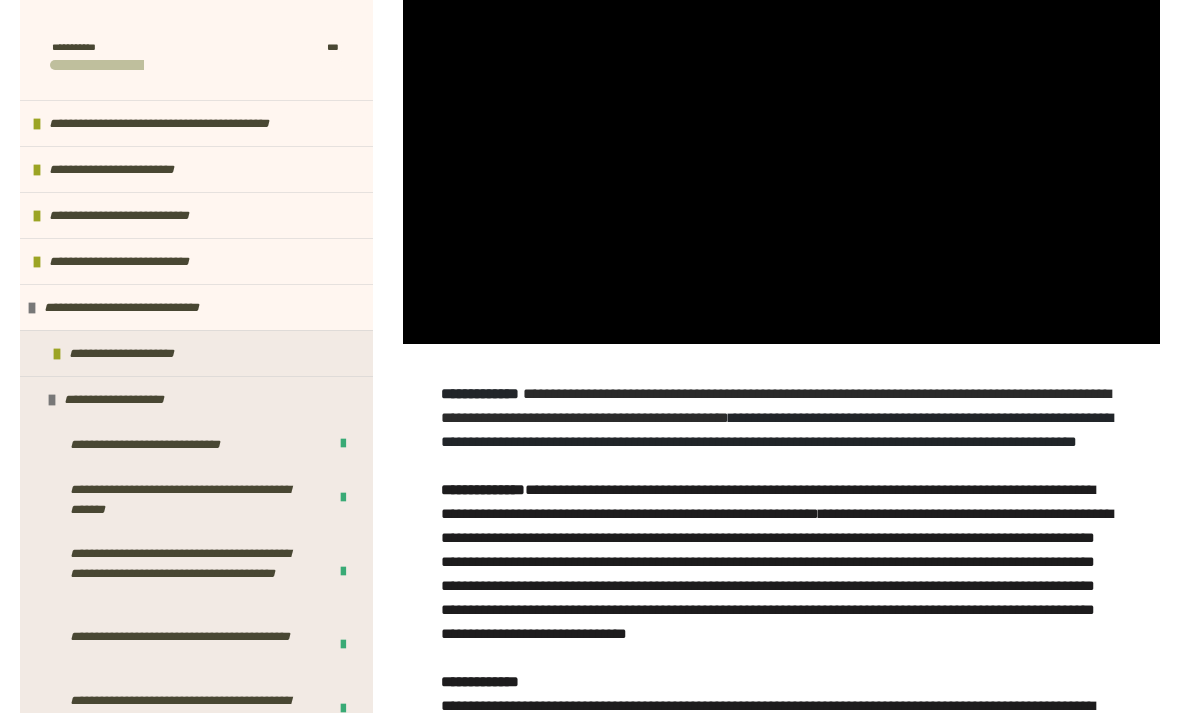 click on "**********" at bounding box center [590, 1103] 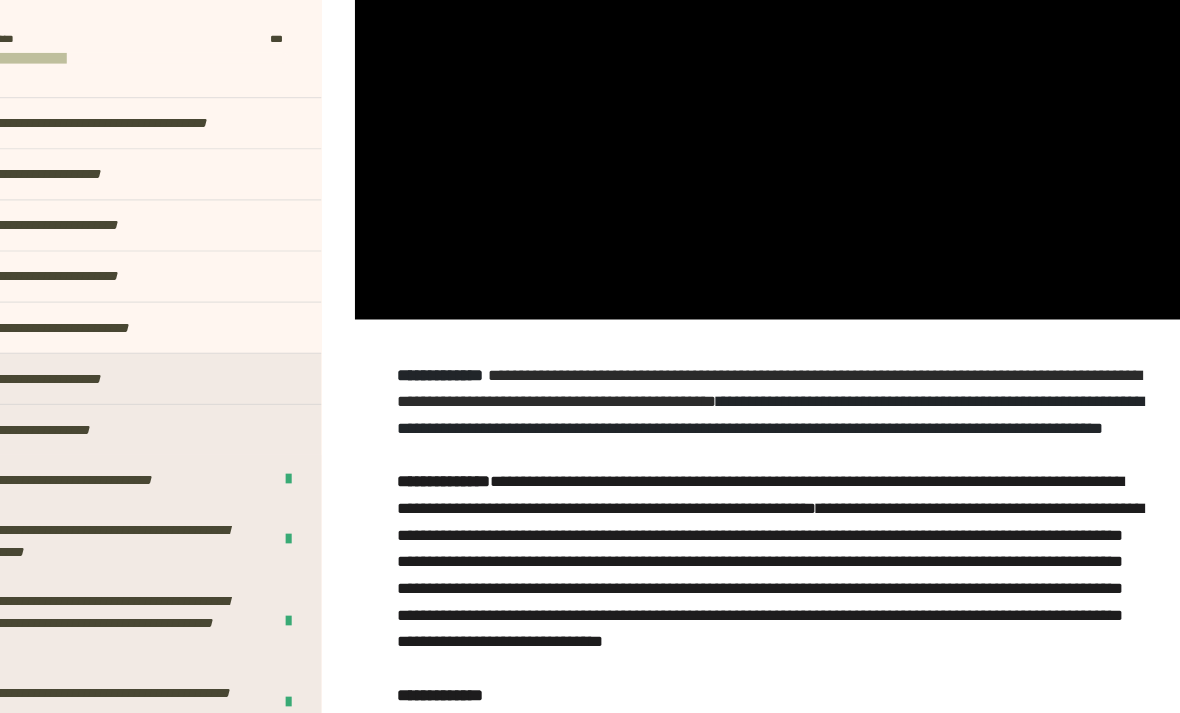 scroll, scrollTop: 564, scrollLeft: 0, axis: vertical 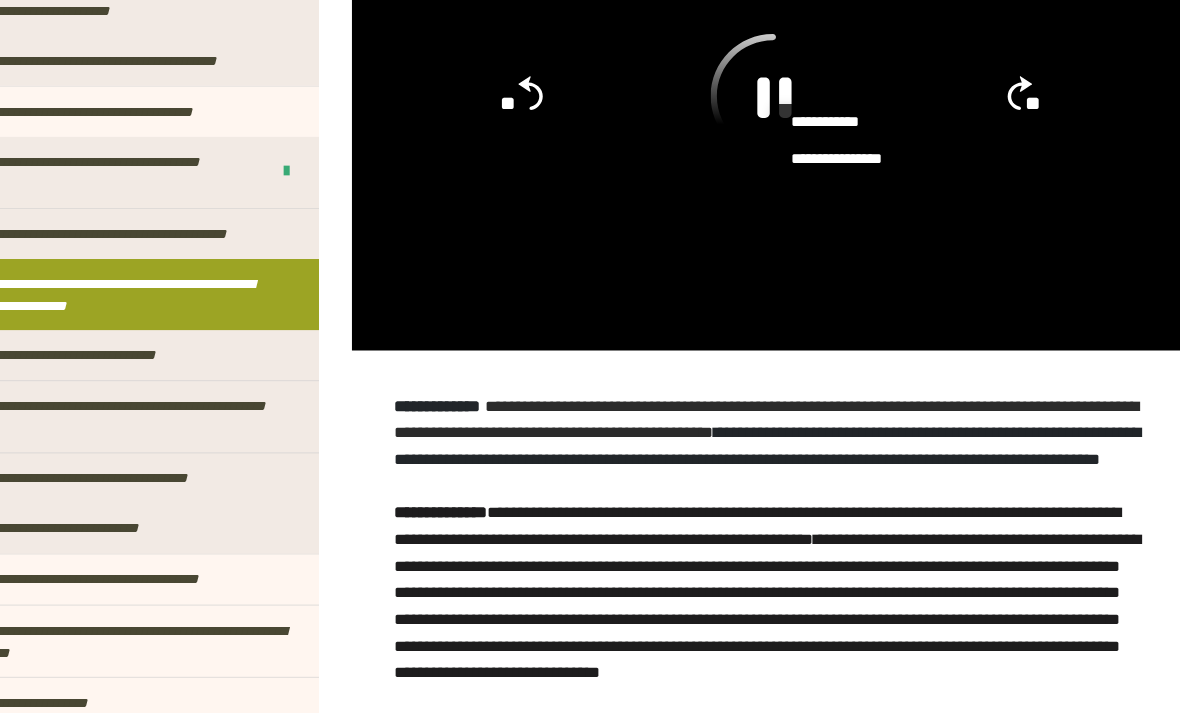 click on "**********" at bounding box center (198, 265) 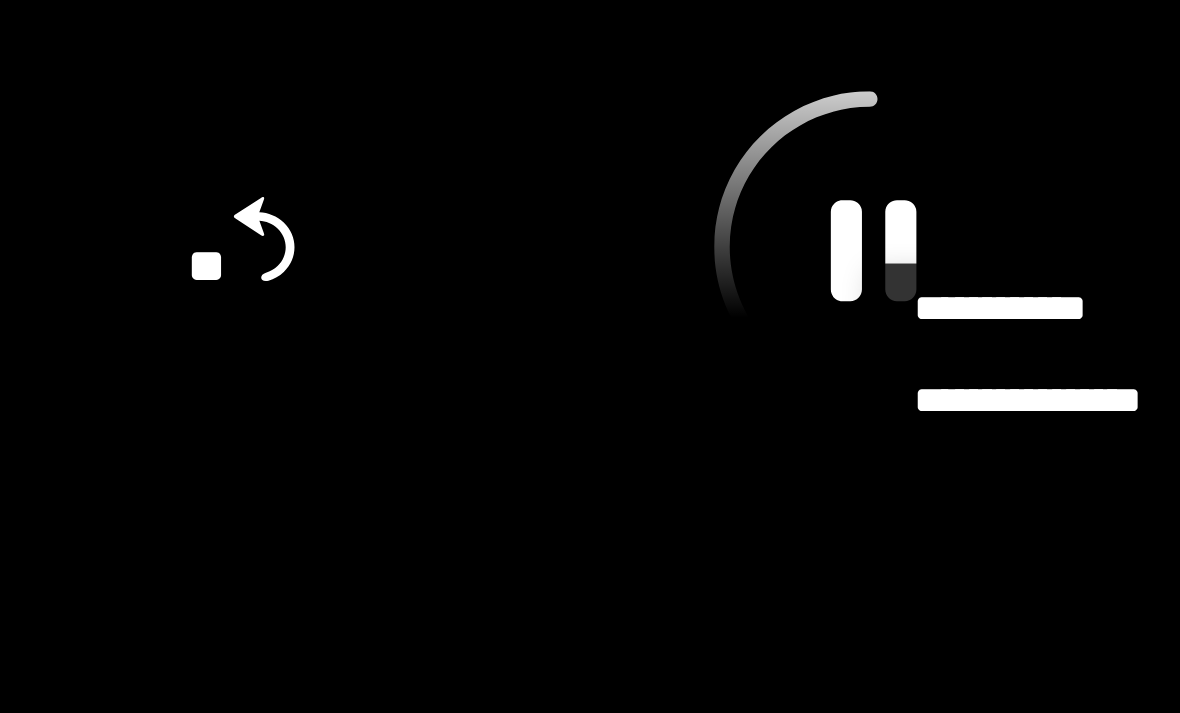 scroll, scrollTop: 825, scrollLeft: 0, axis: vertical 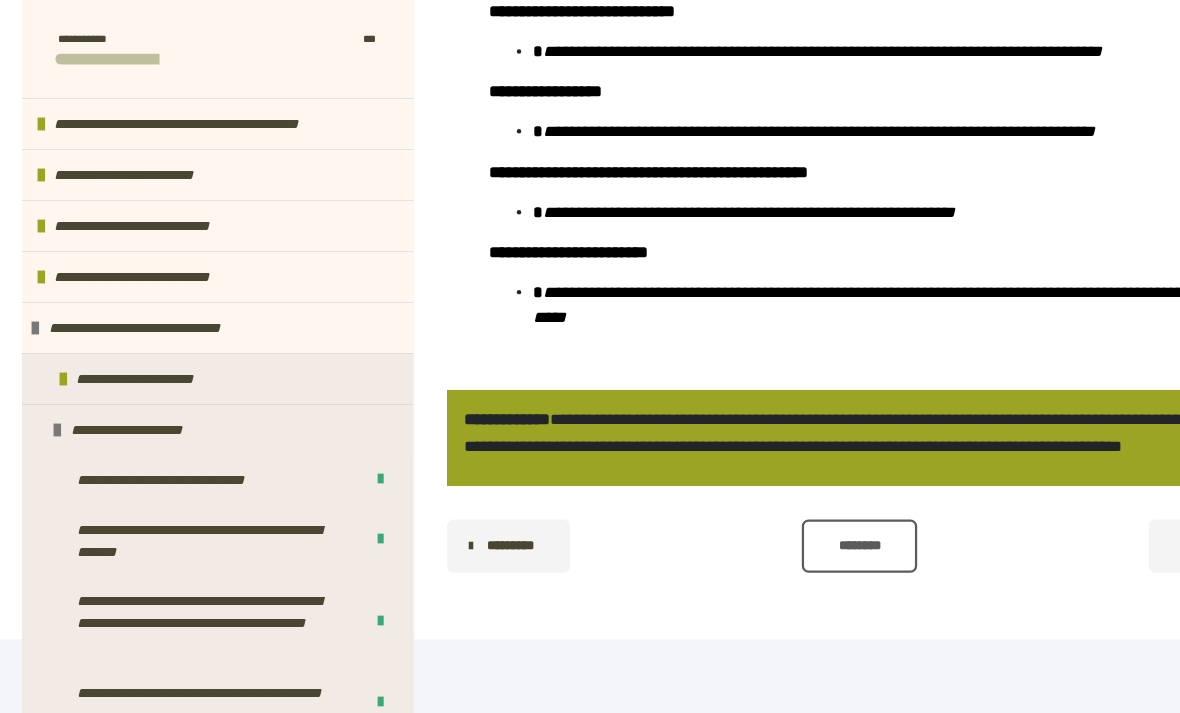 click on "********" at bounding box center [775, 504] 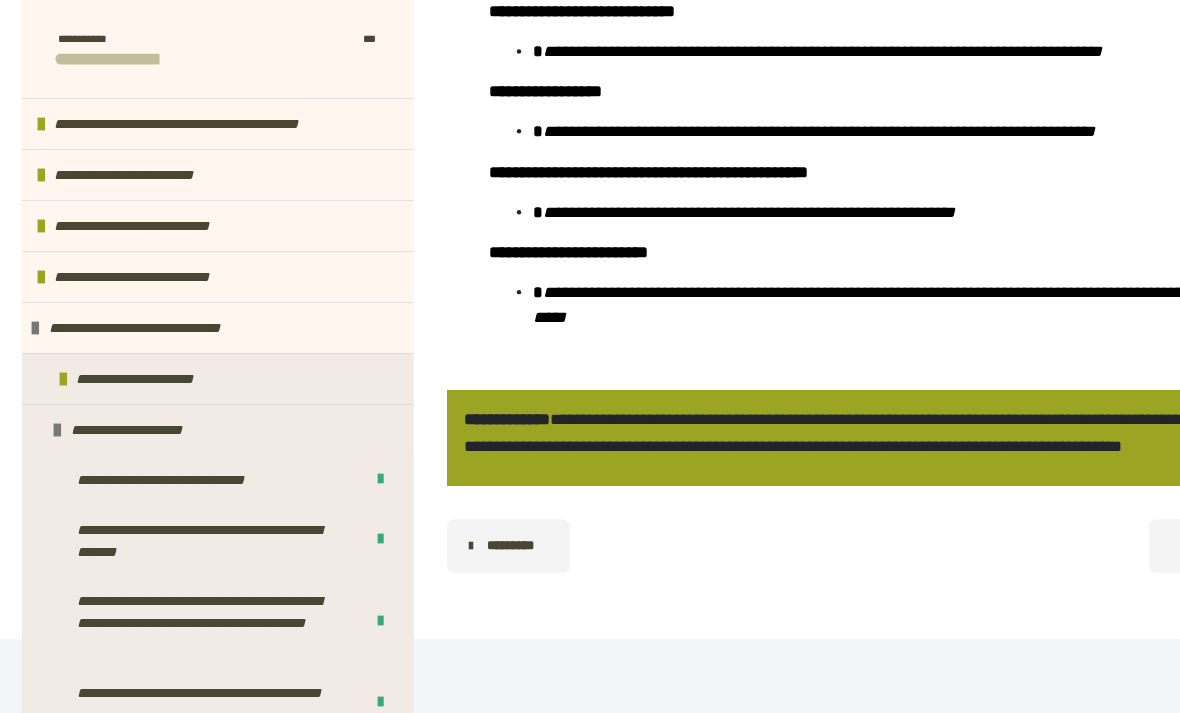 scroll, scrollTop: 0, scrollLeft: 0, axis: both 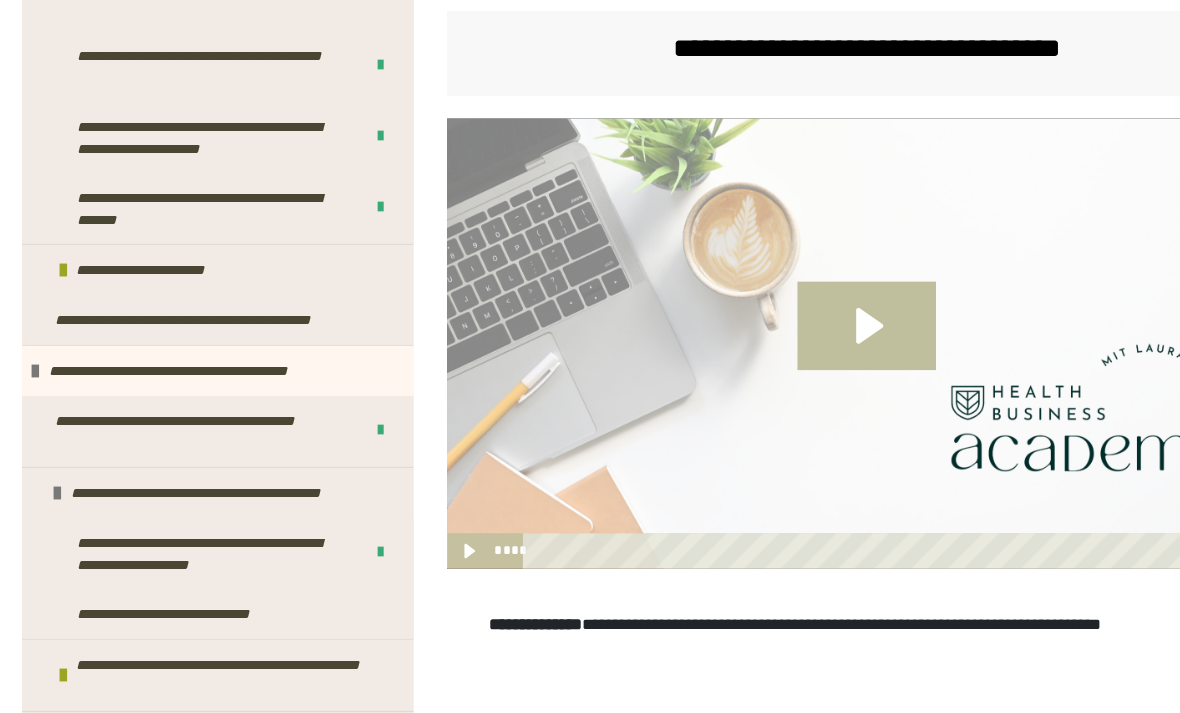 click on "**********" at bounding box center [207, 444] 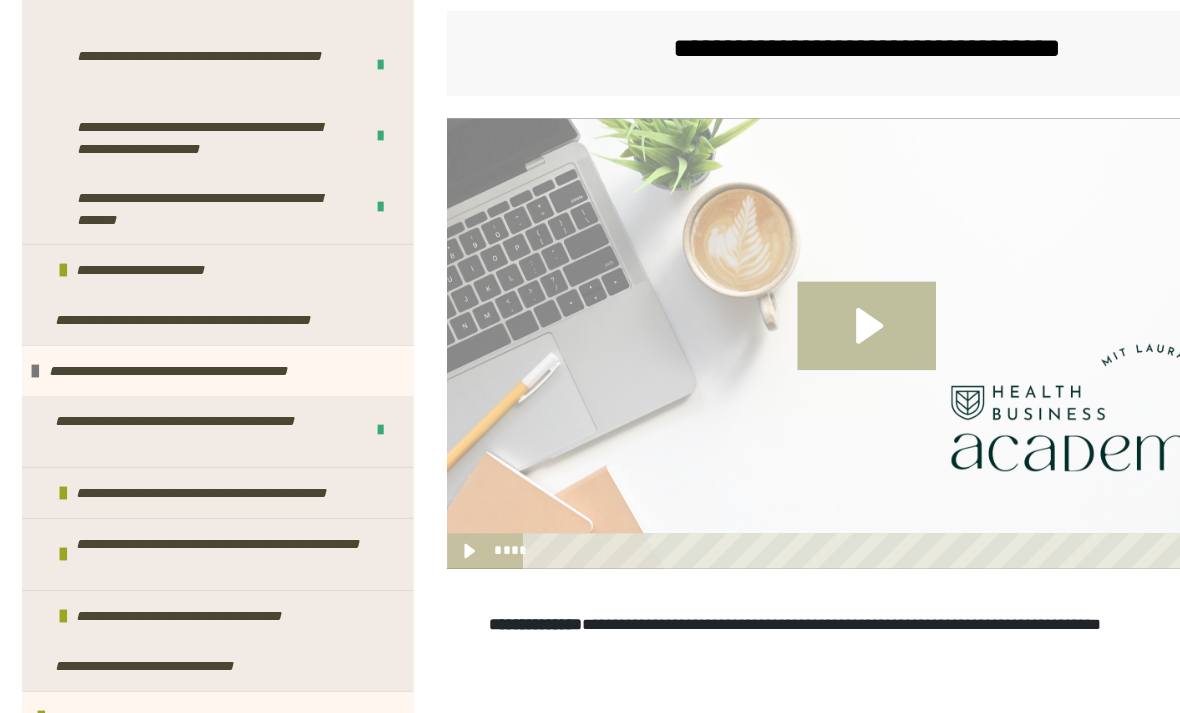 scroll, scrollTop: 347, scrollLeft: 0, axis: vertical 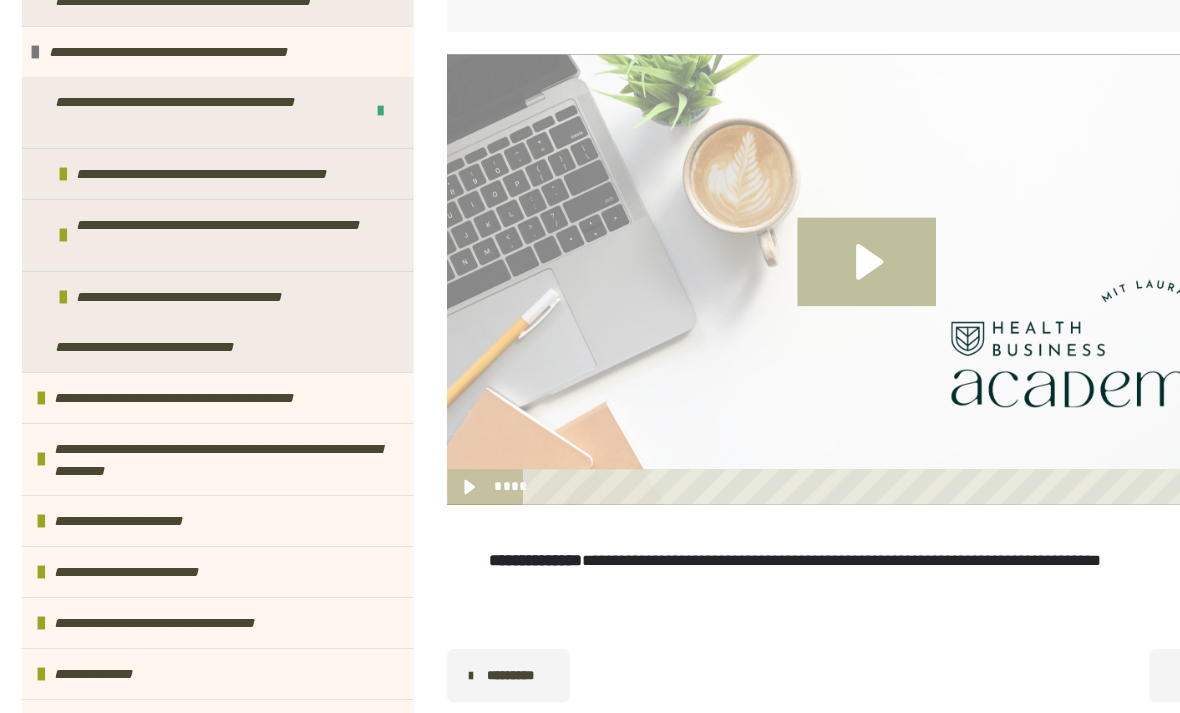 click on "**********" at bounding box center (216, 270) 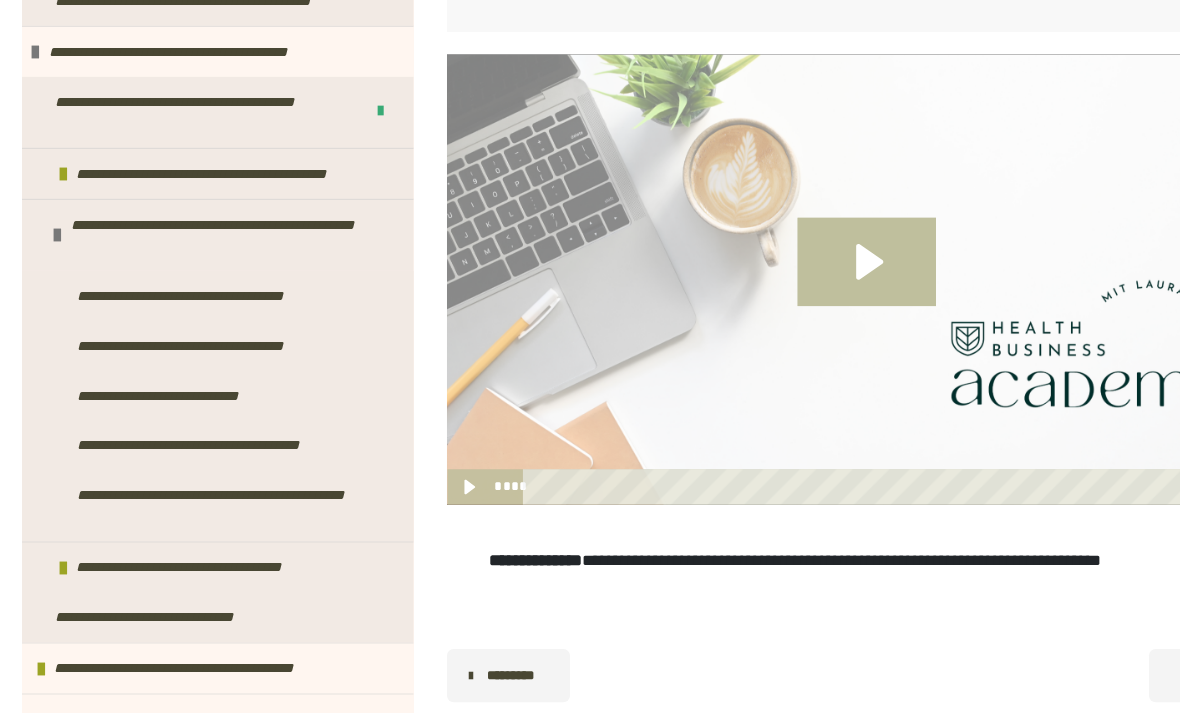 click on "**********" at bounding box center (184, 324) 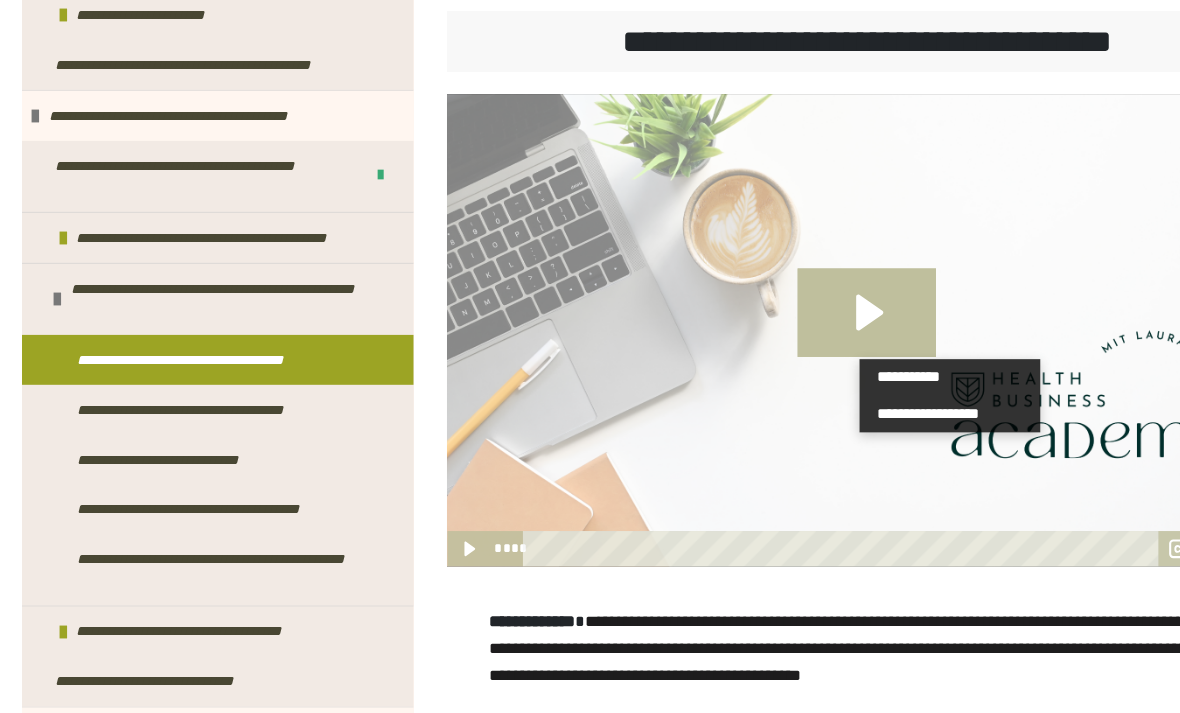 click at bounding box center (781, 298) 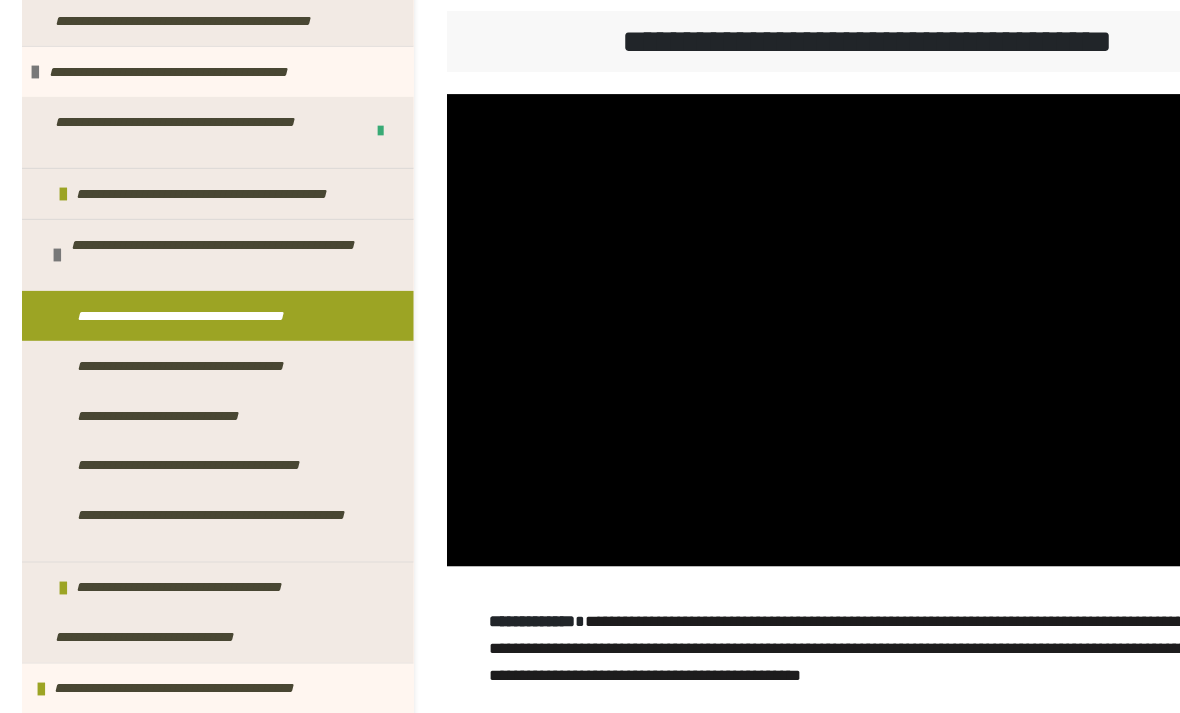 scroll, scrollTop: 303, scrollLeft: 0, axis: vertical 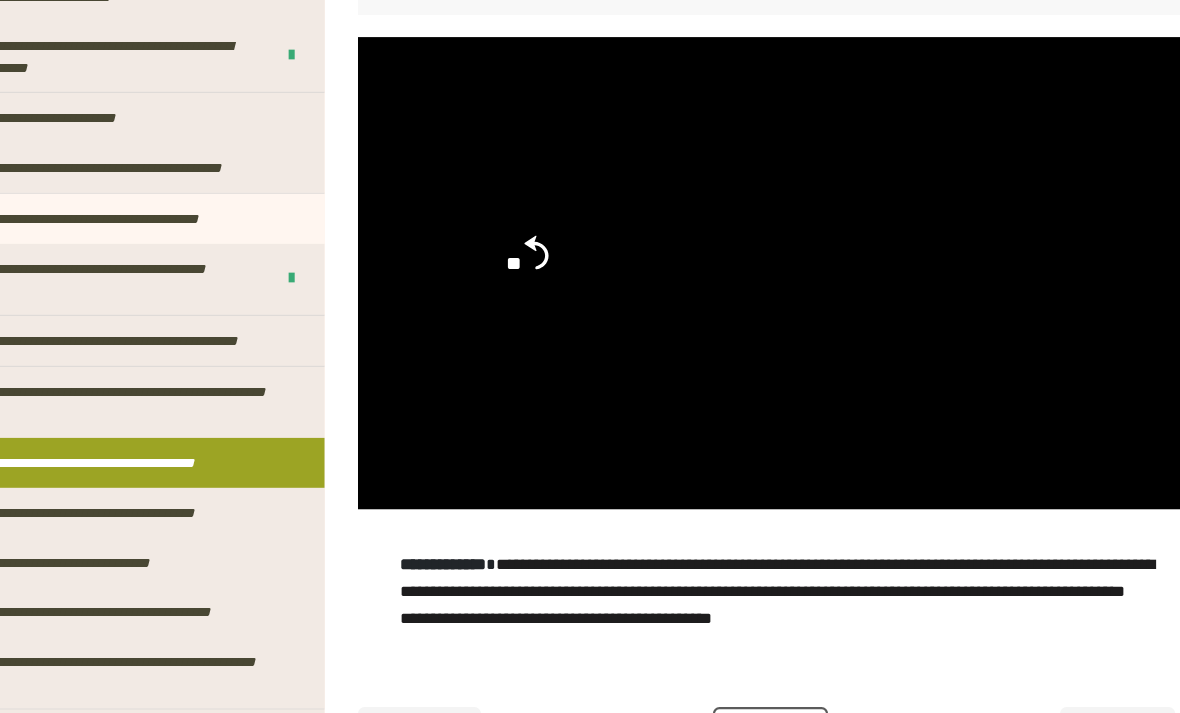 click on "********" at bounding box center [775, 661] 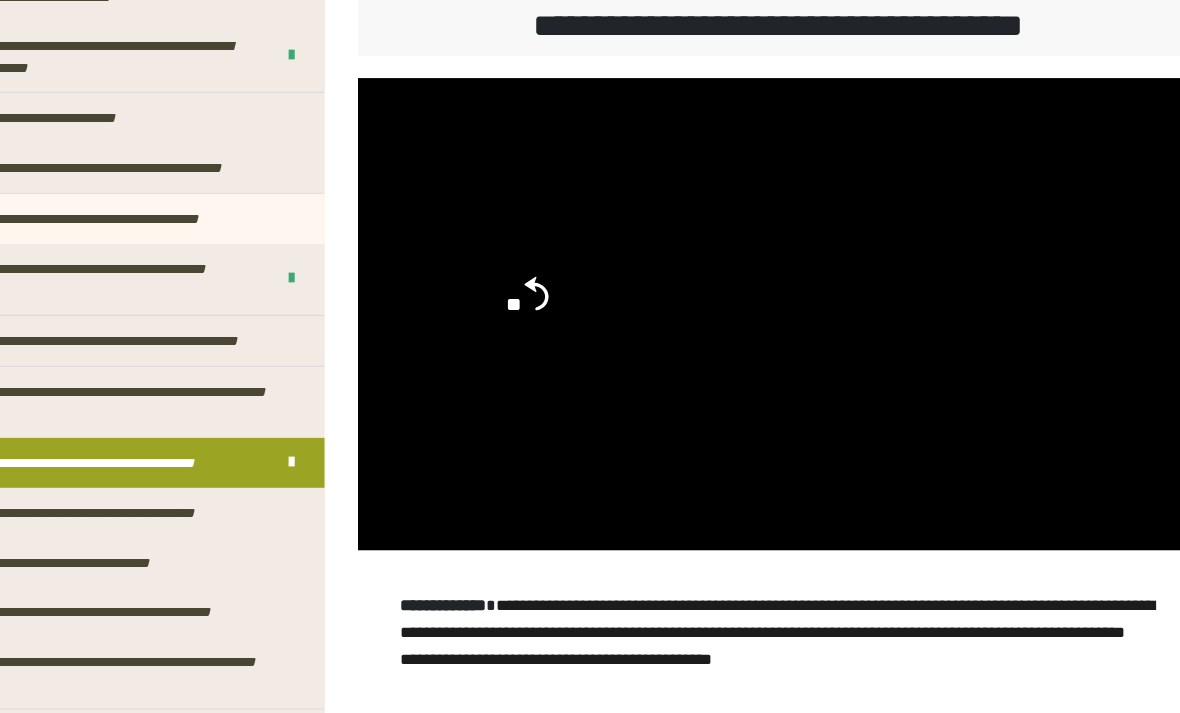 scroll, scrollTop: 361, scrollLeft: 0, axis: vertical 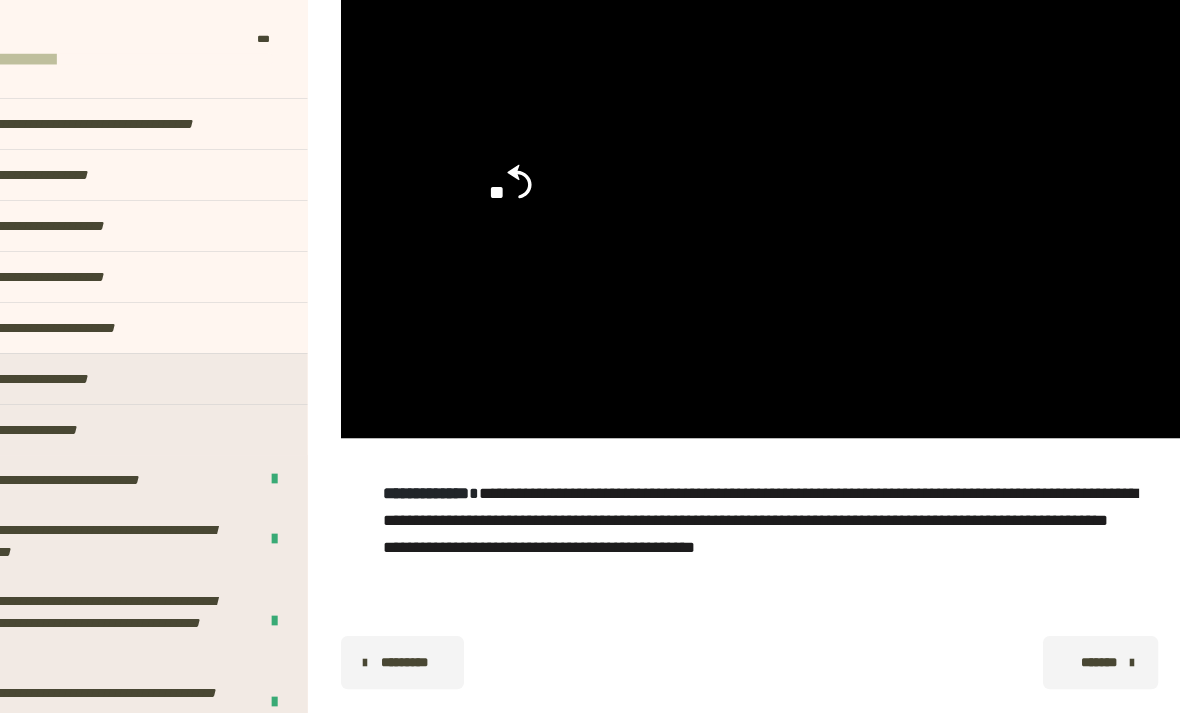 click on "*******" at bounding box center (1086, 609) 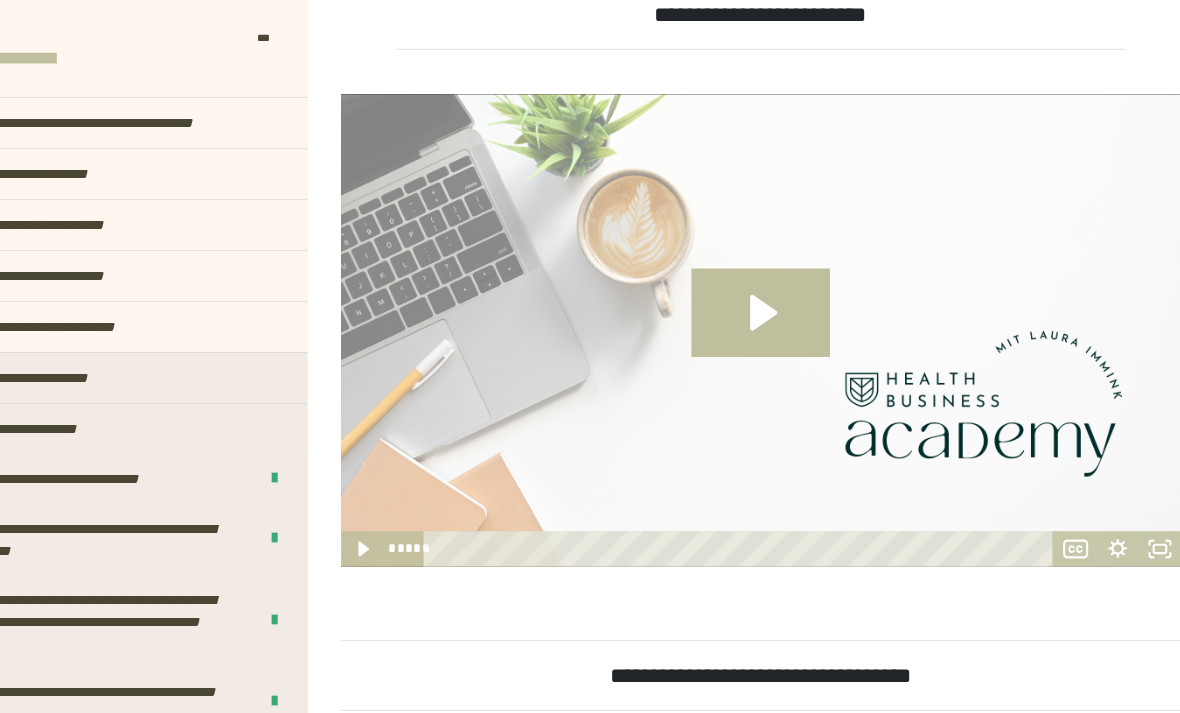 scroll, scrollTop: 626, scrollLeft: 0, axis: vertical 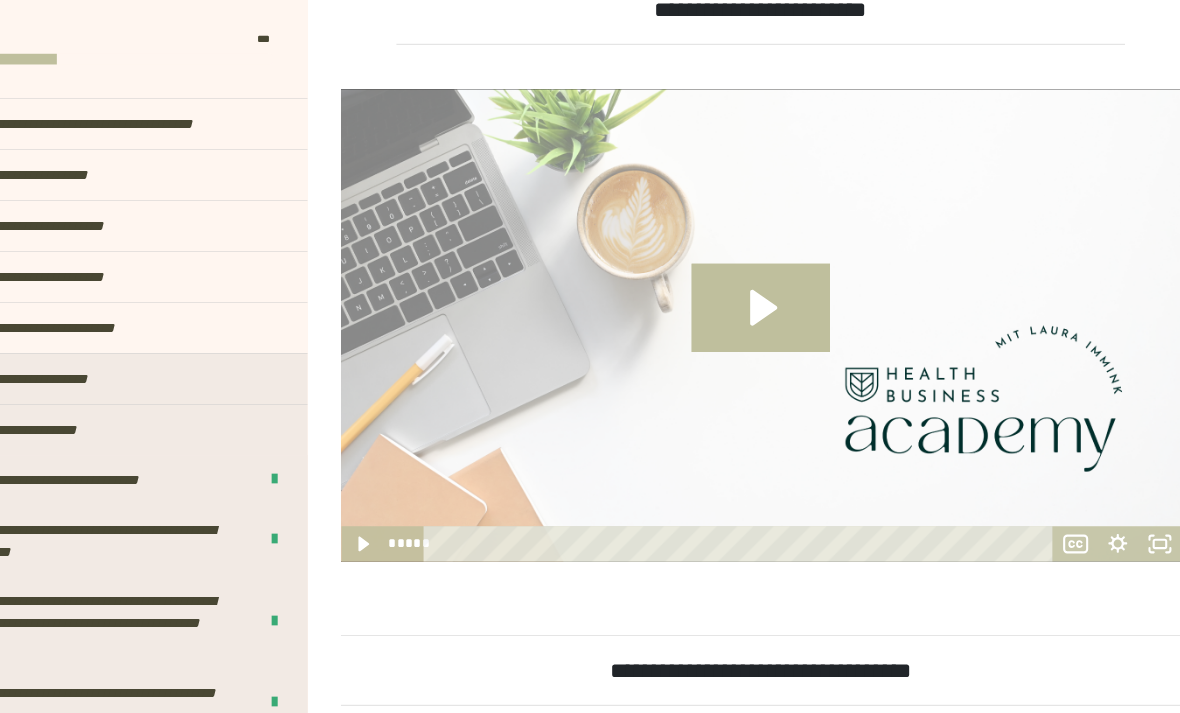 click 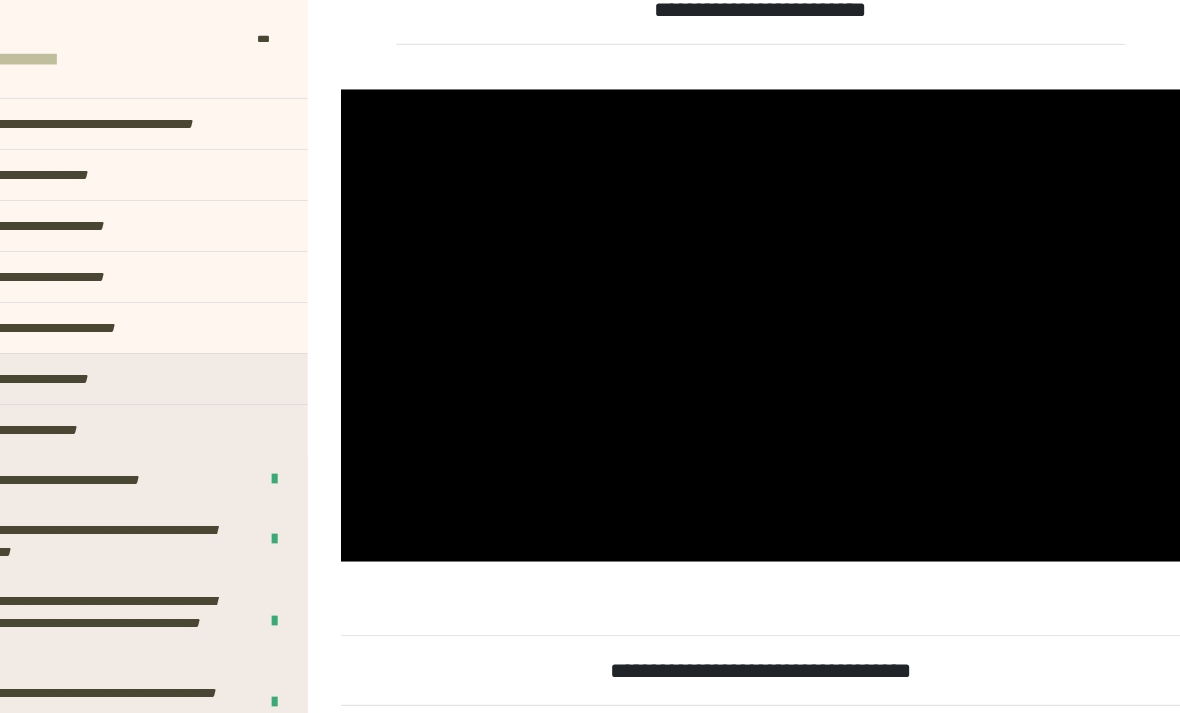 click at bounding box center [781, 305] 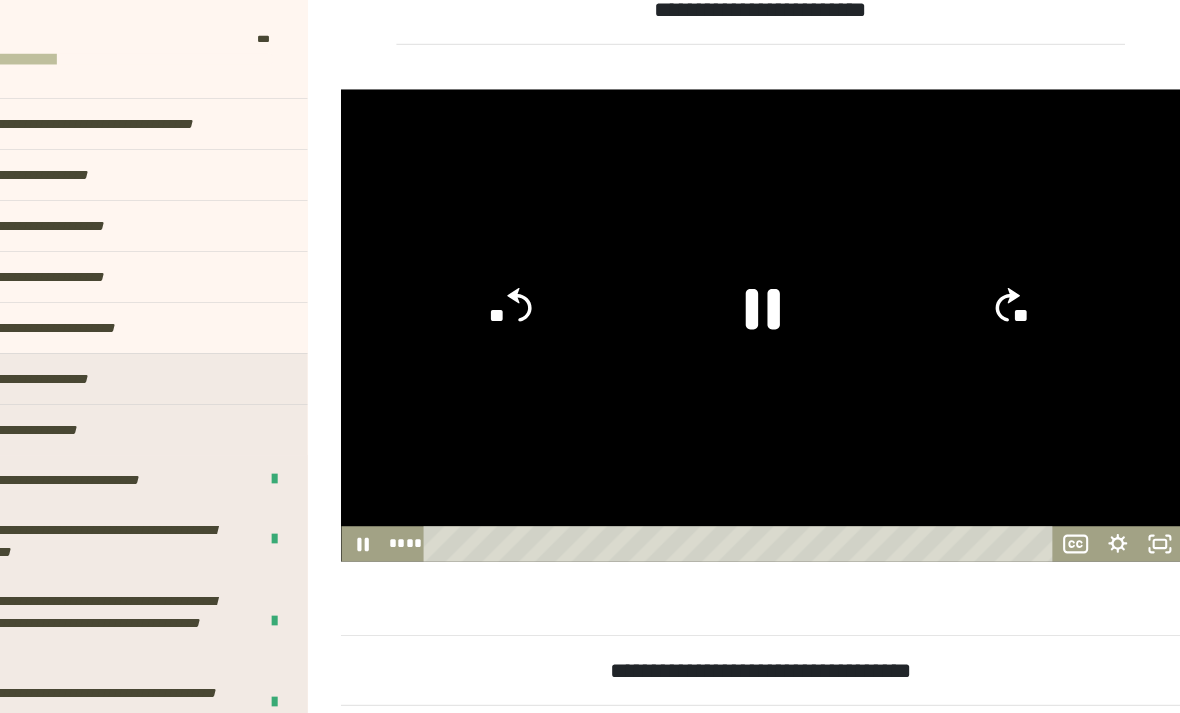 click 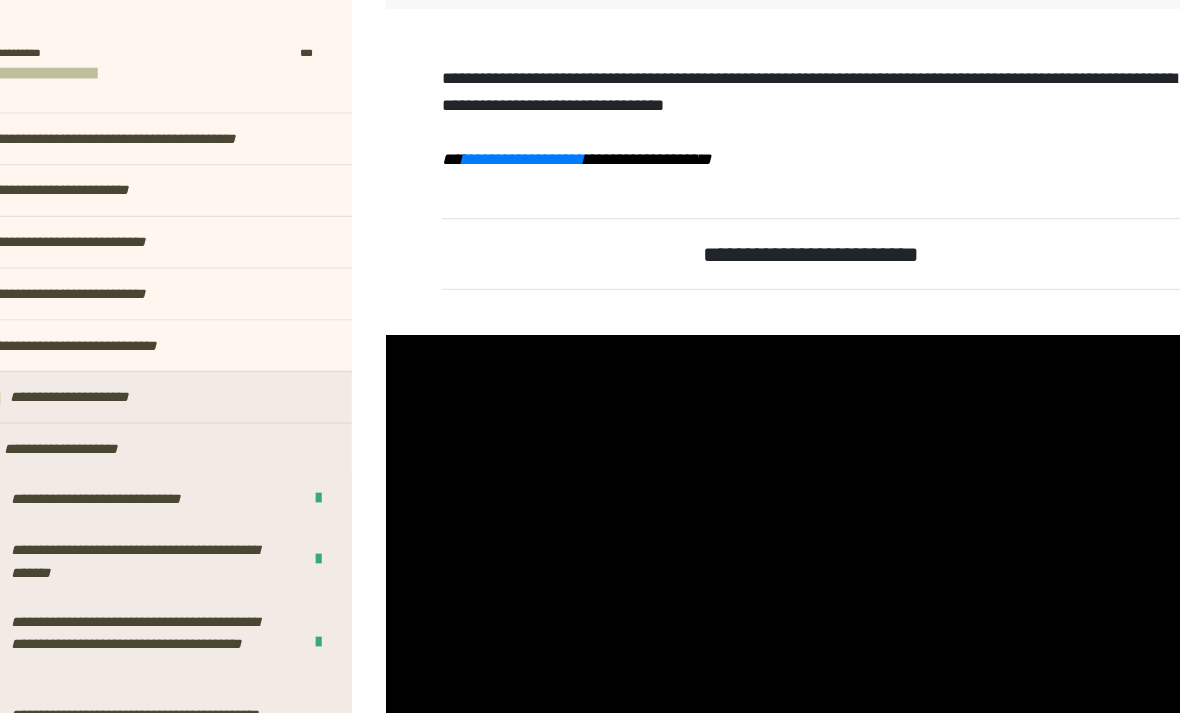 scroll, scrollTop: 386, scrollLeft: 0, axis: vertical 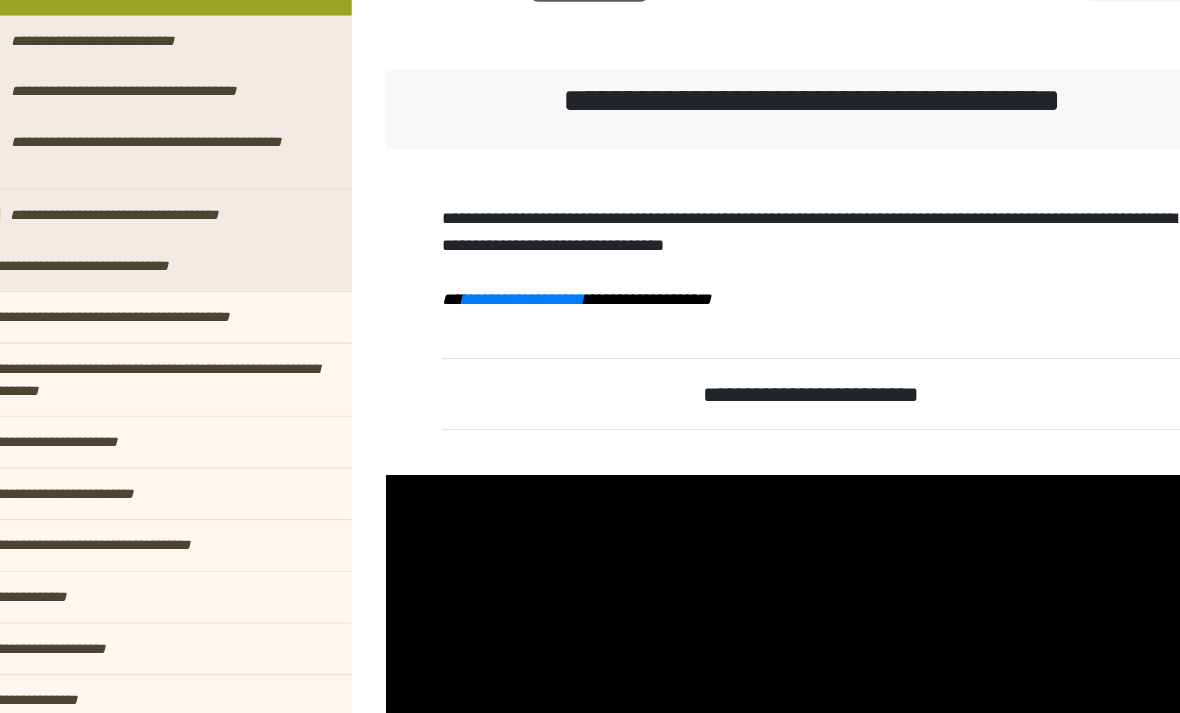 click on "**********" at bounding box center [196, -750] 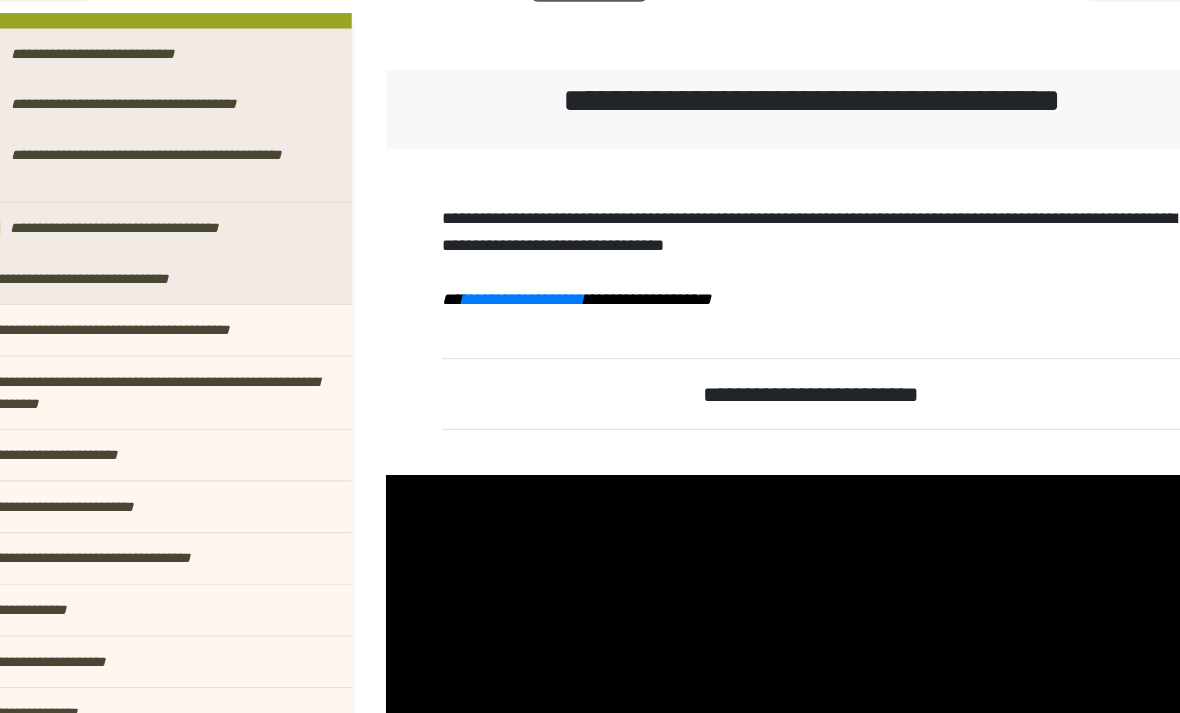 scroll, scrollTop: 262, scrollLeft: 0, axis: vertical 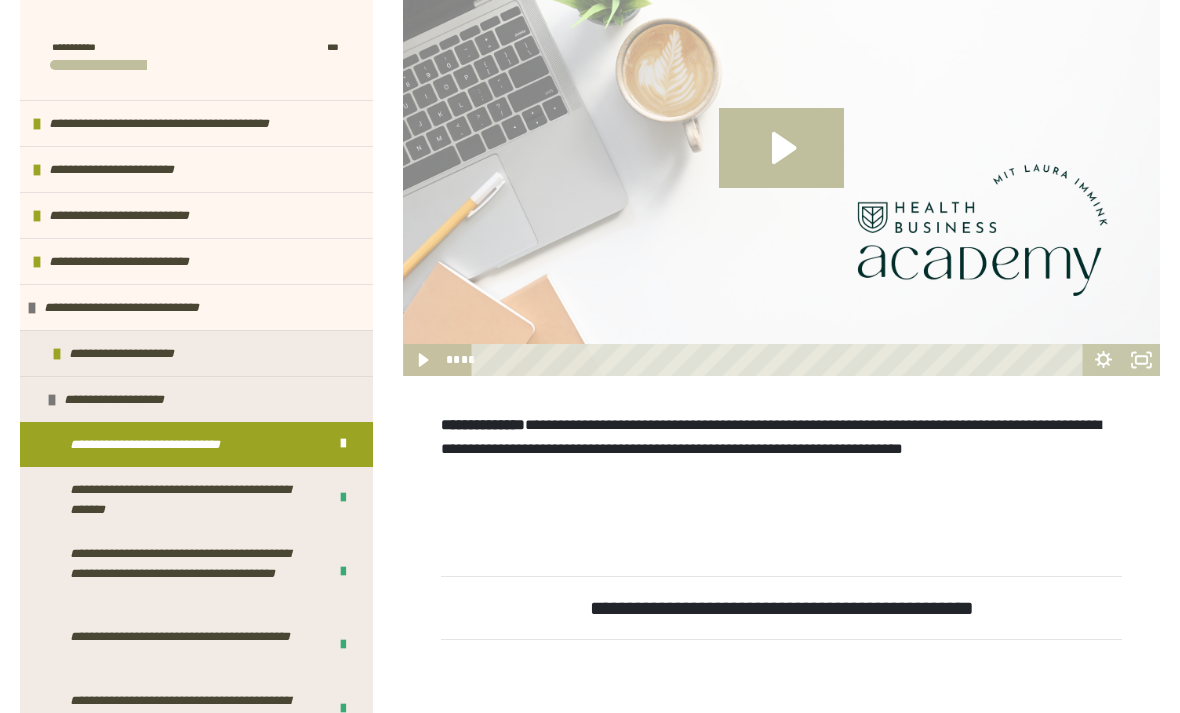 click on "**********" at bounding box center [132, 399] 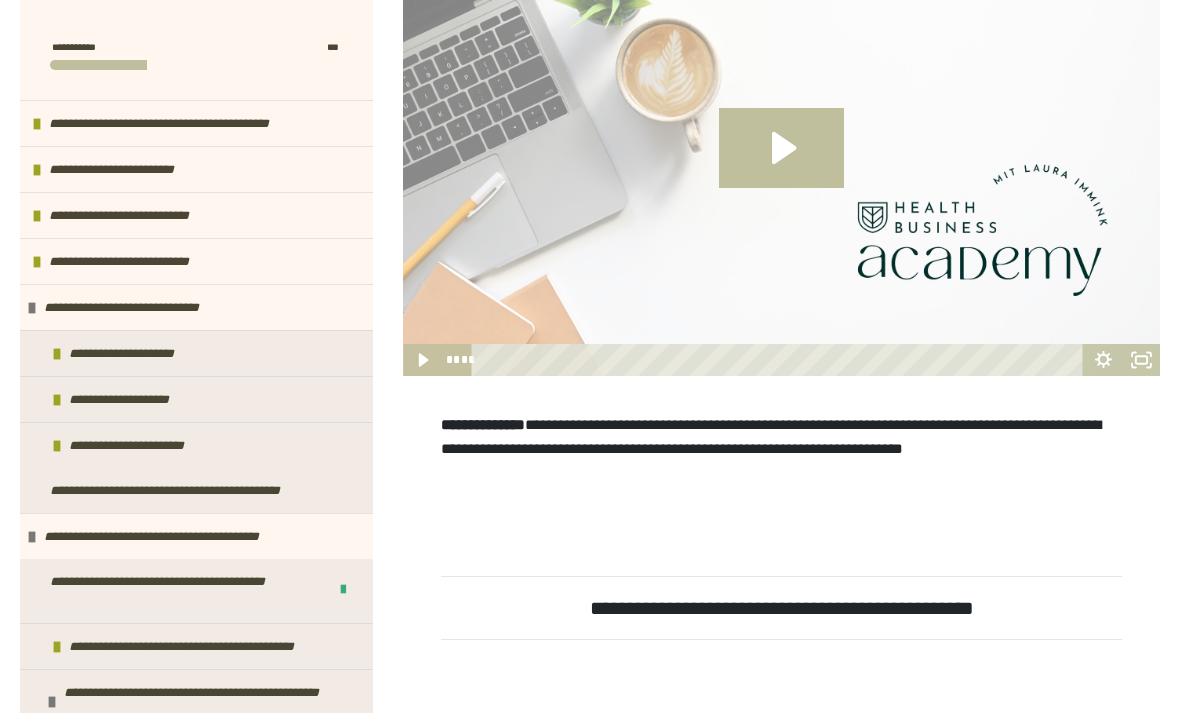 scroll, scrollTop: 10, scrollLeft: 0, axis: vertical 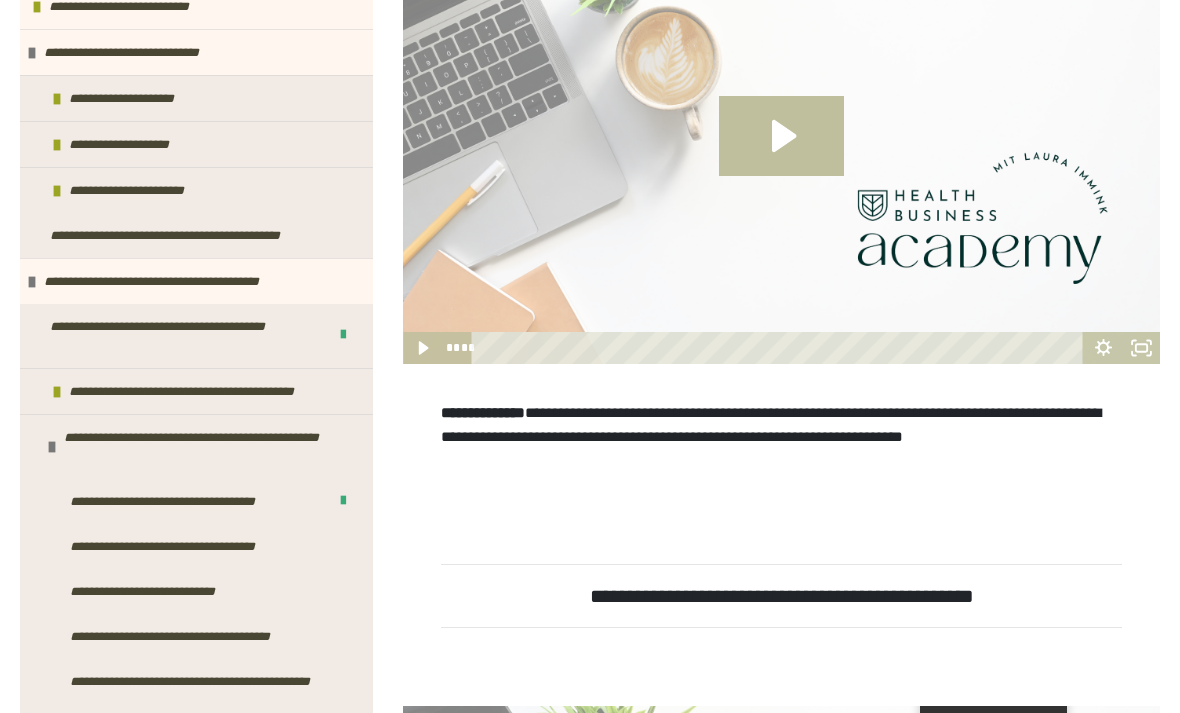 click on "**********" at bounding box center [186, 546] 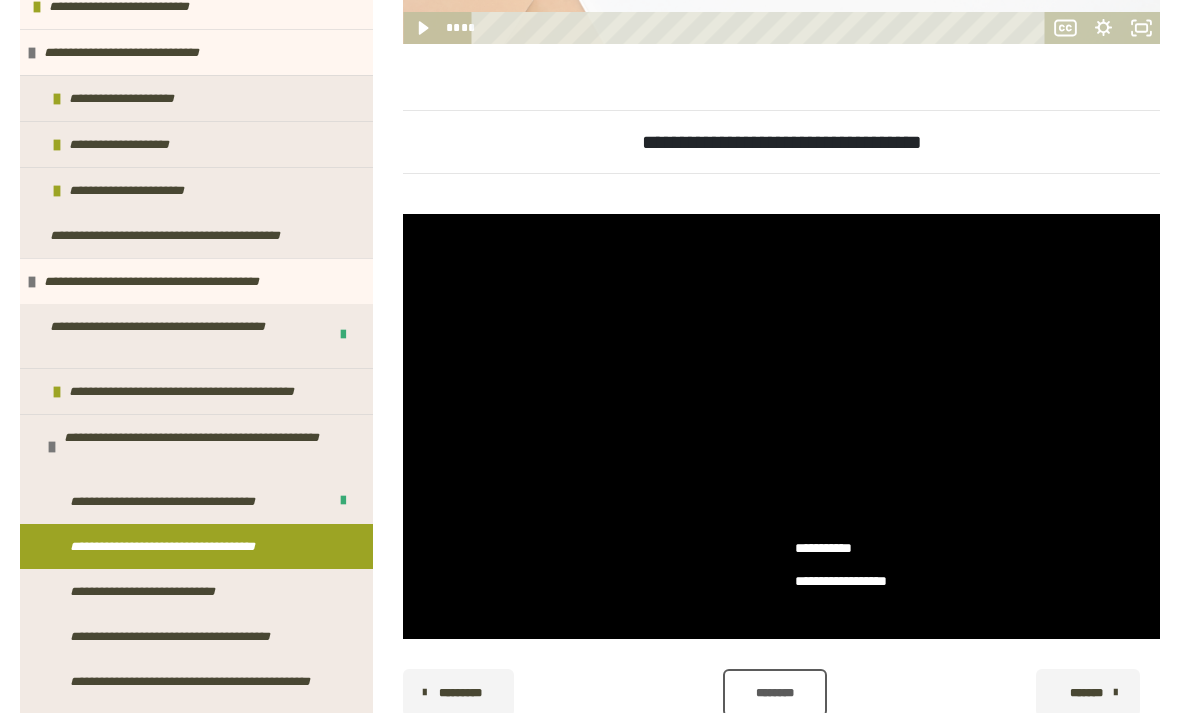 click at bounding box center (781, 427) 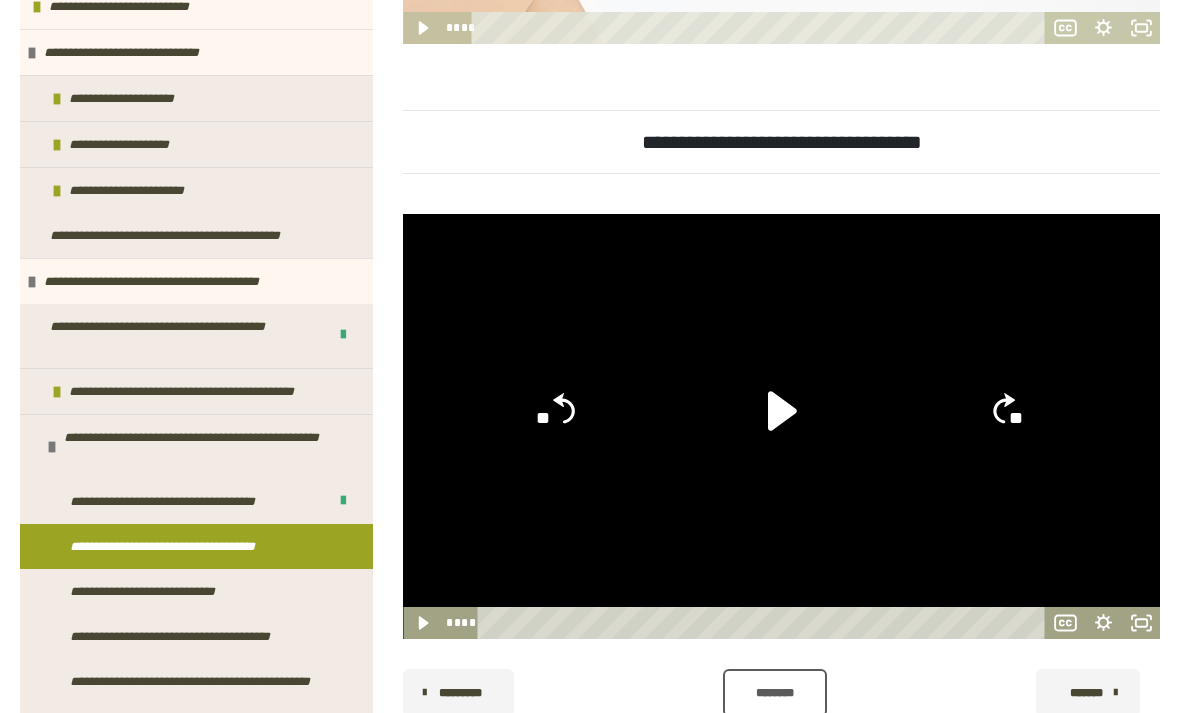 click 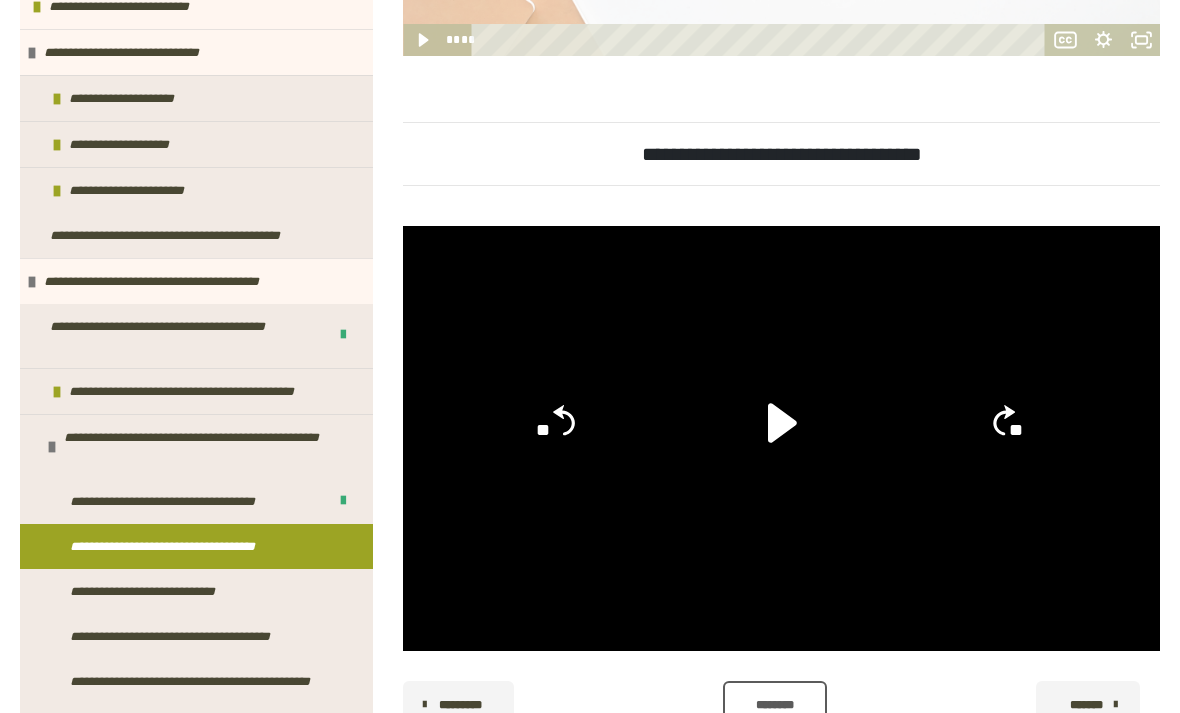 scroll, scrollTop: 1685, scrollLeft: 0, axis: vertical 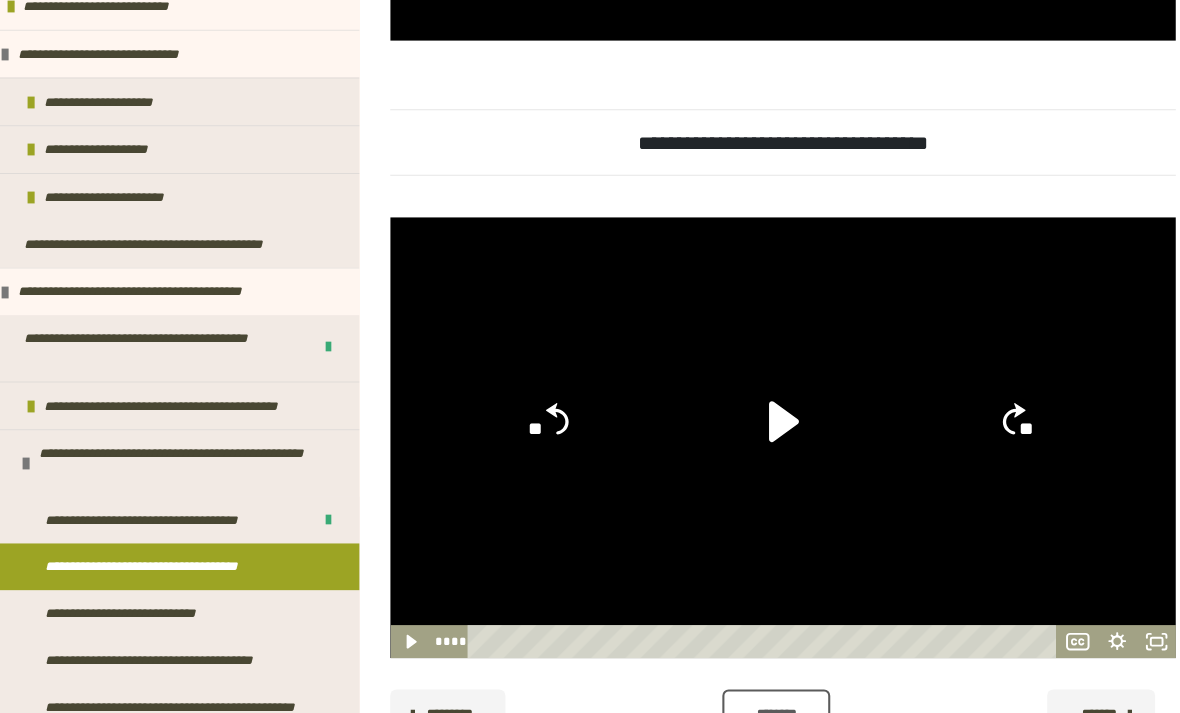 click on "********" at bounding box center [775, 688] 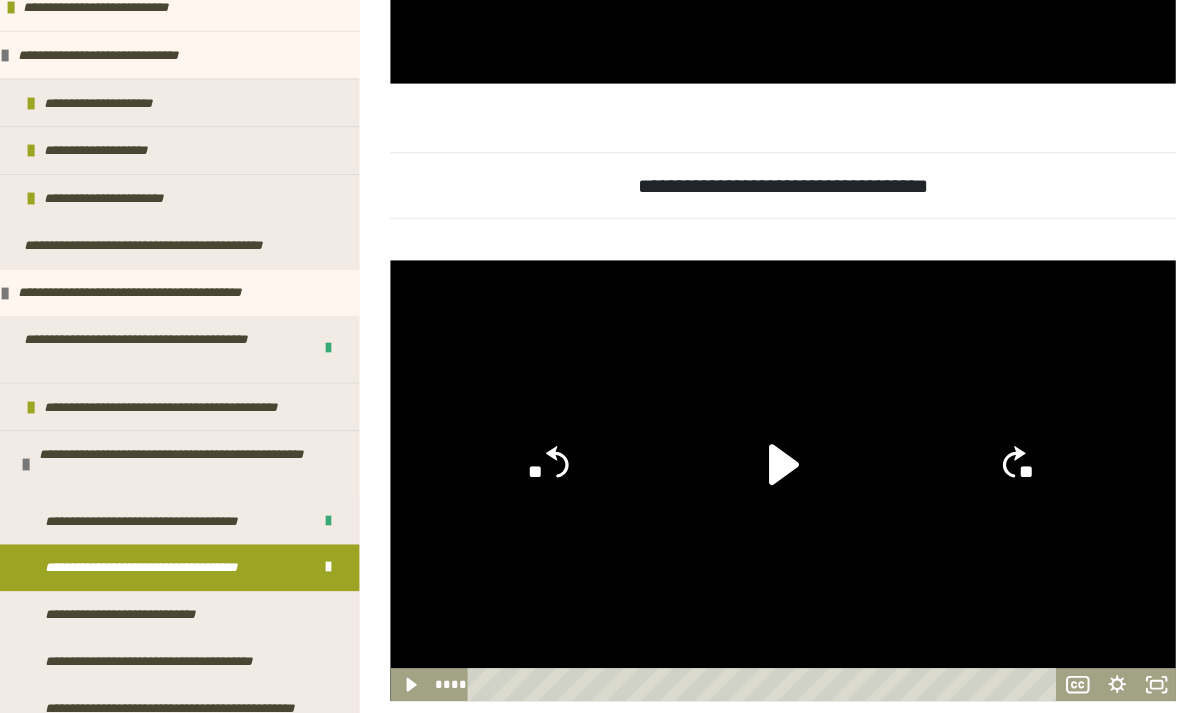scroll, scrollTop: 1660, scrollLeft: 0, axis: vertical 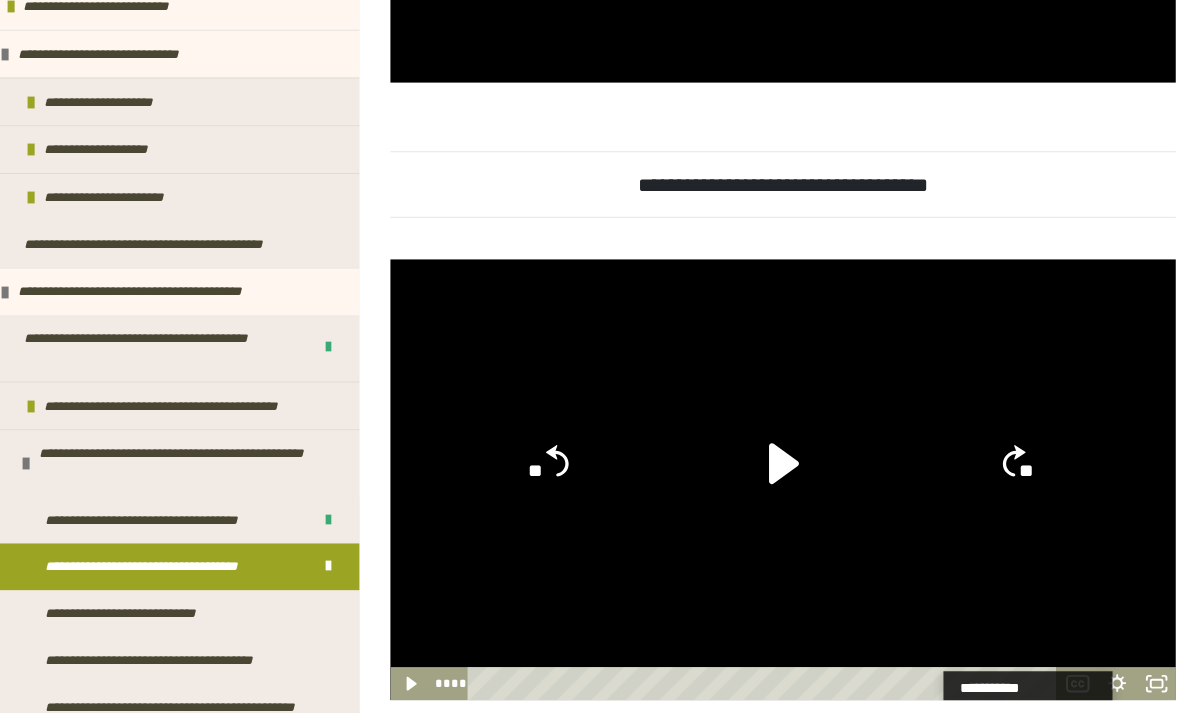 click on "**********" at bounding box center (160, 591) 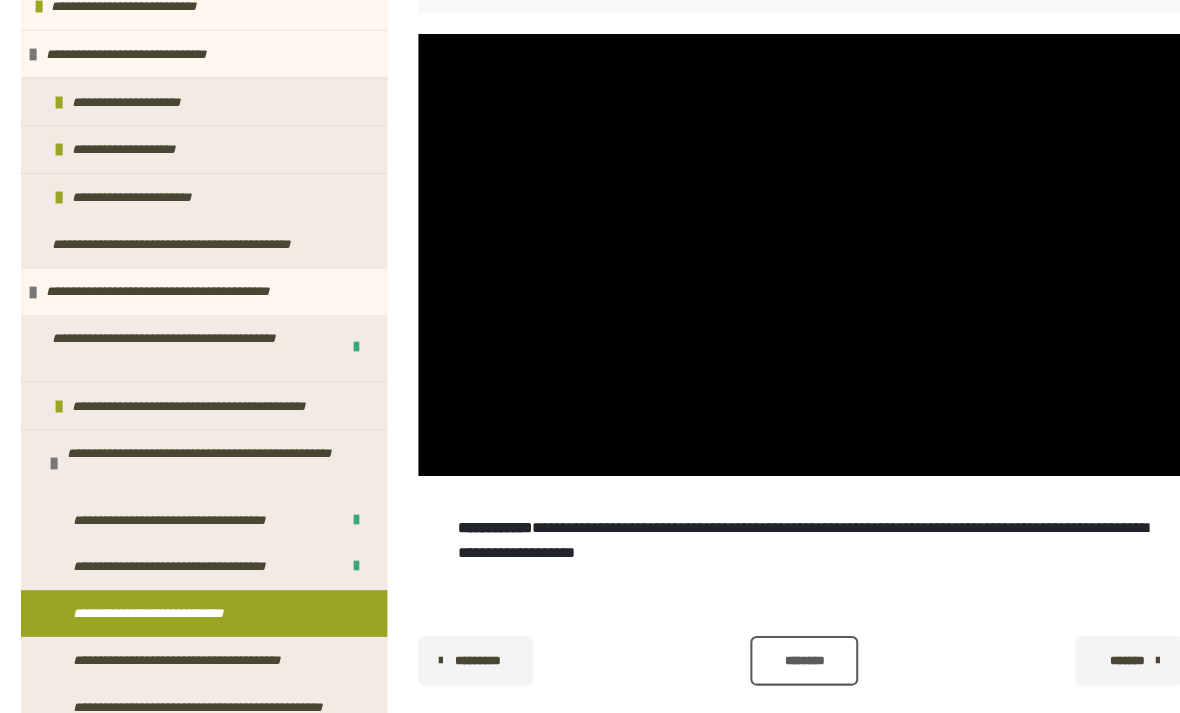 scroll, scrollTop: 415, scrollLeft: 0, axis: vertical 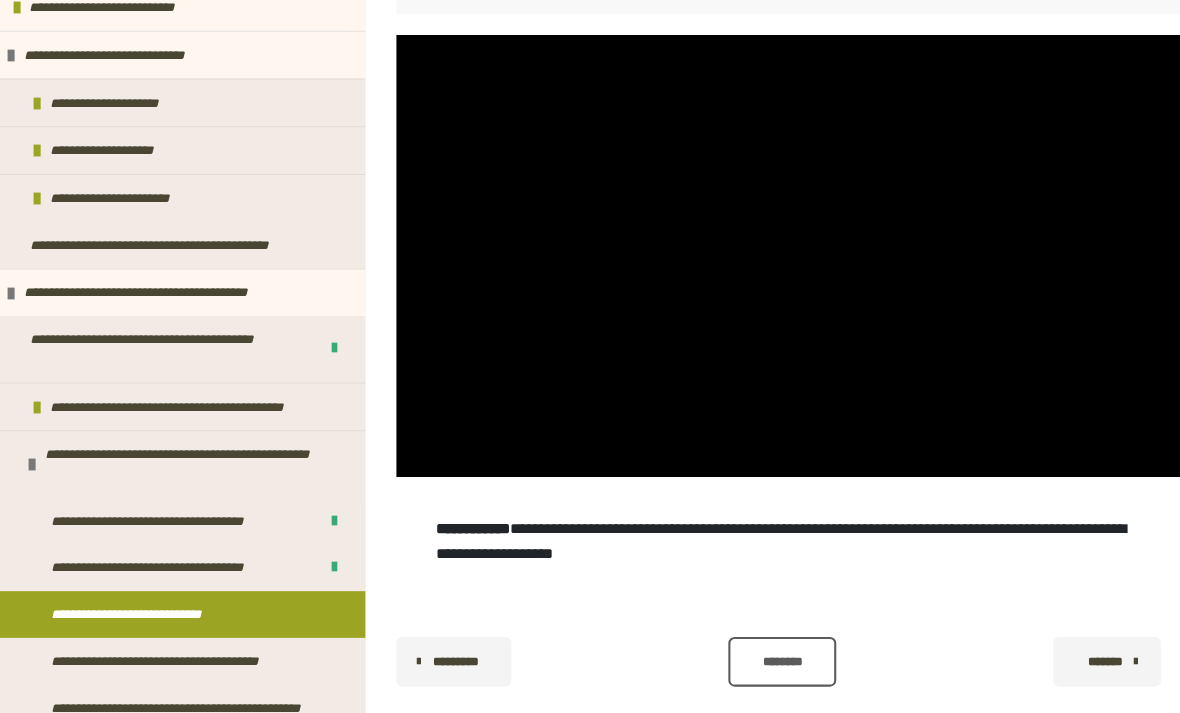 click at bounding box center (781, 246) 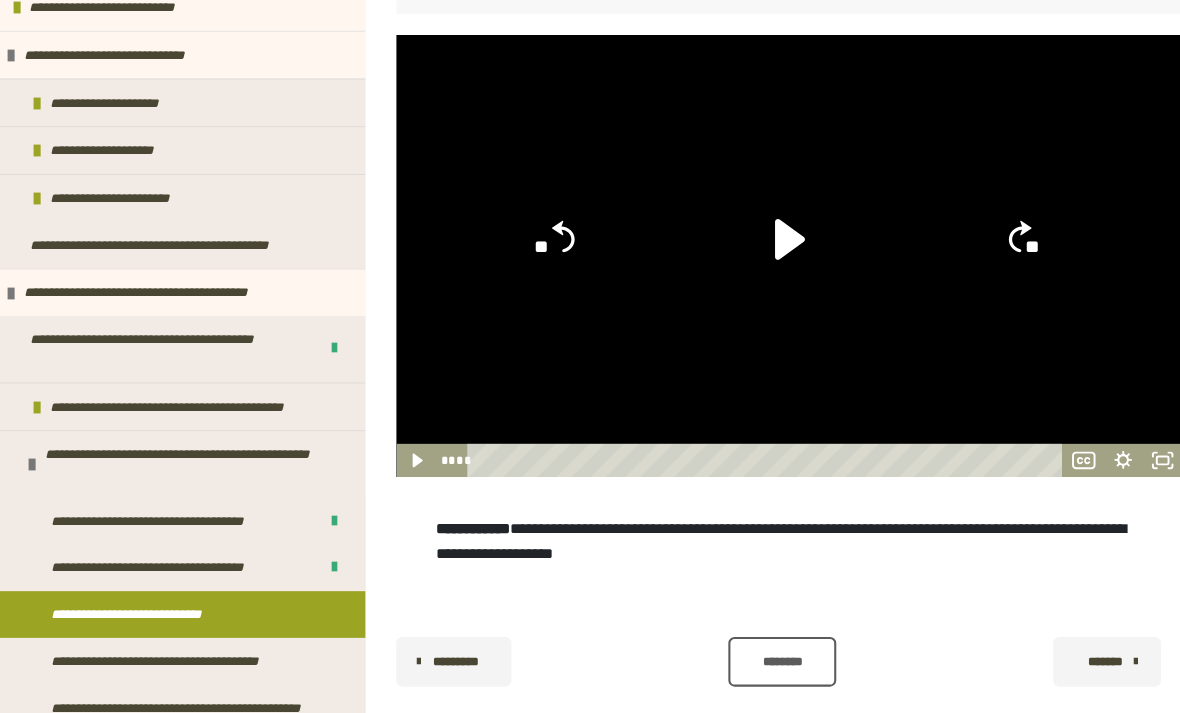 scroll, scrollTop: 415, scrollLeft: 0, axis: vertical 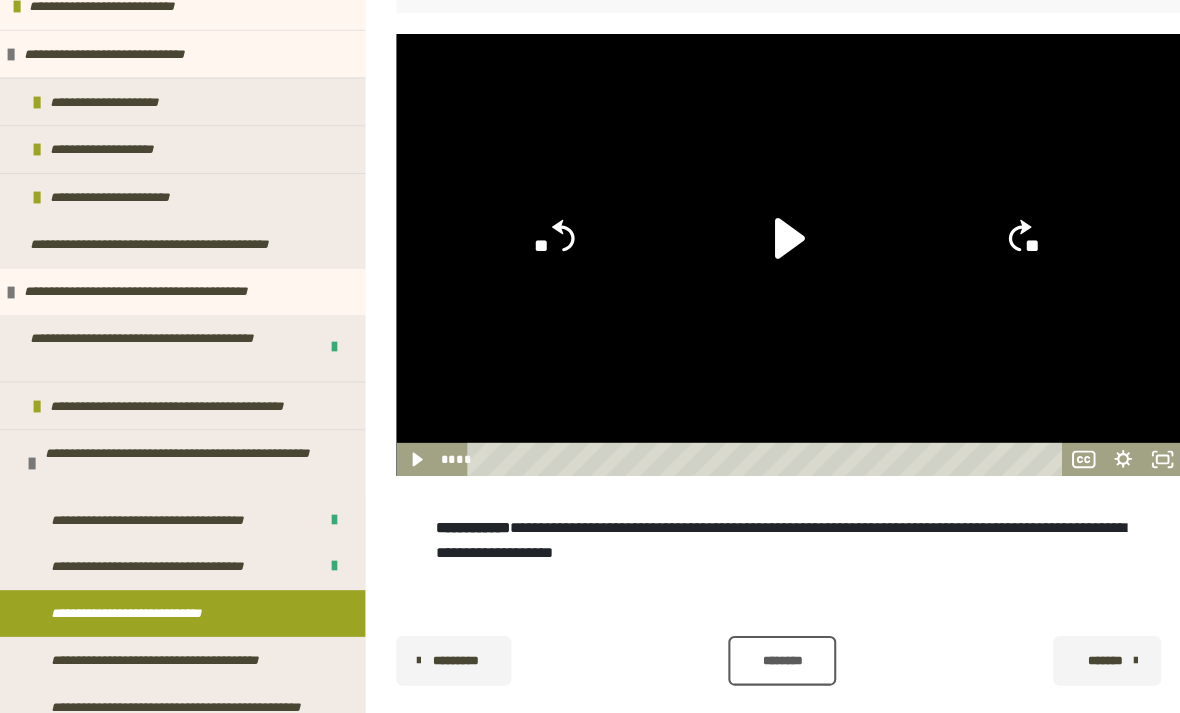 click 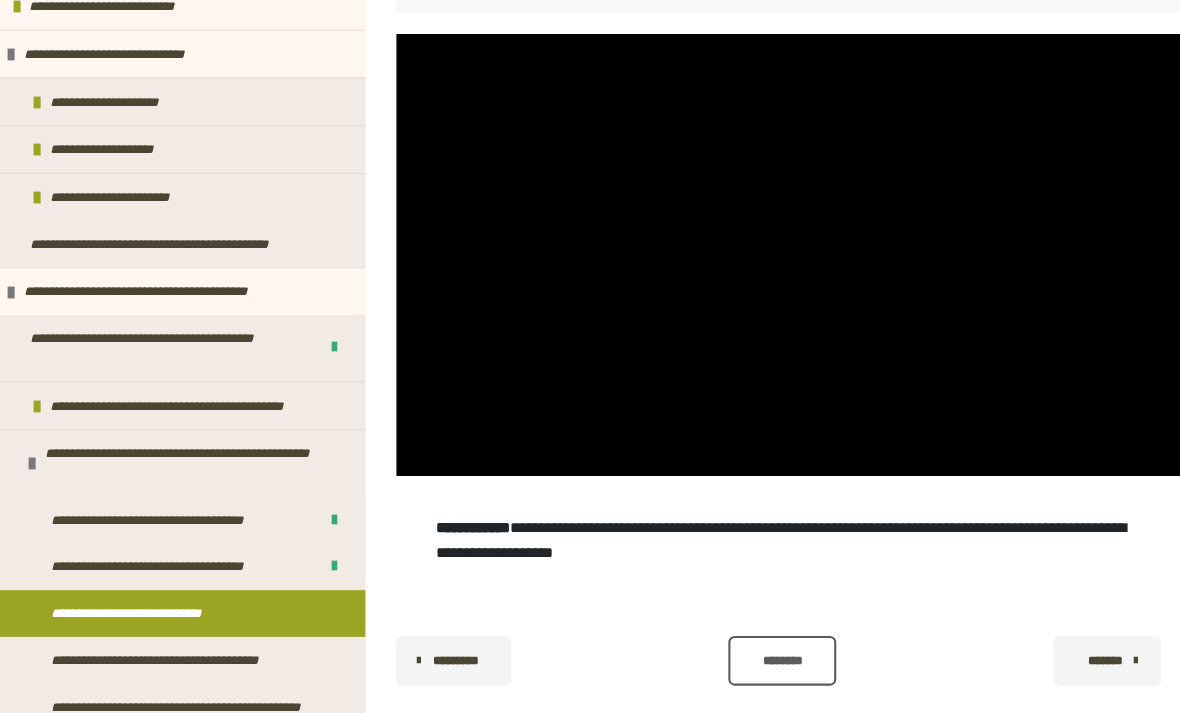 click at bounding box center [781, 246] 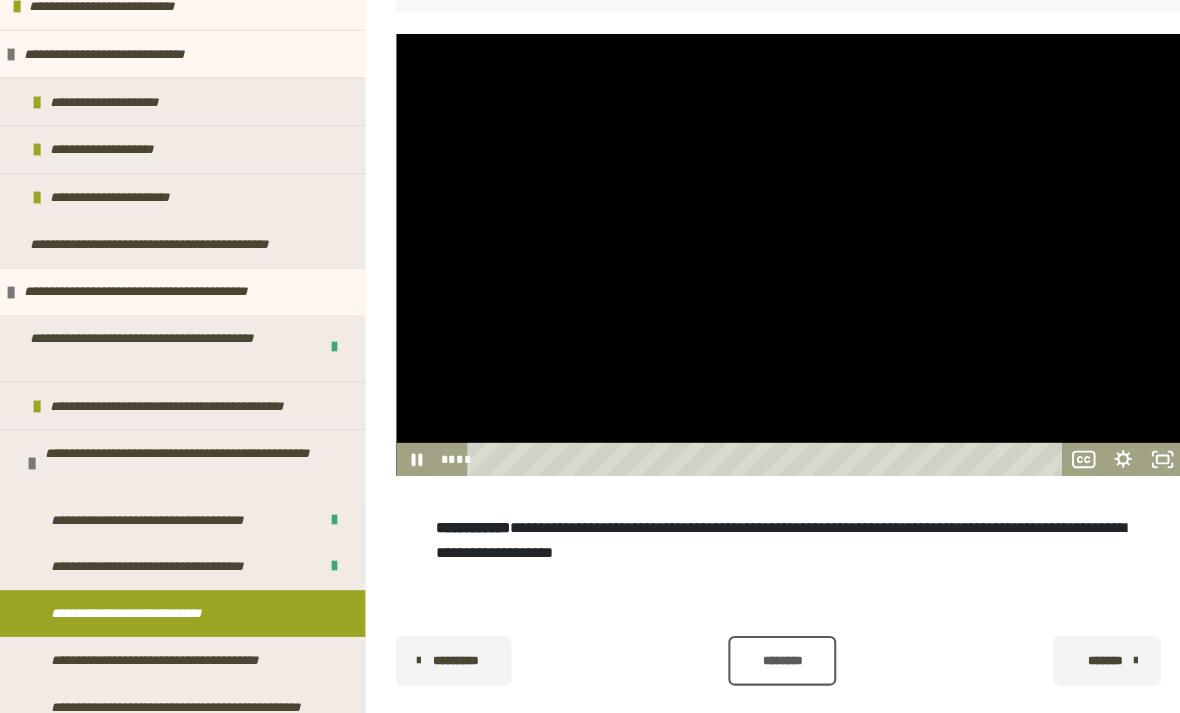 click at bounding box center (781, 246) 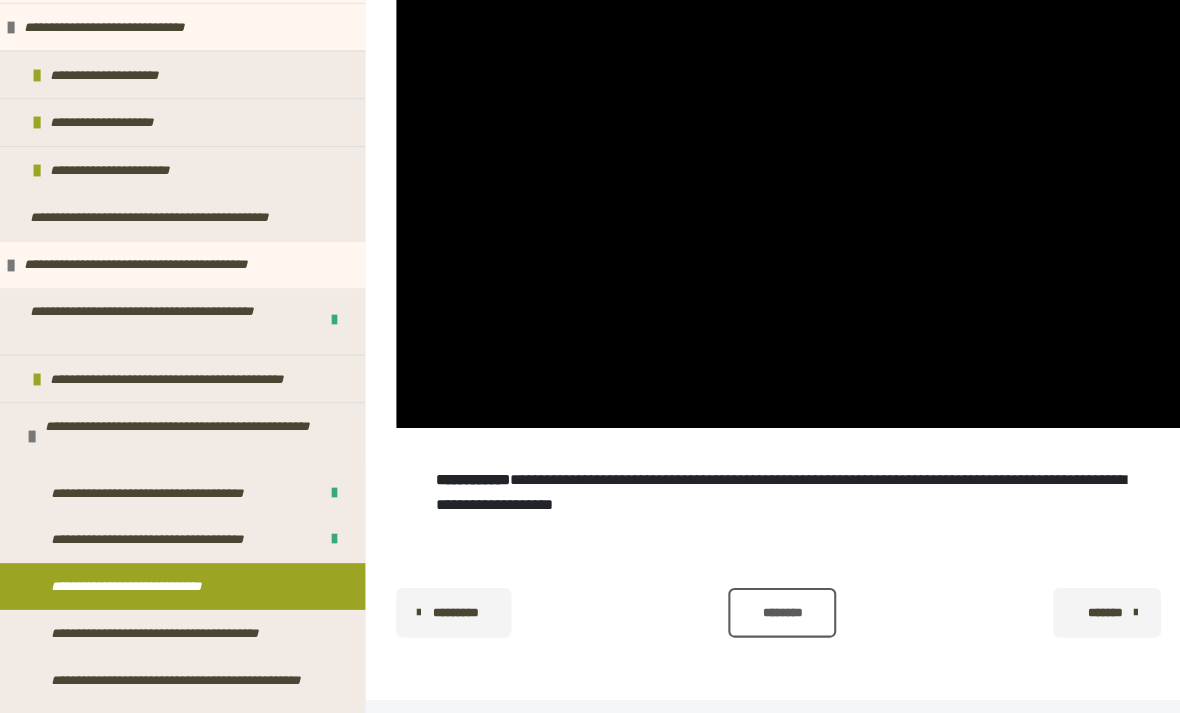 scroll, scrollTop: 436, scrollLeft: 0, axis: vertical 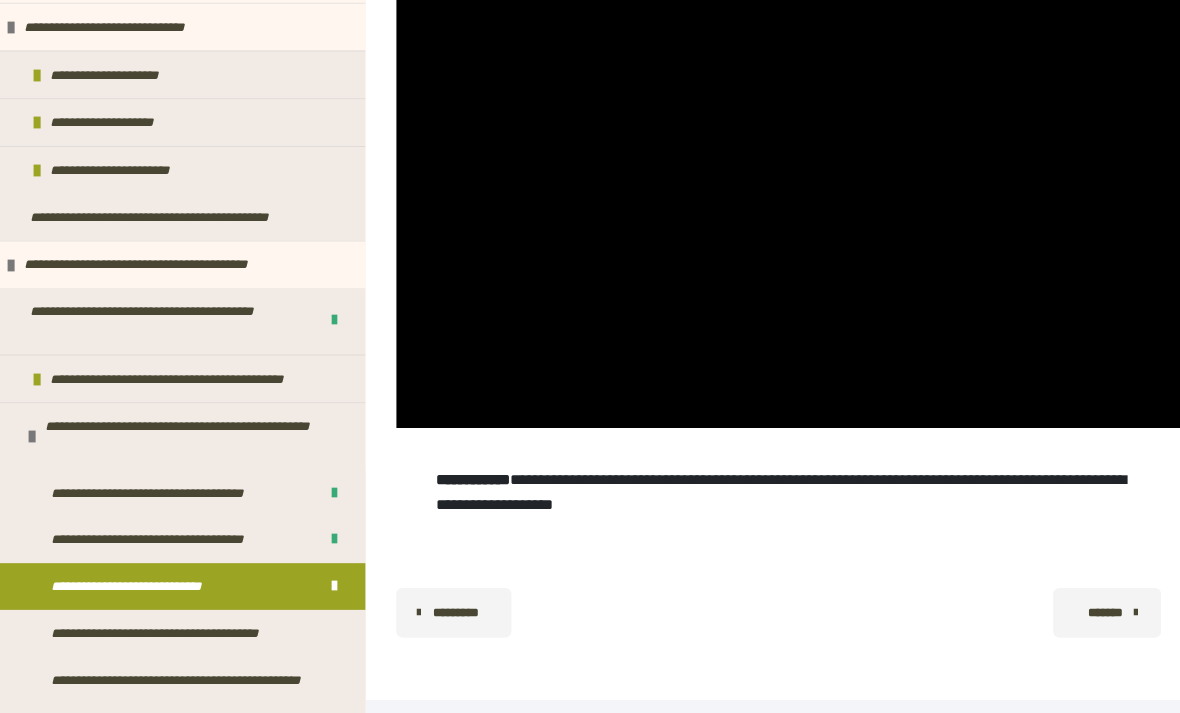 click on "**********" at bounding box center [195, 636] 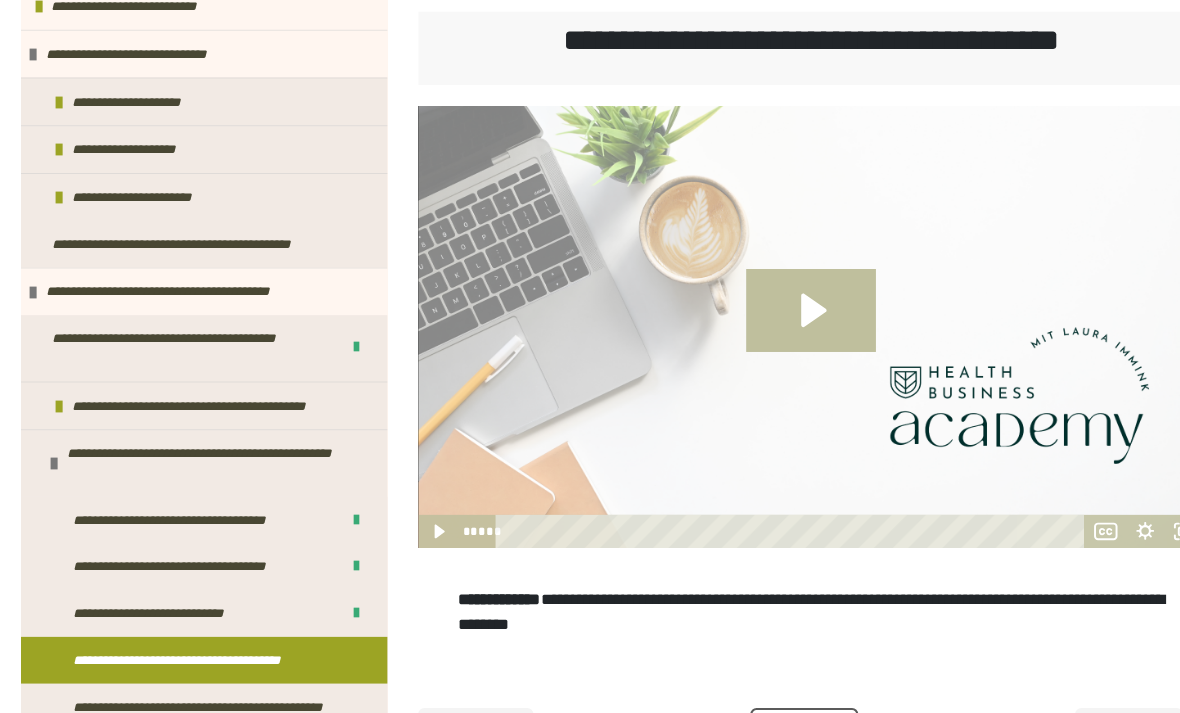 click 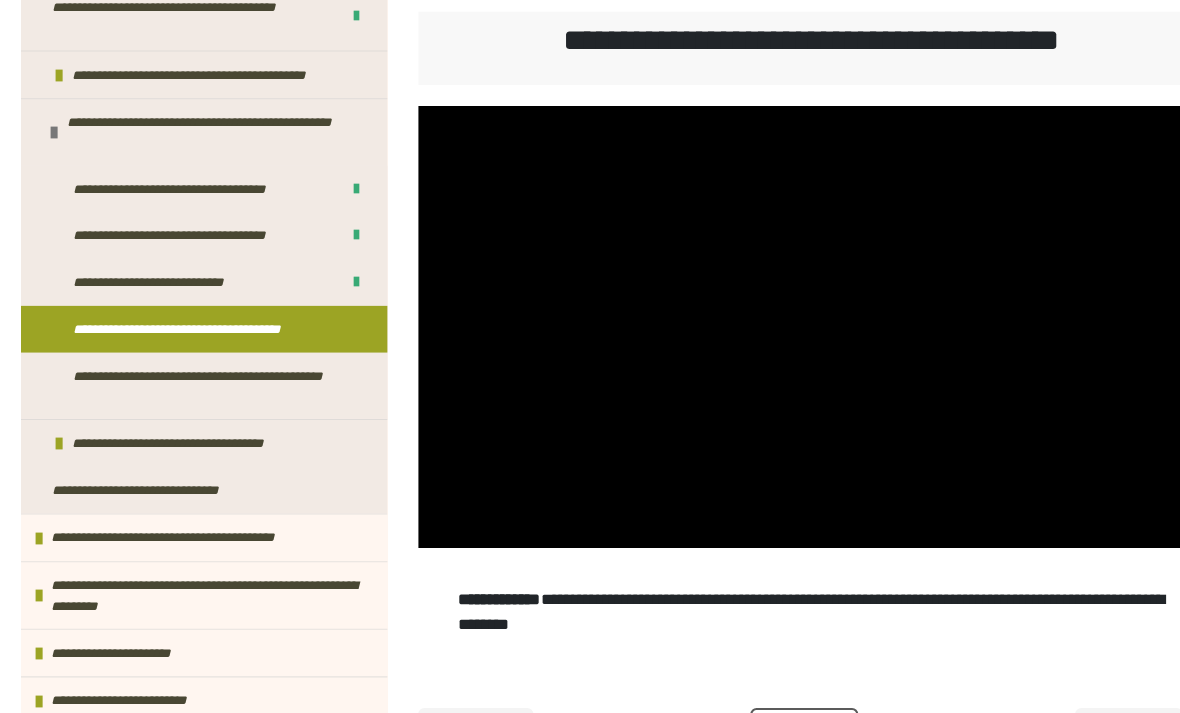 scroll, scrollTop: 581, scrollLeft: 0, axis: vertical 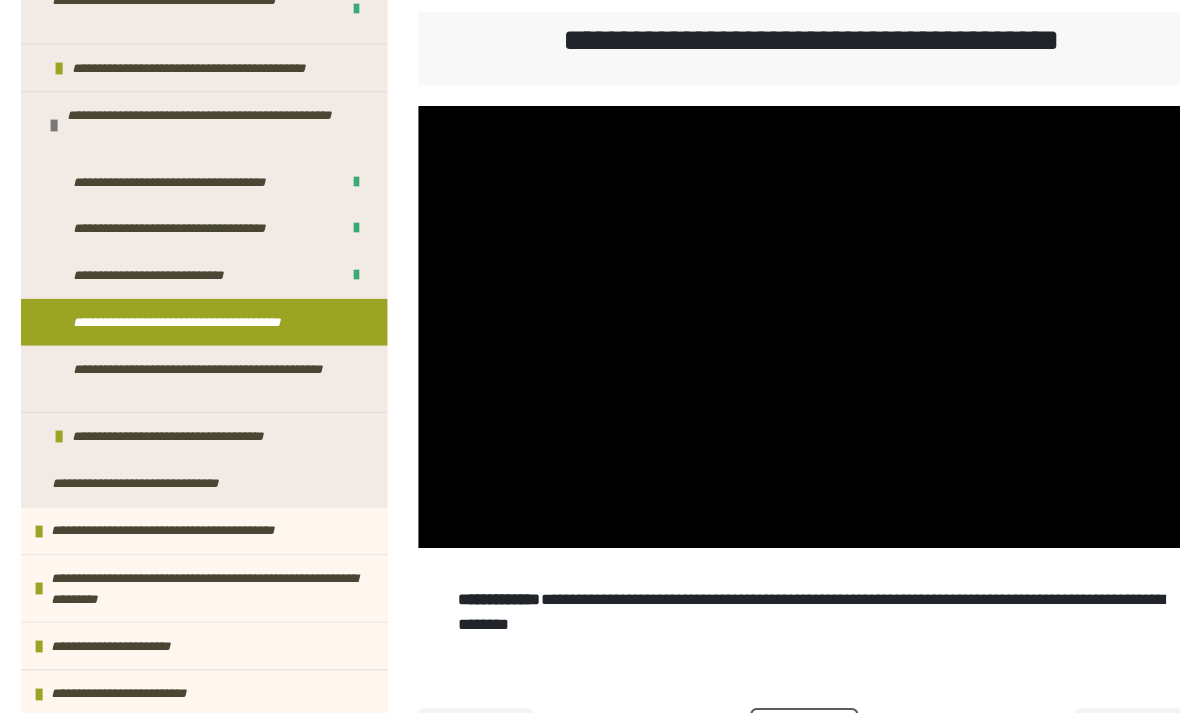 click on "**********" at bounding box center (191, 420) 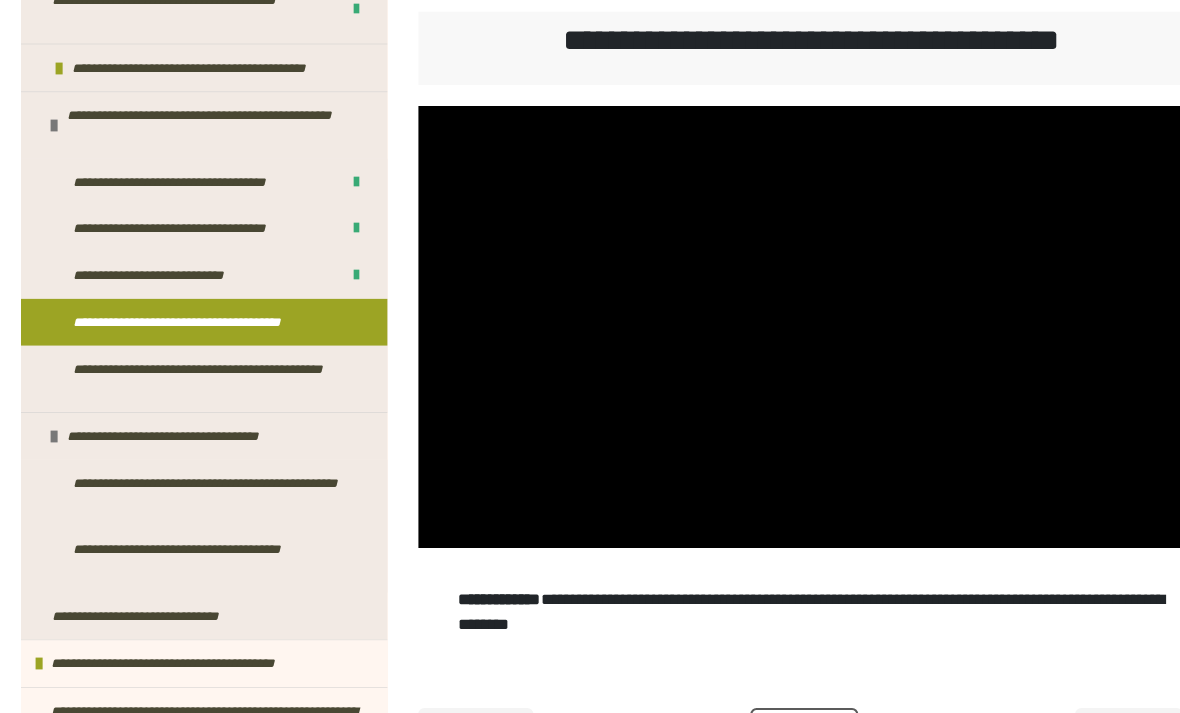 click on "**********" at bounding box center [198, 475] 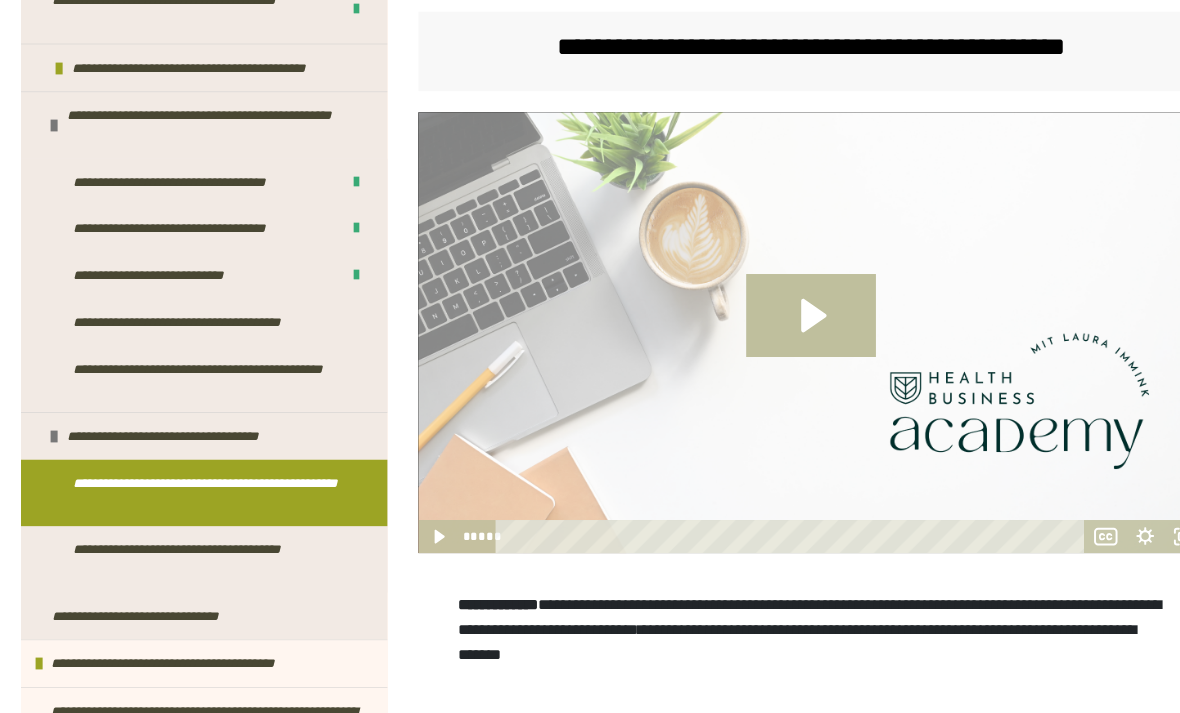 click 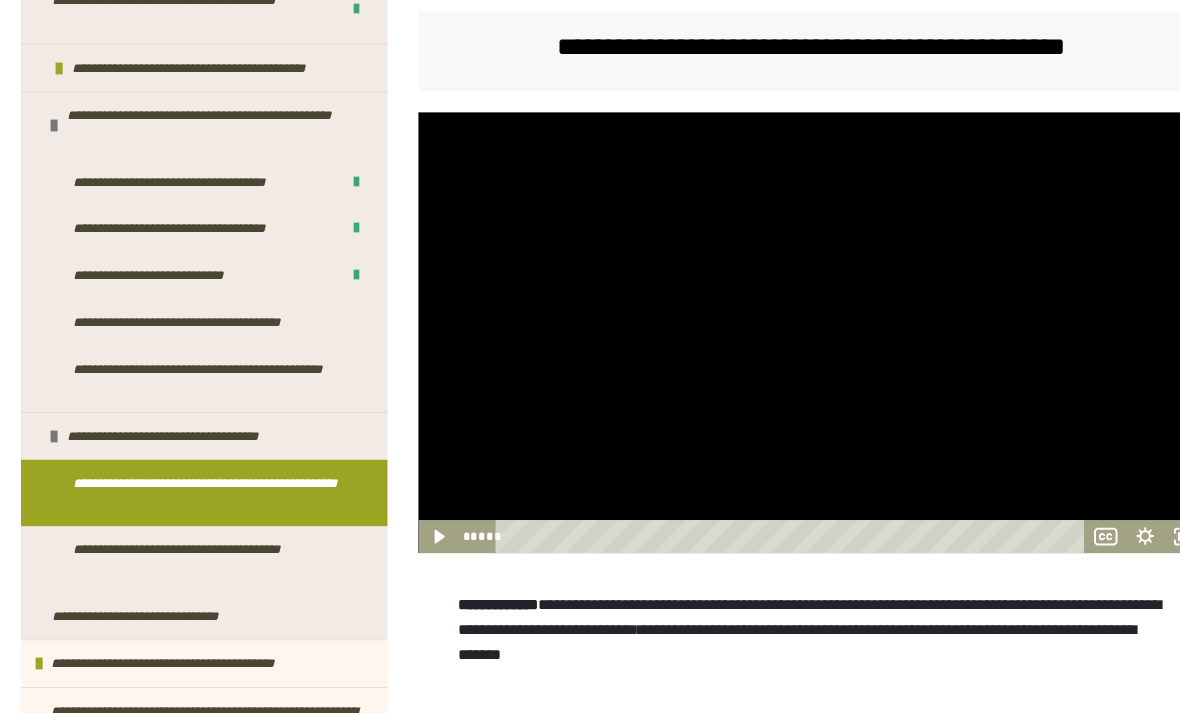 click 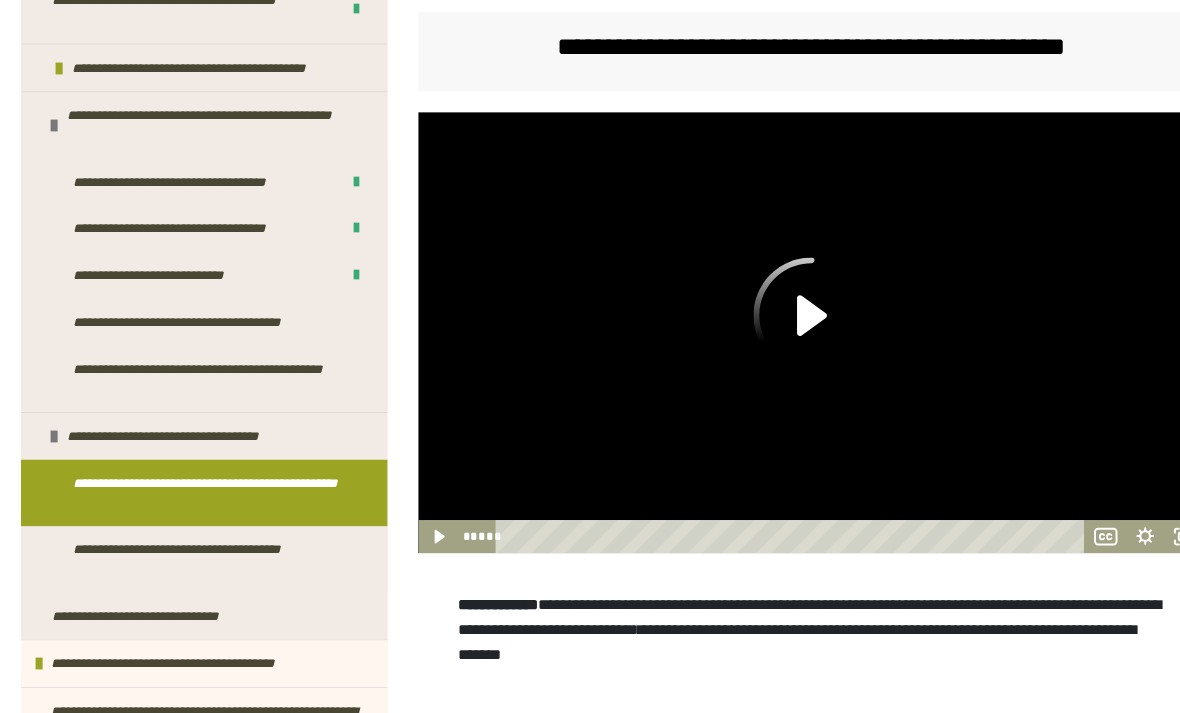 click on "**********" at bounding box center (196, 475) 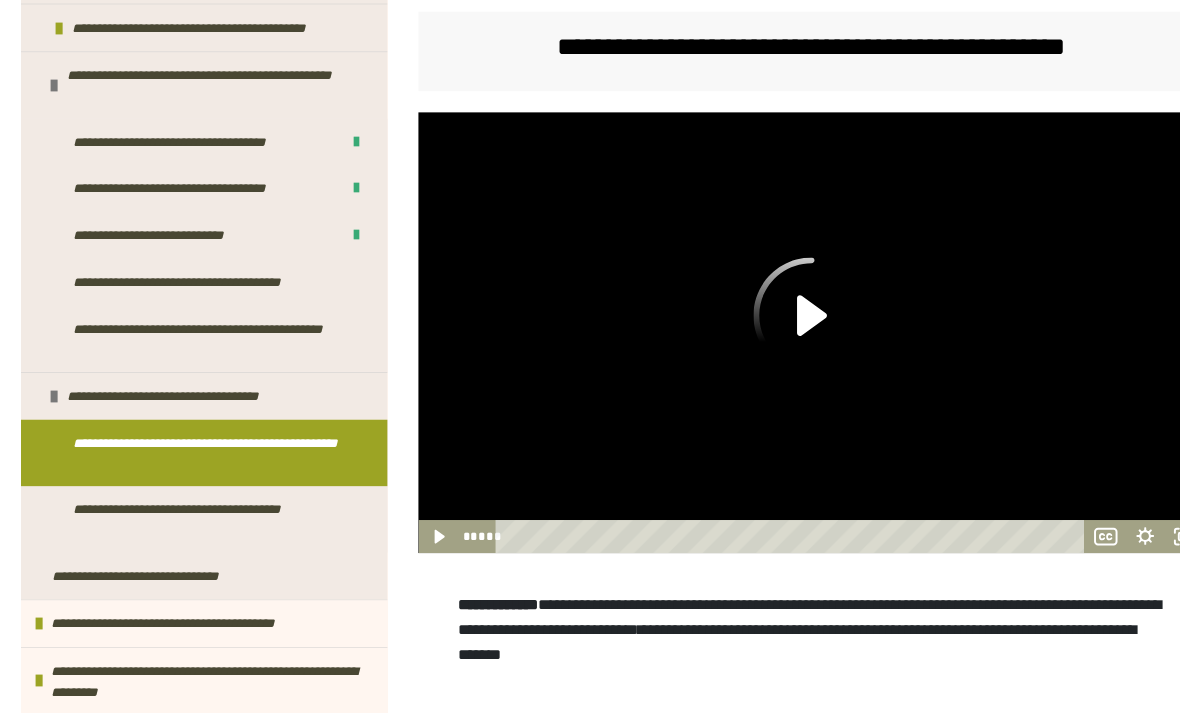 scroll, scrollTop: 658, scrollLeft: 0, axis: vertical 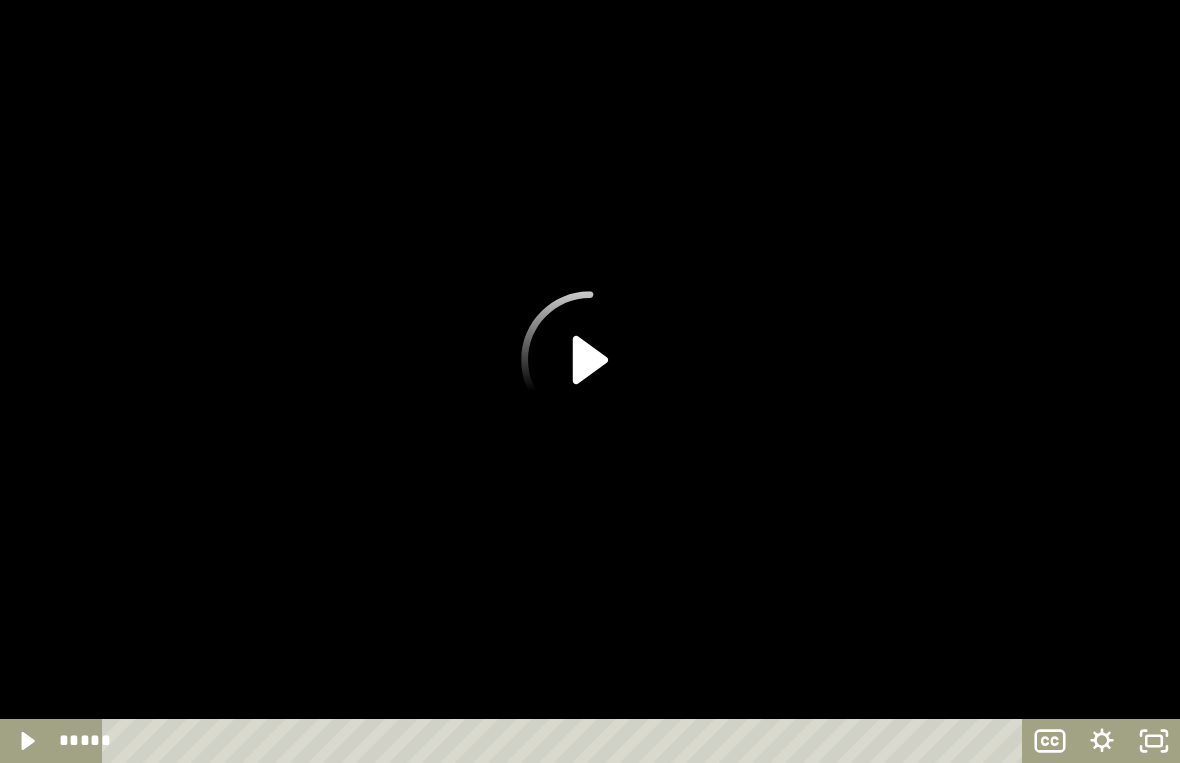 click 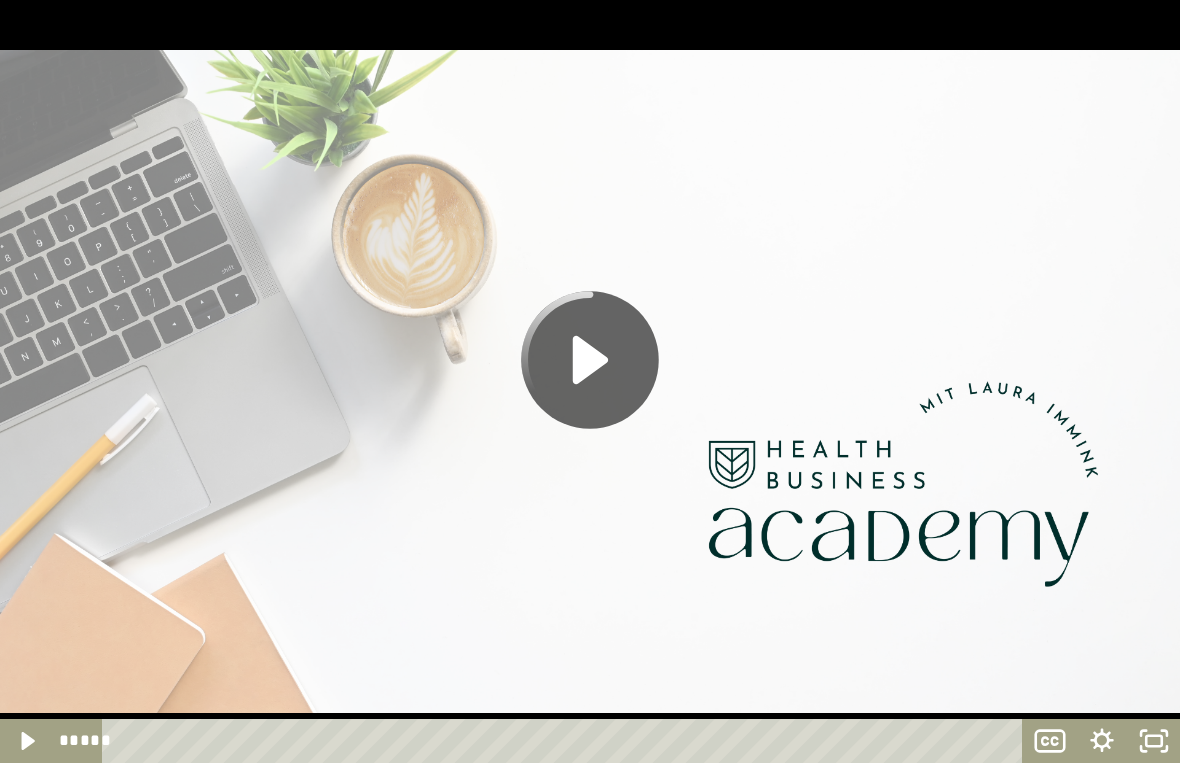 click 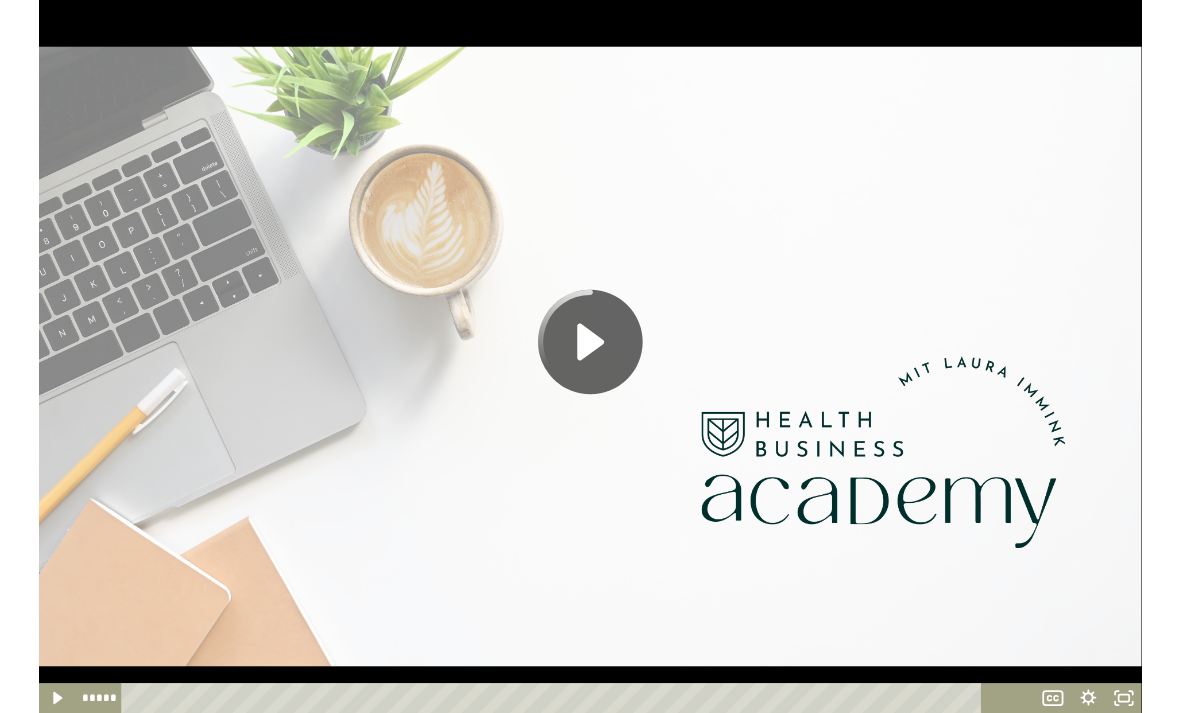 scroll, scrollTop: 347, scrollLeft: 0, axis: vertical 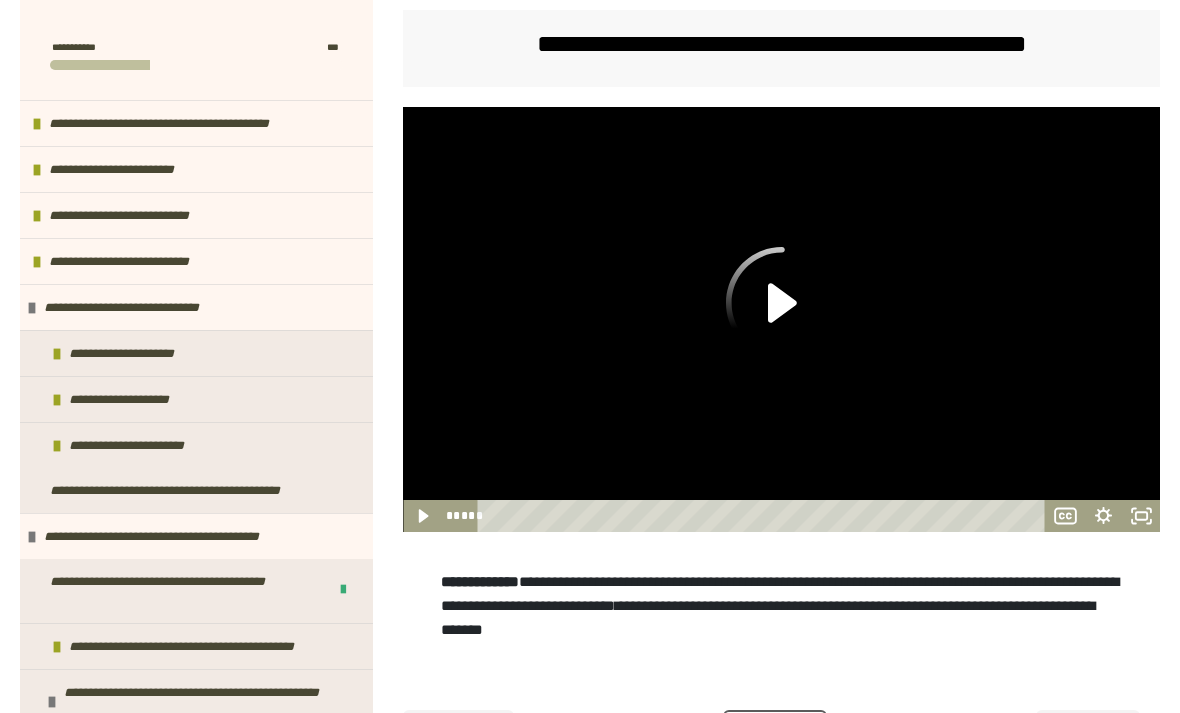click on "**********" at bounding box center [189, 536] 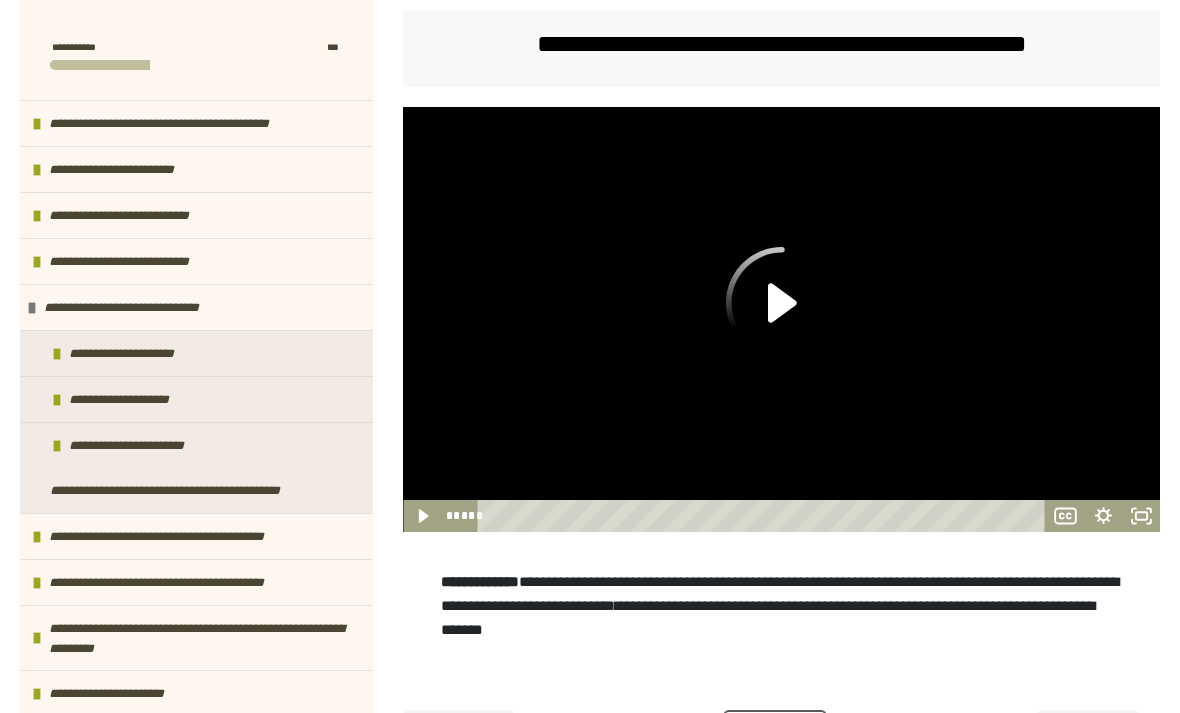 click on "**********" at bounding box center (194, 536) 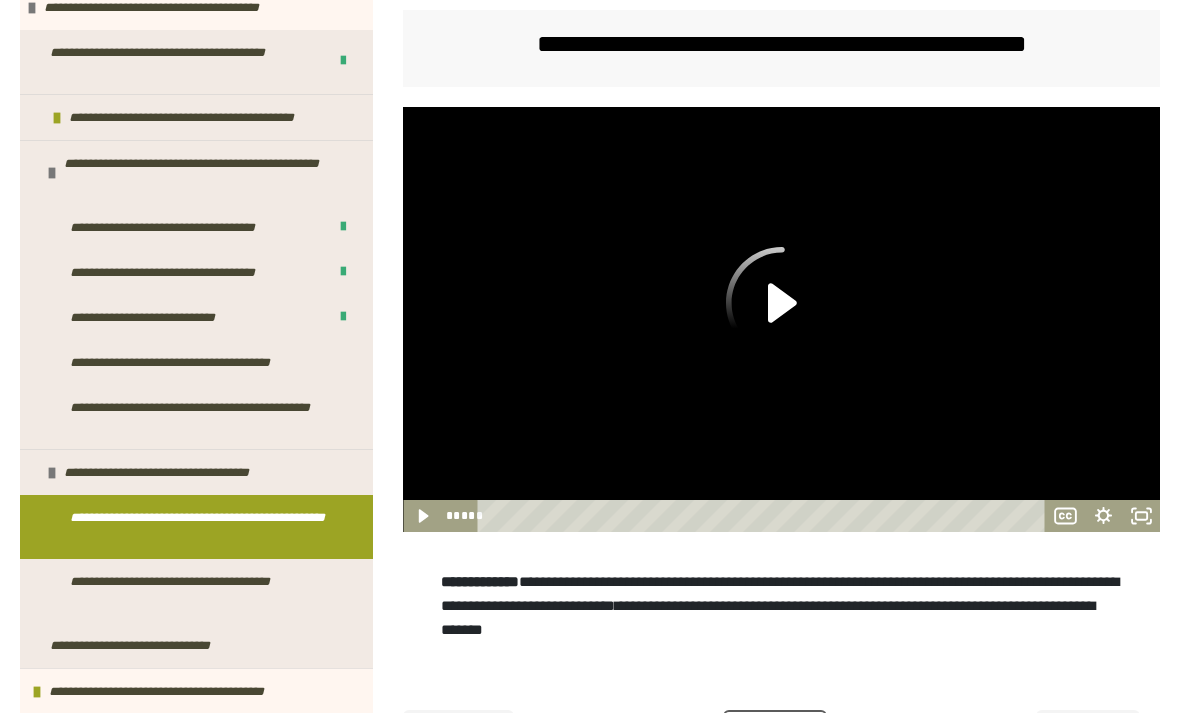 scroll, scrollTop: 535, scrollLeft: 0, axis: vertical 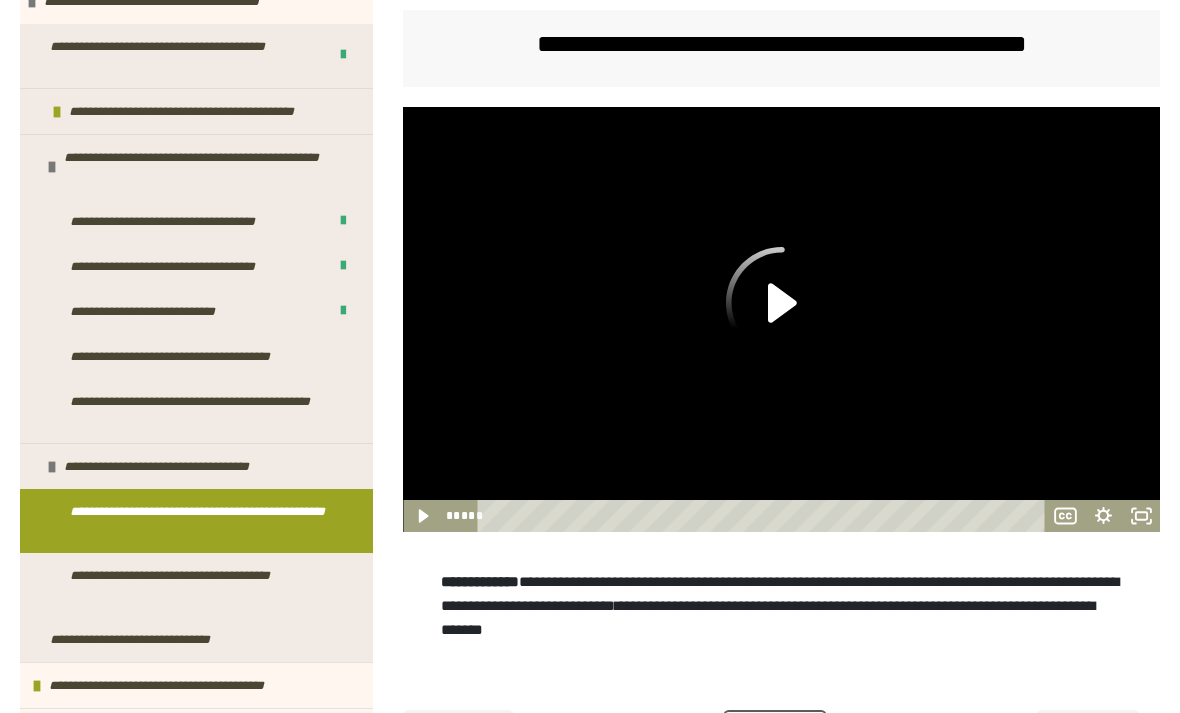 click on "**********" at bounding box center (198, 521) 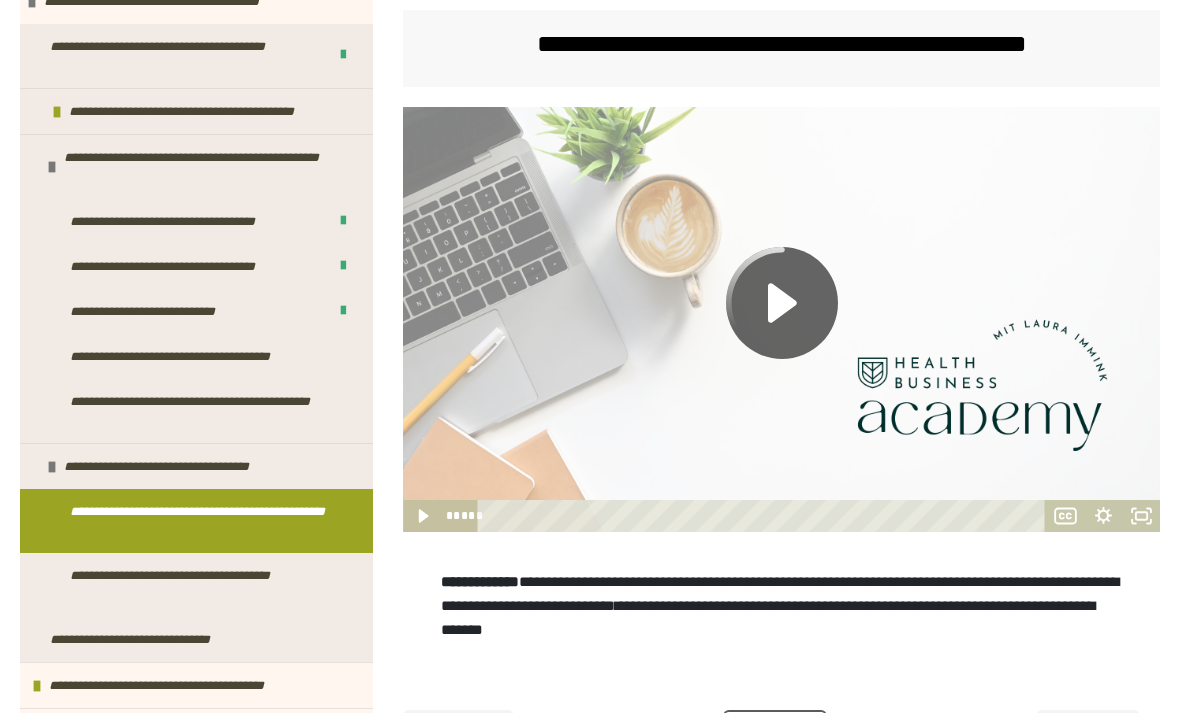 click on "**********" at bounding box center (198, 521) 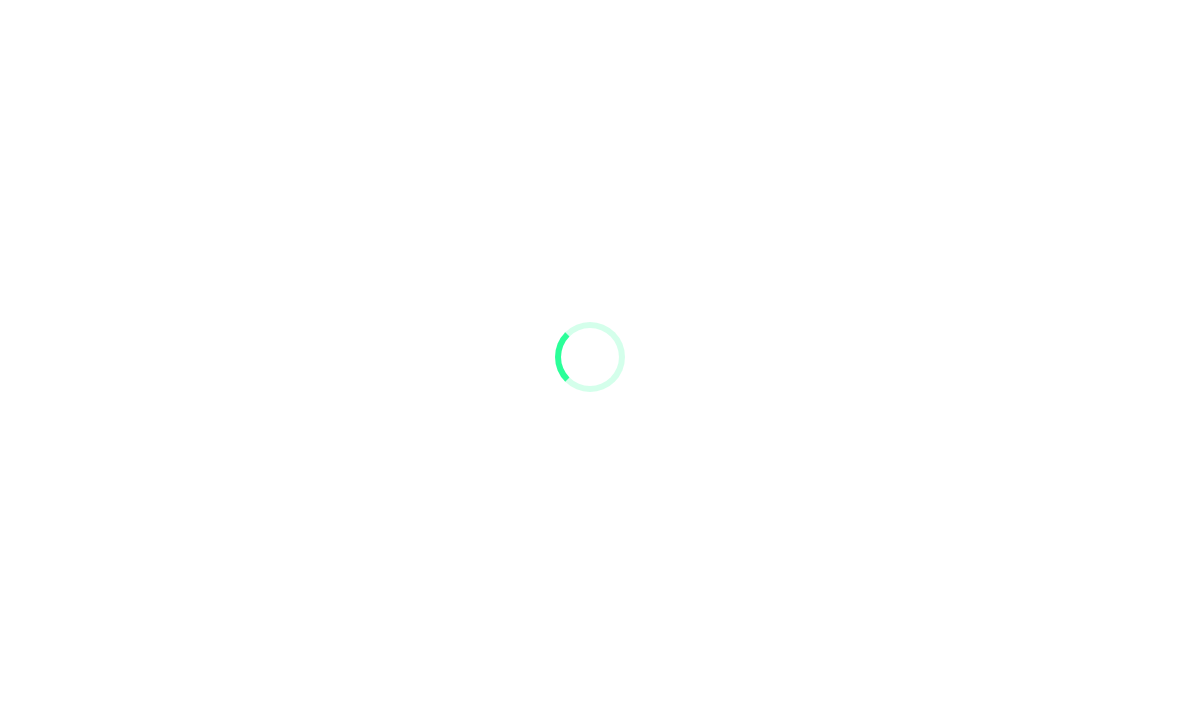 scroll, scrollTop: 89, scrollLeft: 0, axis: vertical 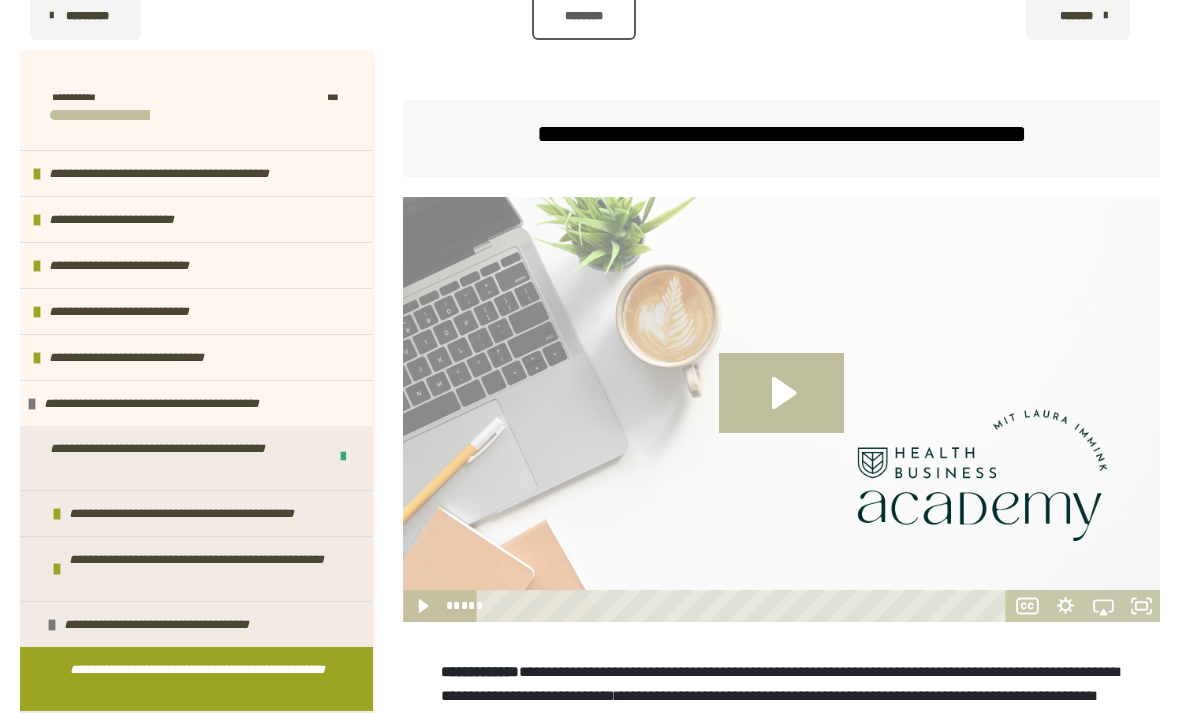 click 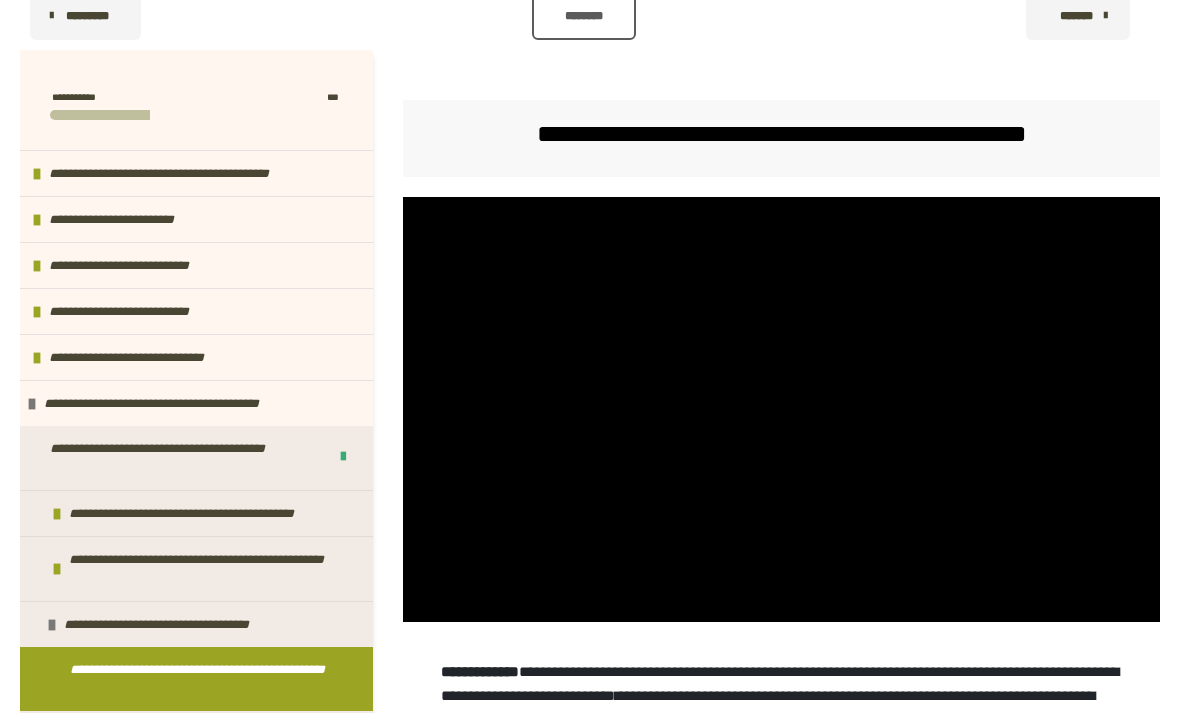 scroll, scrollTop: 257, scrollLeft: 0, axis: vertical 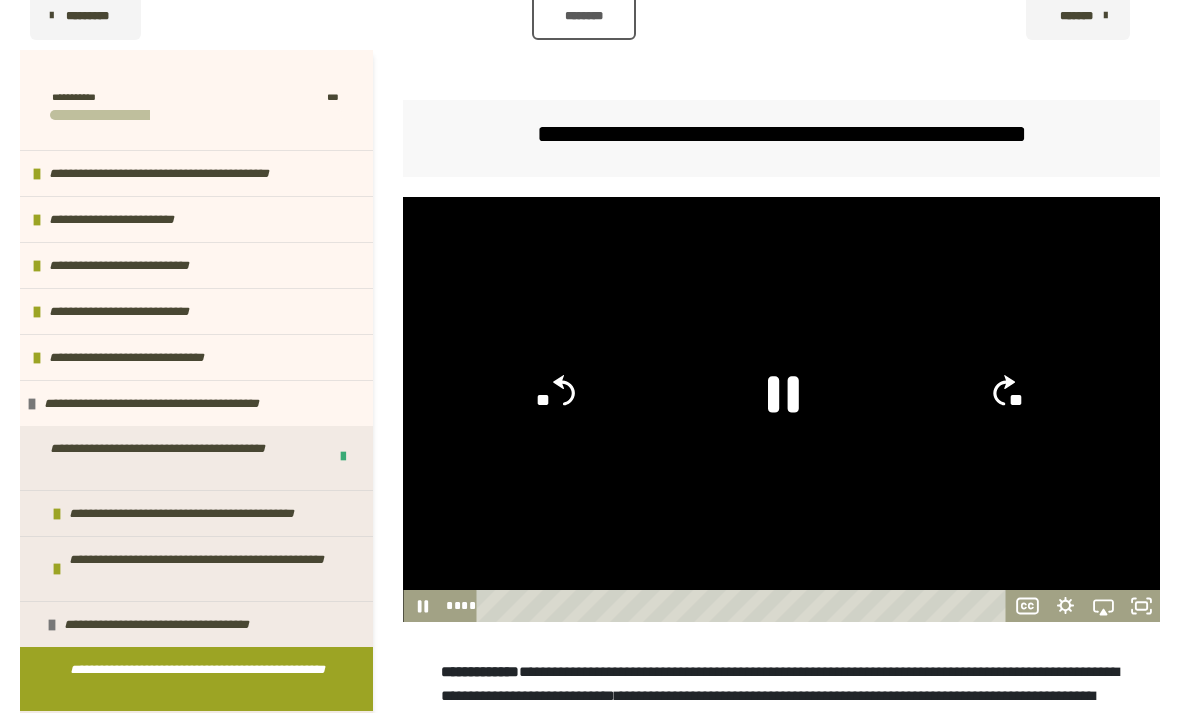 click 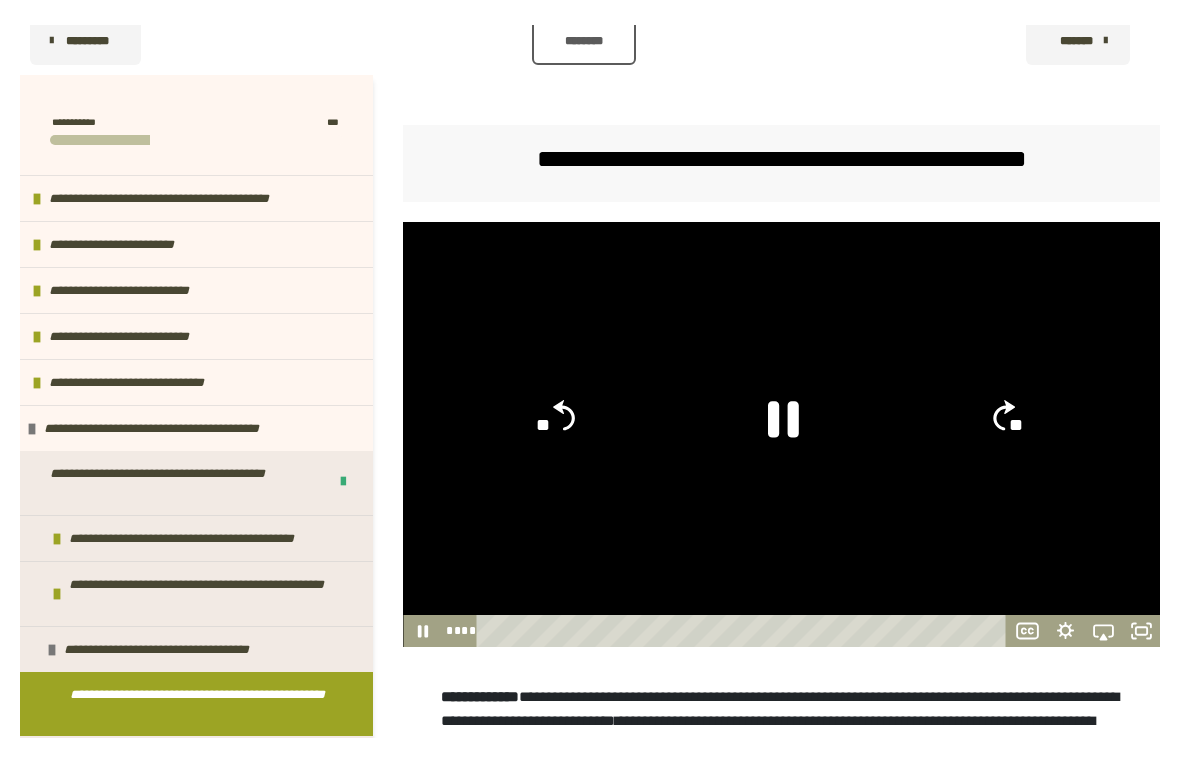 scroll, scrollTop: 24, scrollLeft: 0, axis: vertical 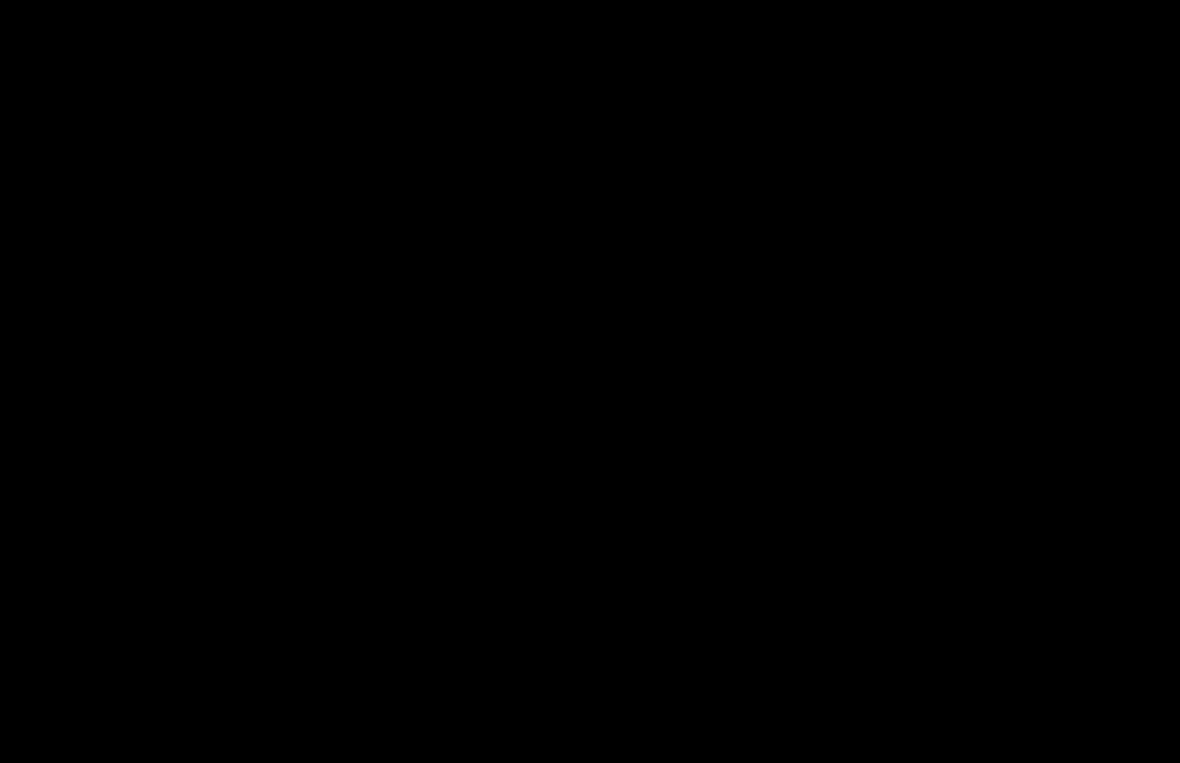 click at bounding box center (590, 381) 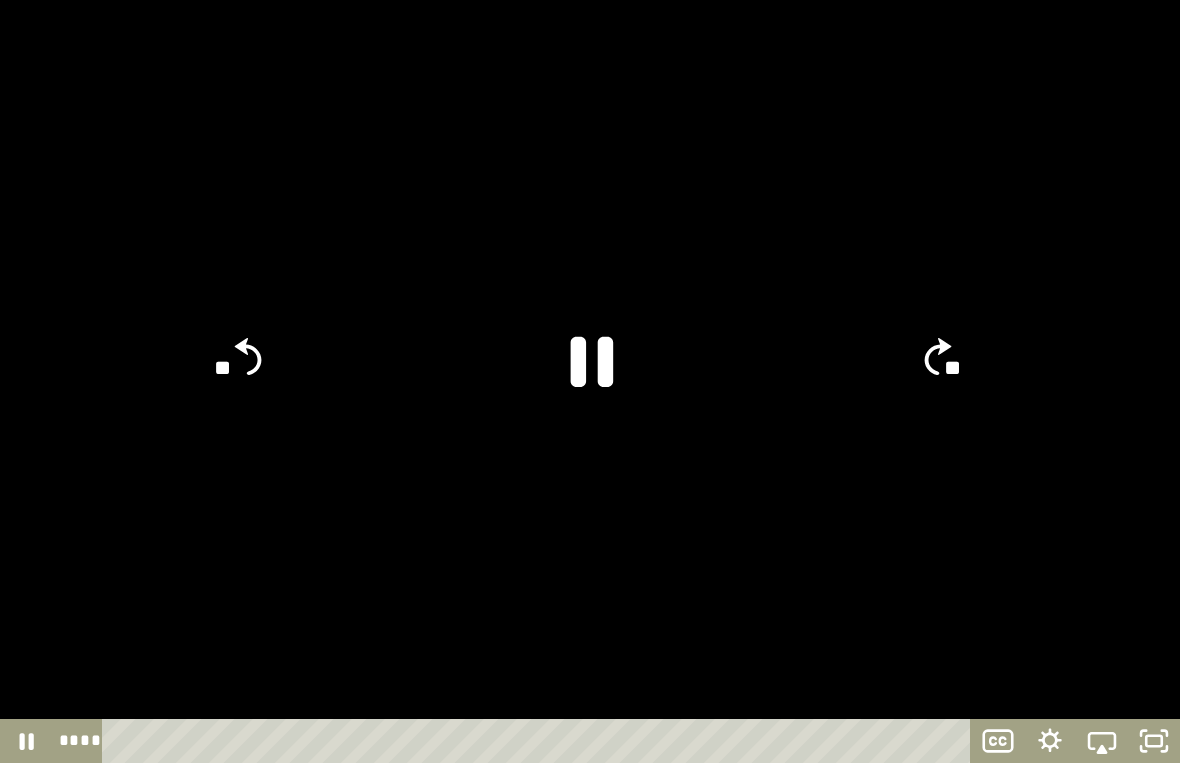 click 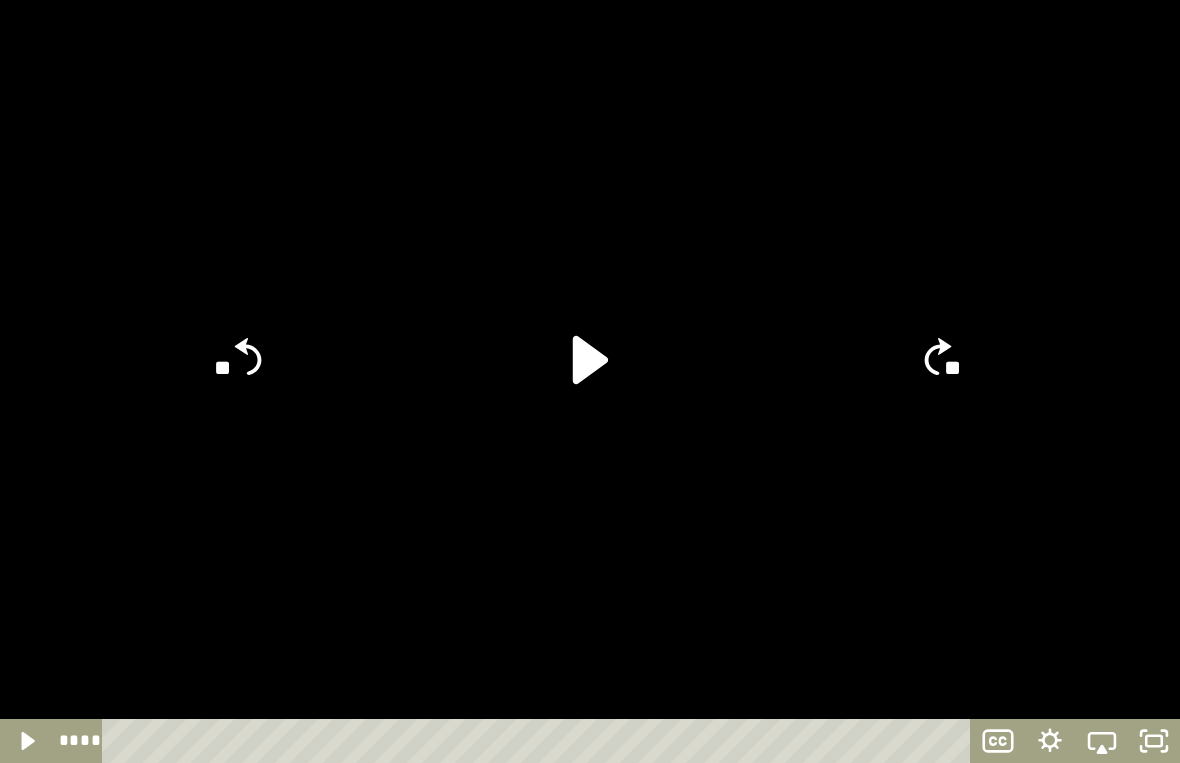 click 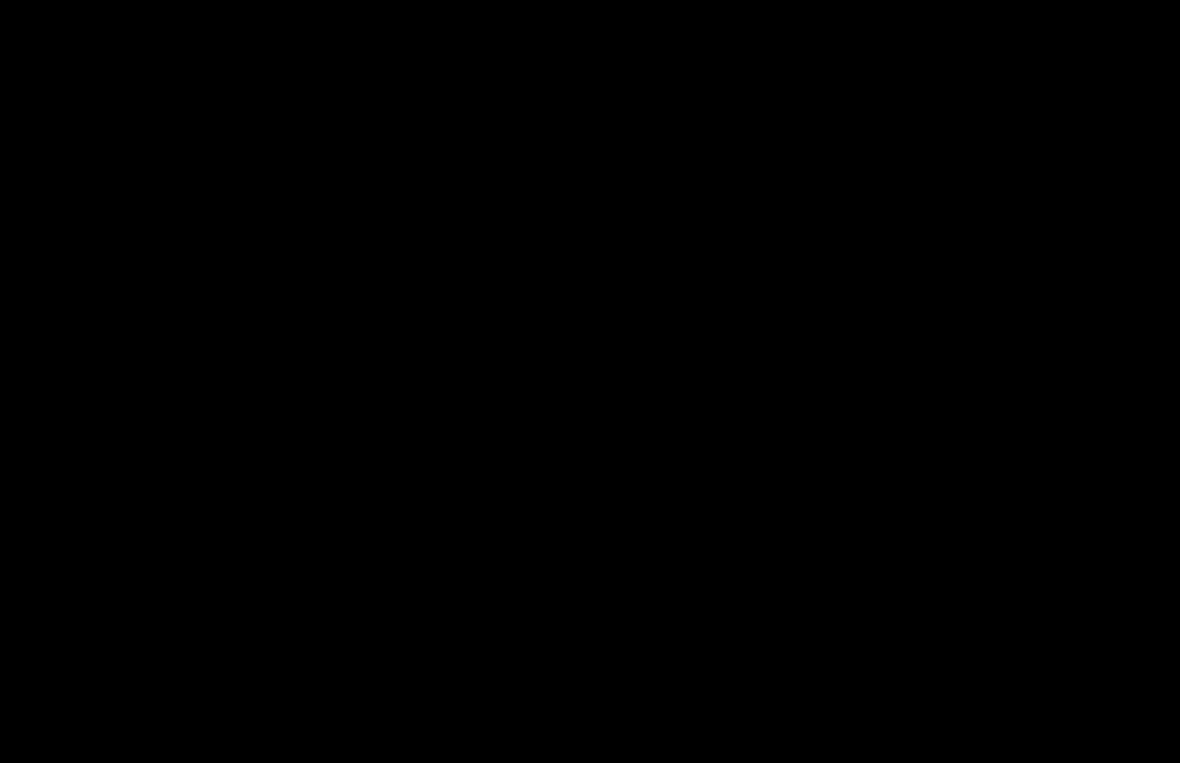 click at bounding box center (590, 381) 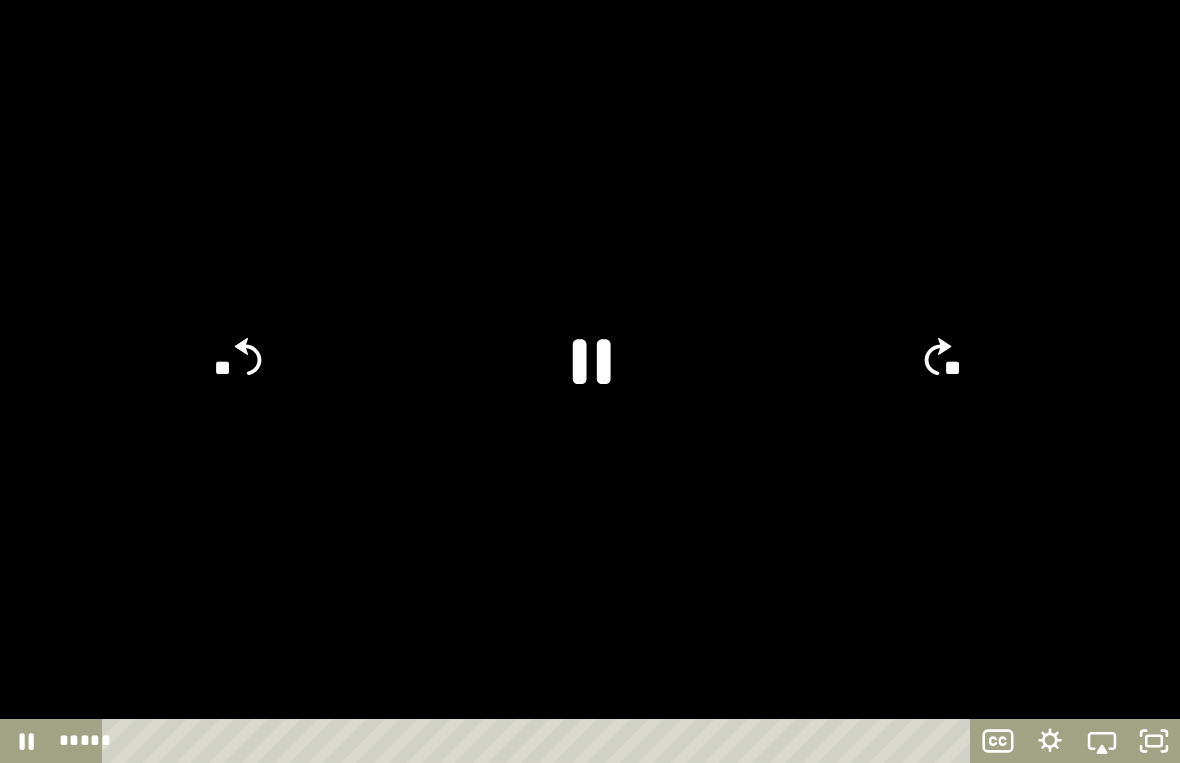 click 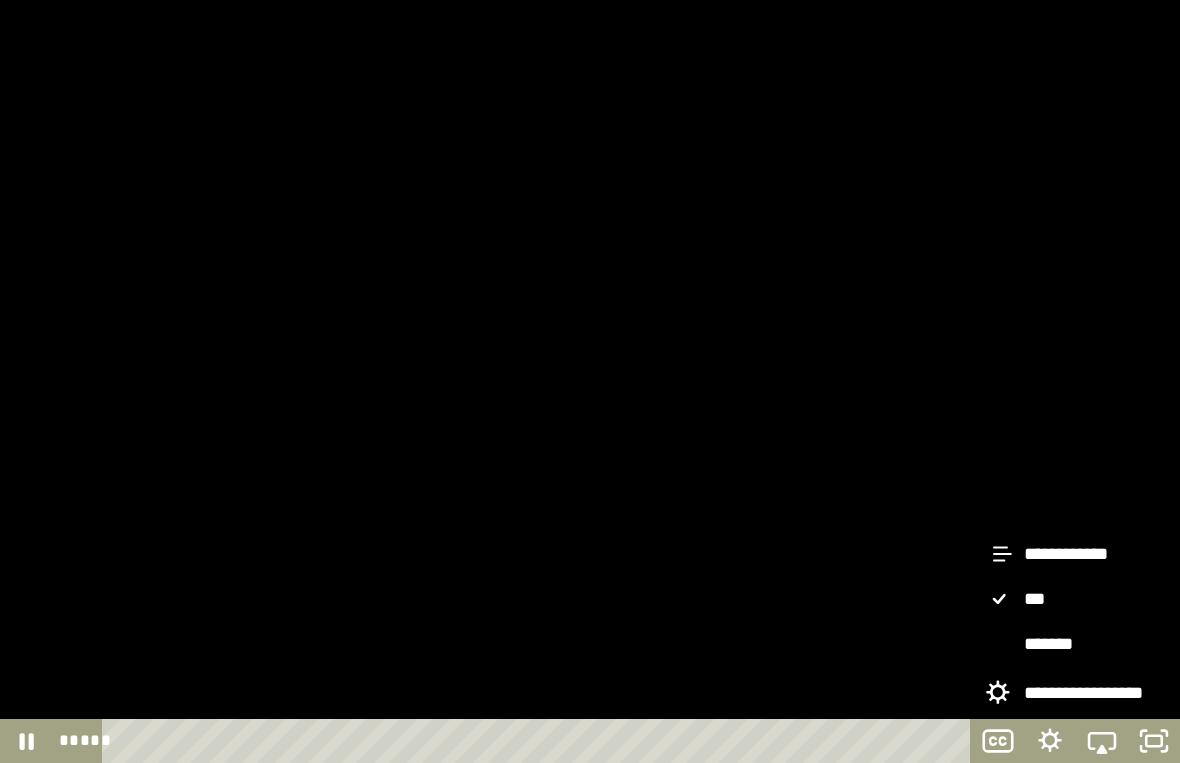 click at bounding box center [590, 381] 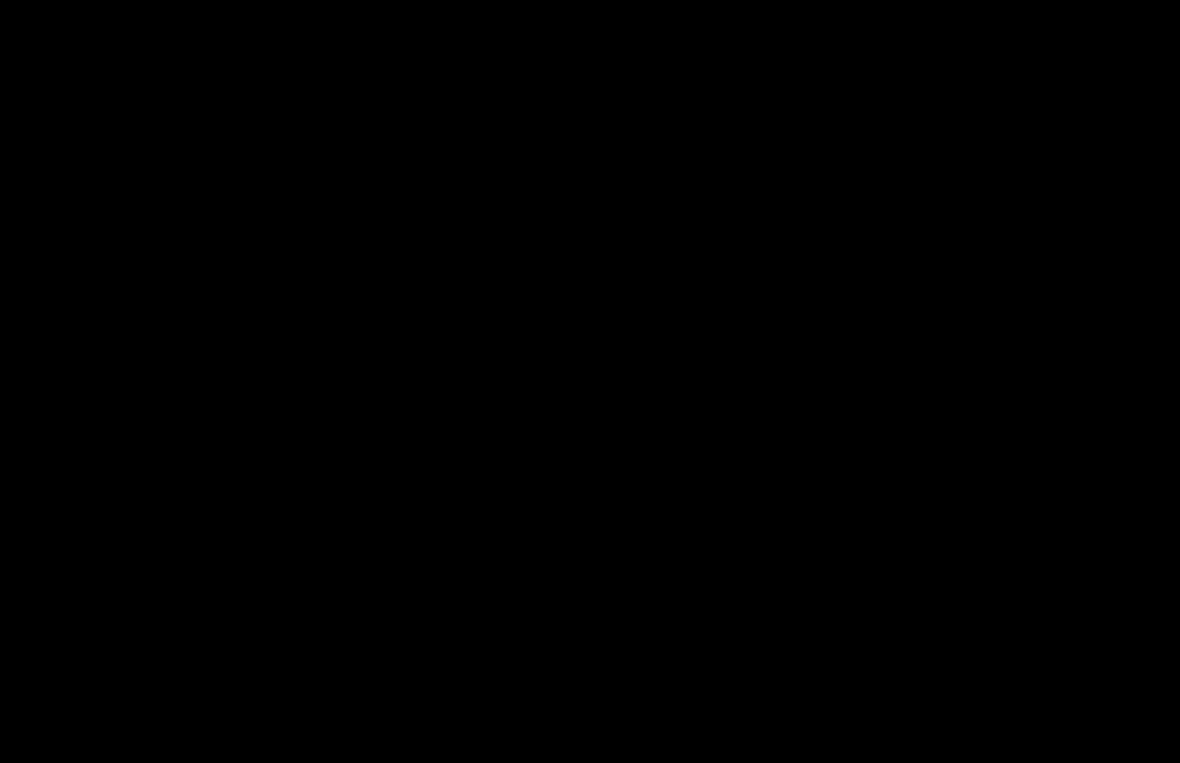 click at bounding box center (590, 381) 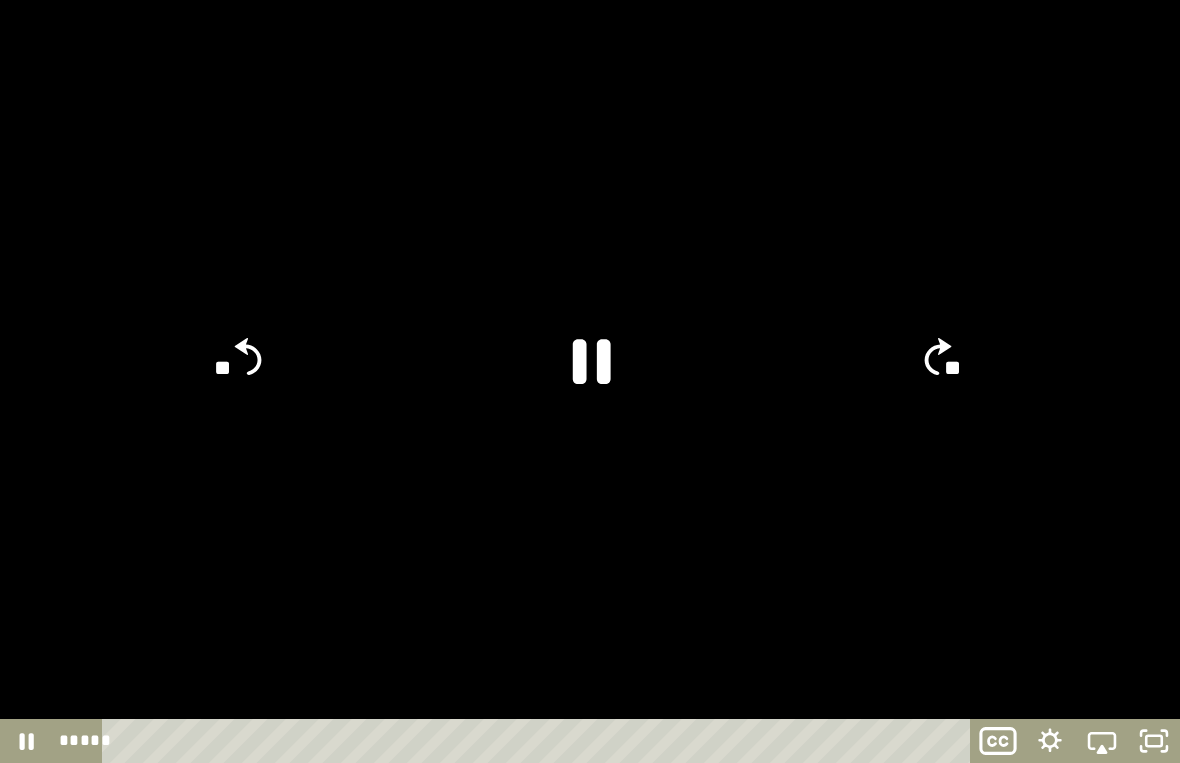 click 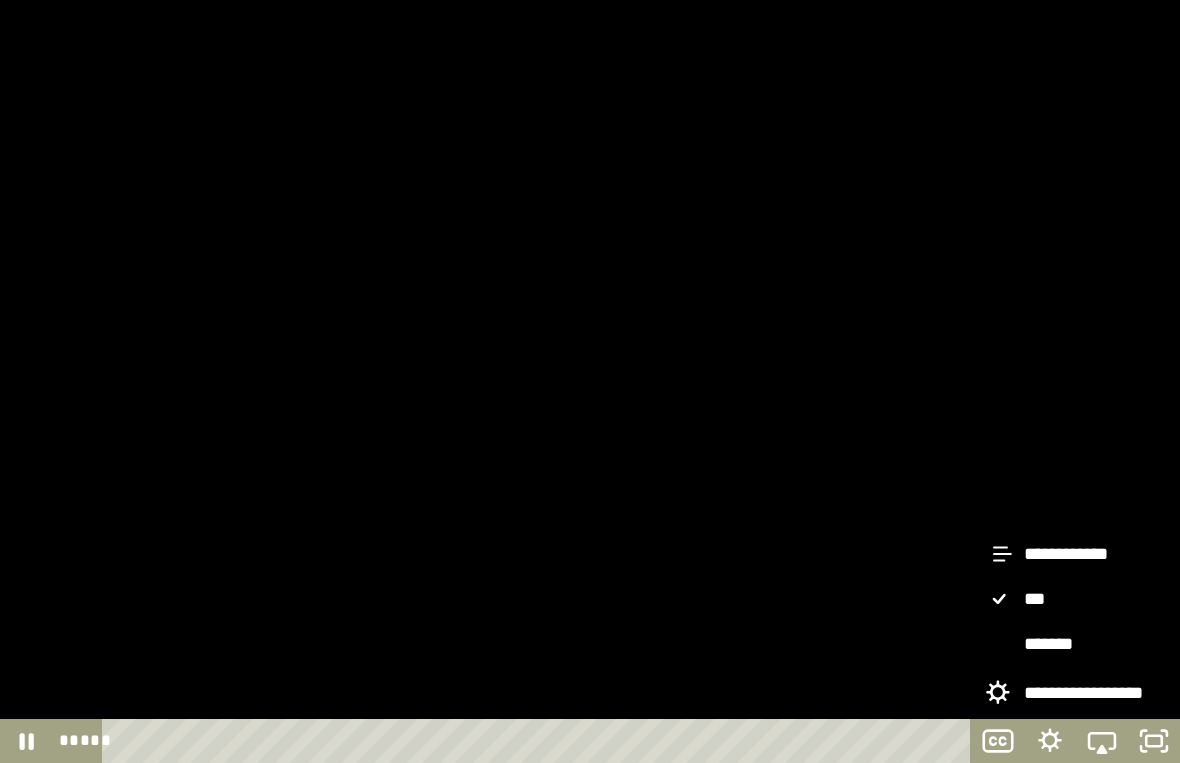 click 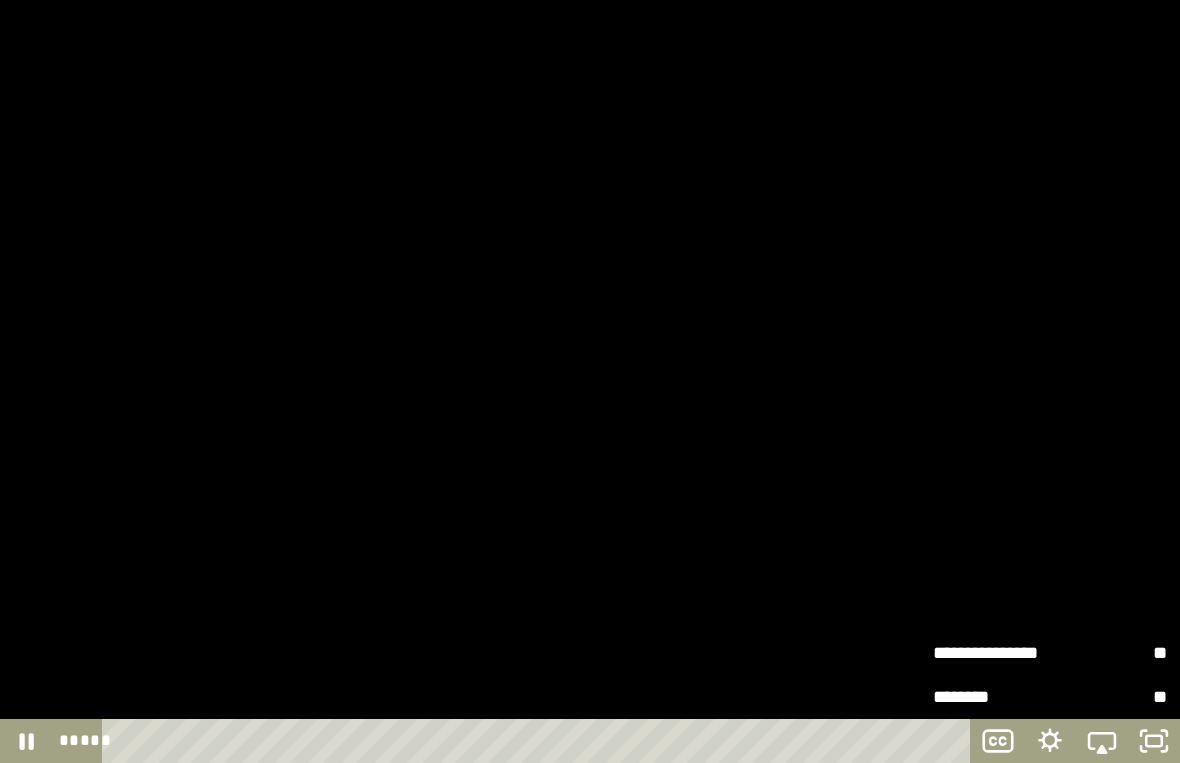 click on "**********" at bounding box center (991, 651) 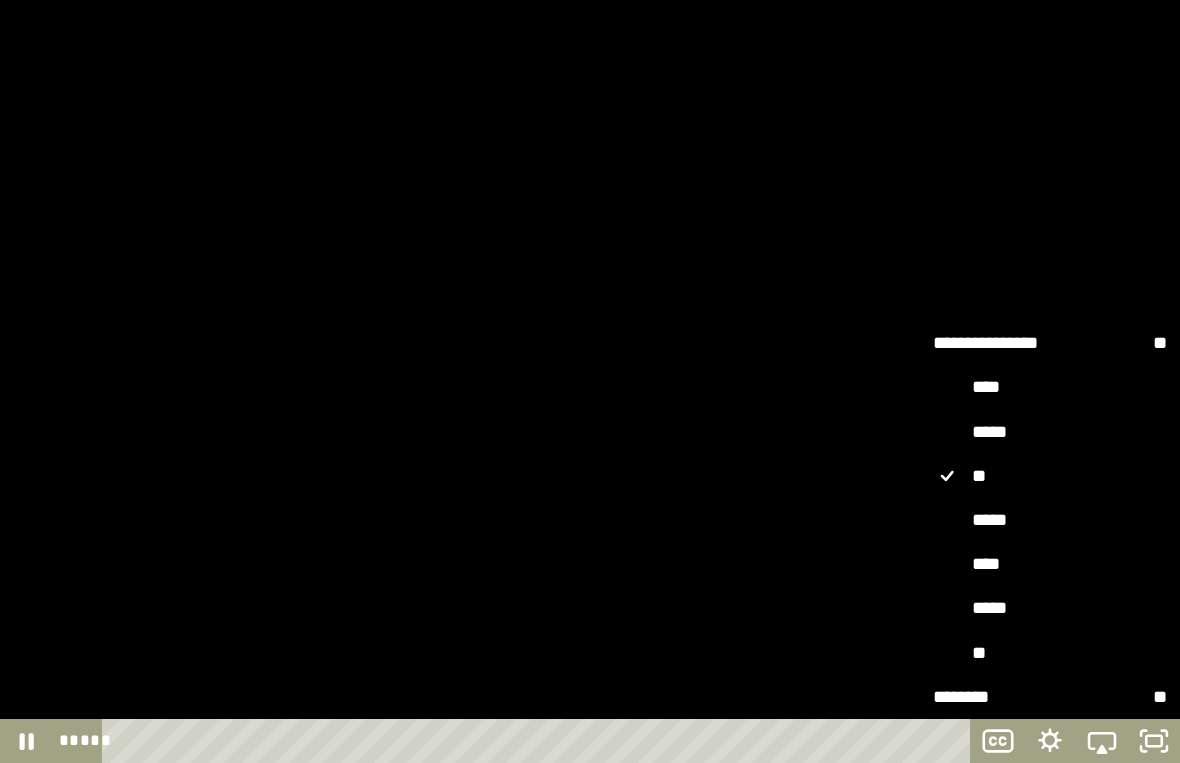 click on "****" at bounding box center [1050, 564] 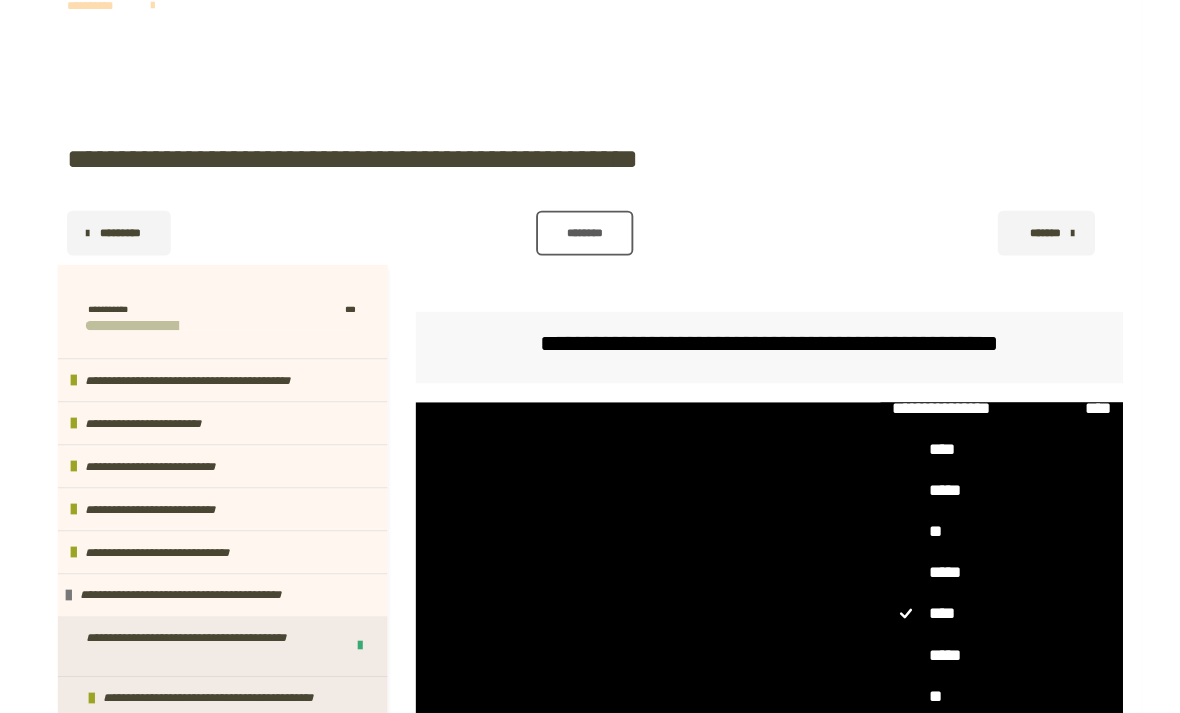 scroll, scrollTop: 257, scrollLeft: 0, axis: vertical 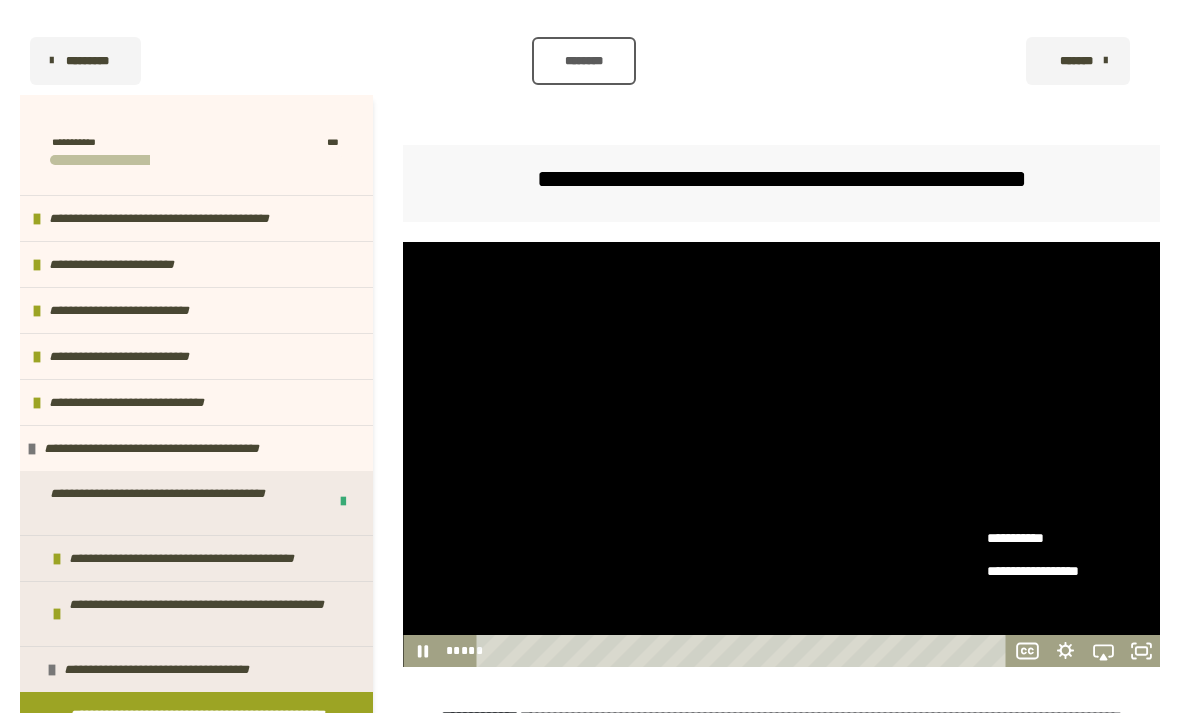 click 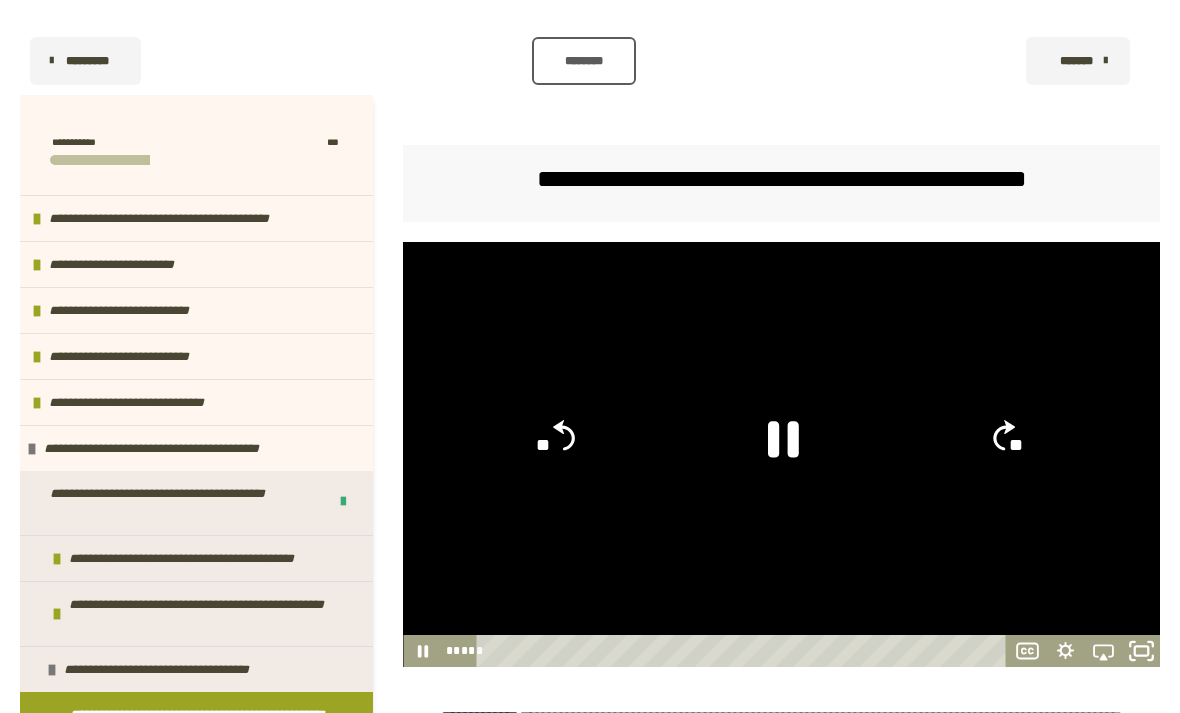 click 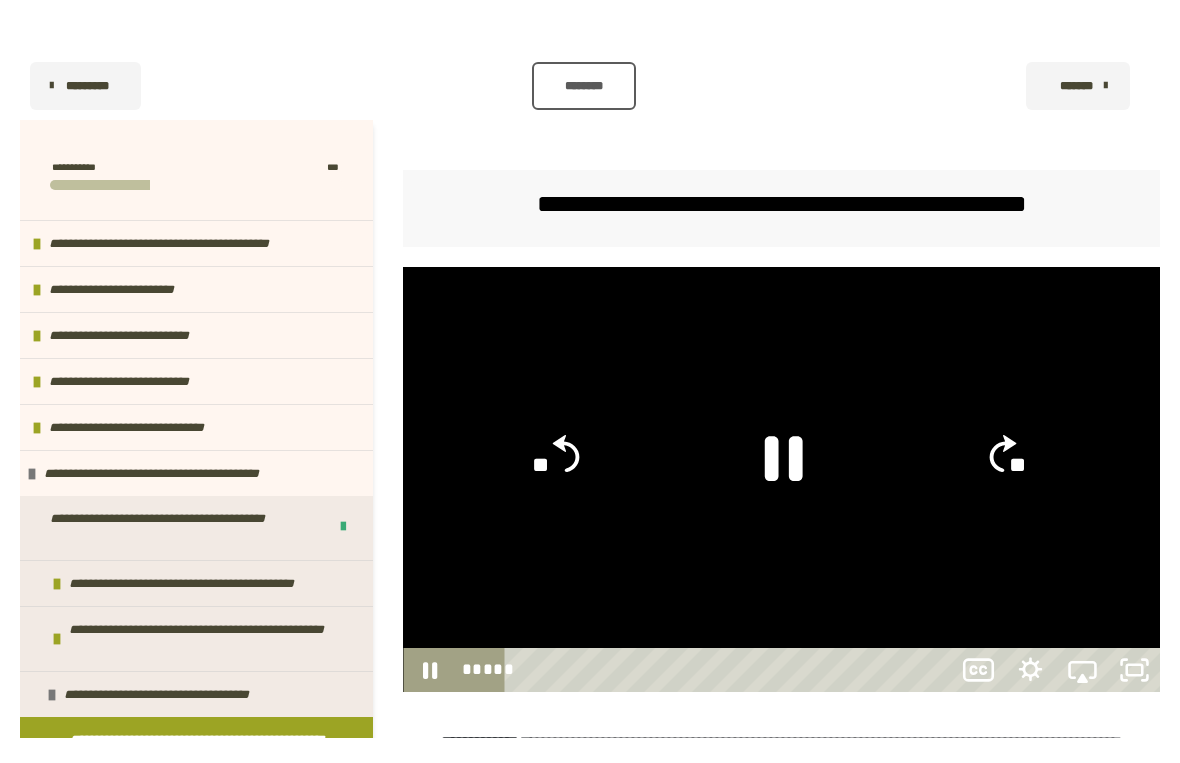 scroll, scrollTop: 24, scrollLeft: 0, axis: vertical 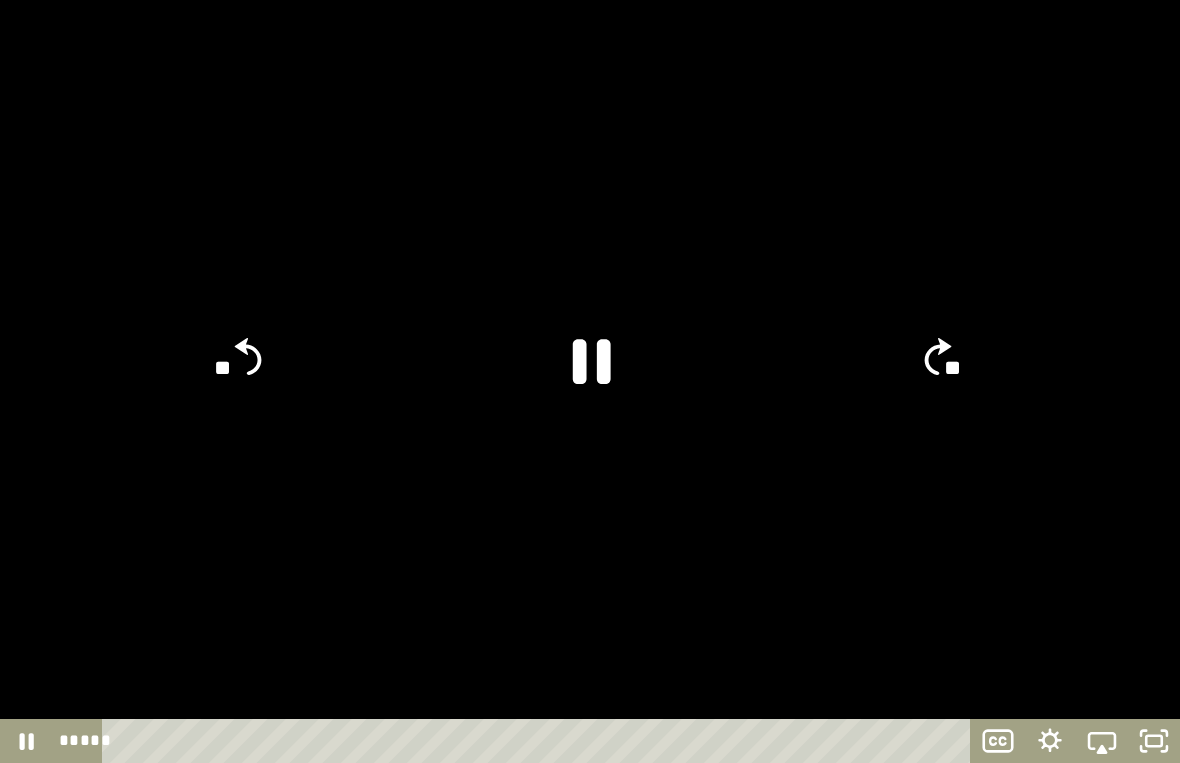 click 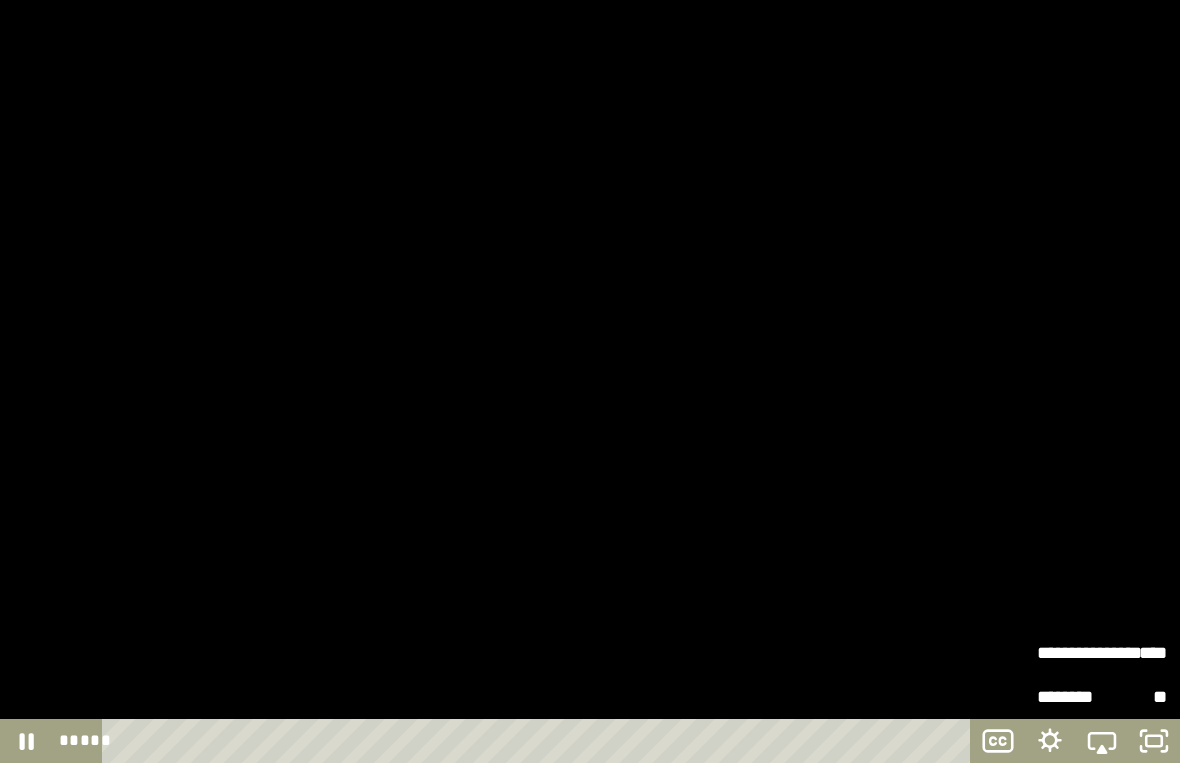 click at bounding box center [590, 381] 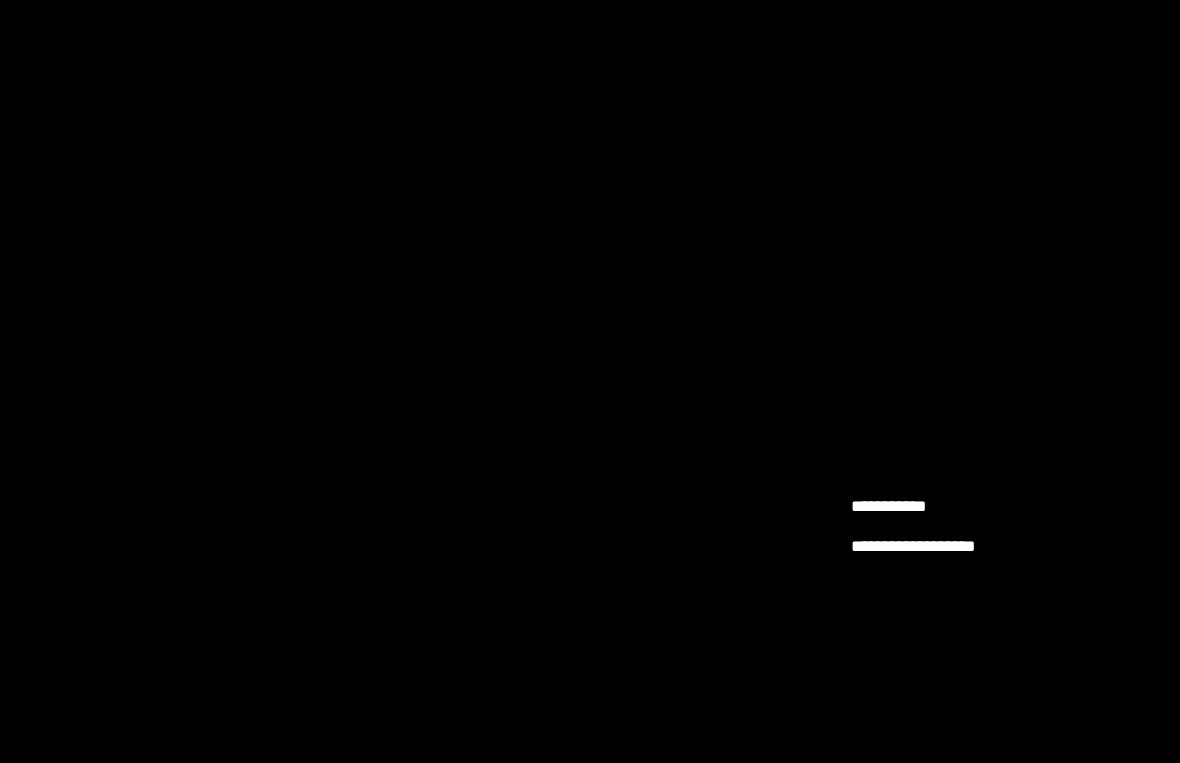 click 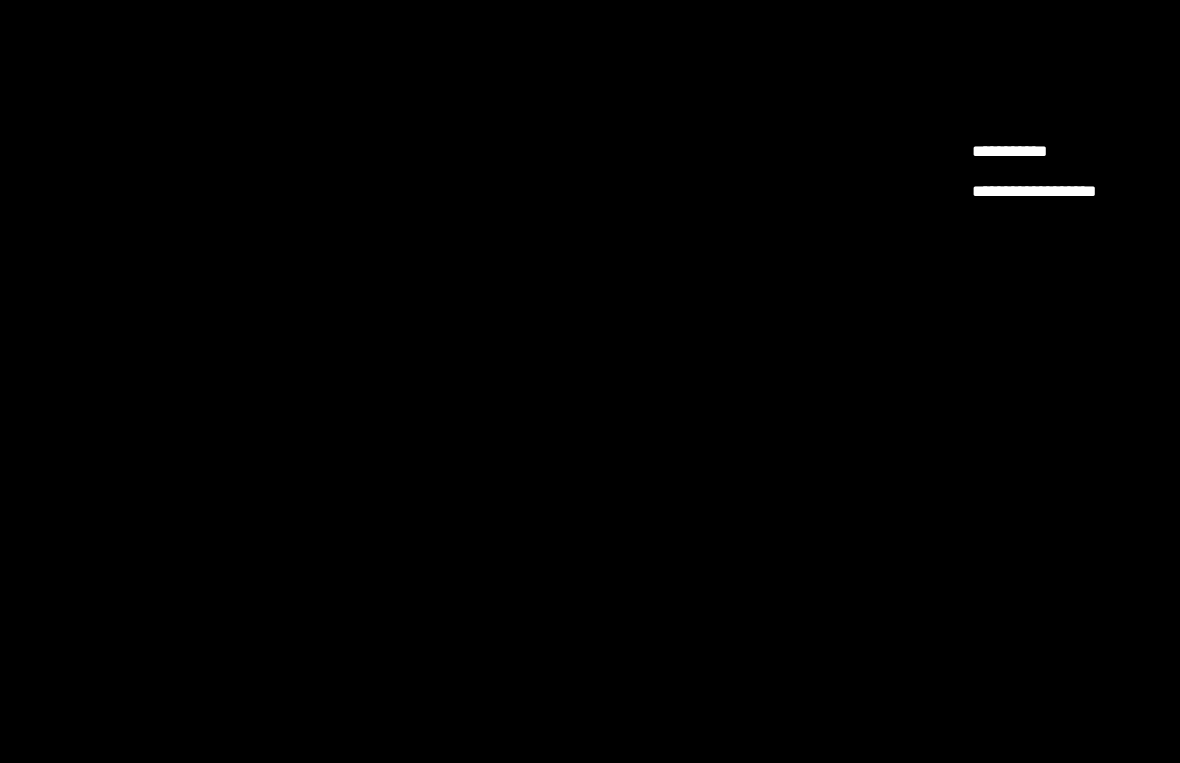 click on "**********" at bounding box center (590, 796) 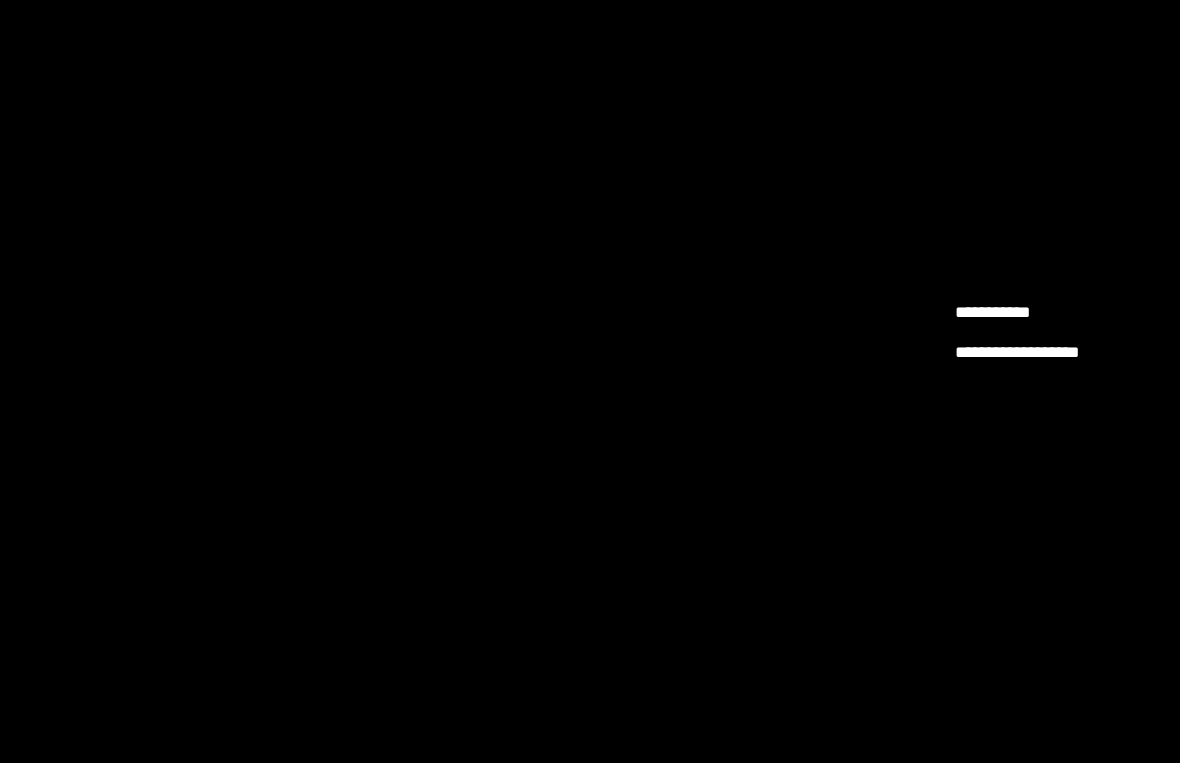 click at bounding box center [590, 381] 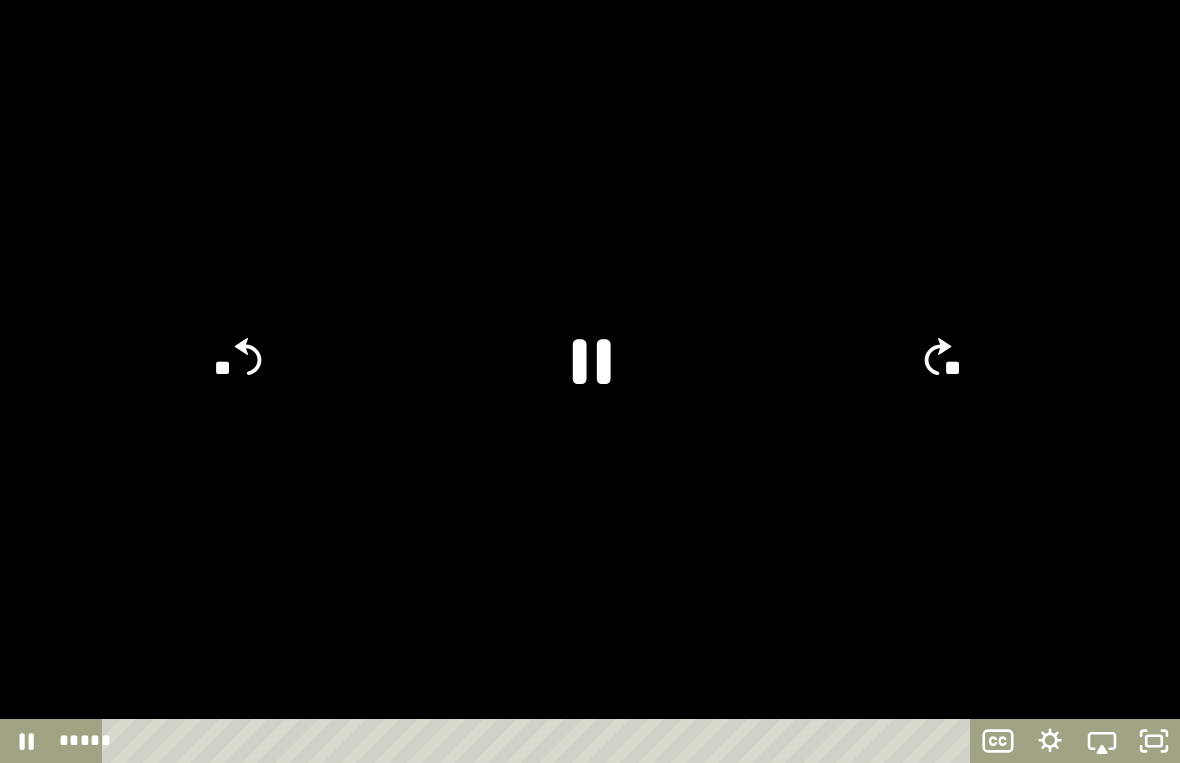 click 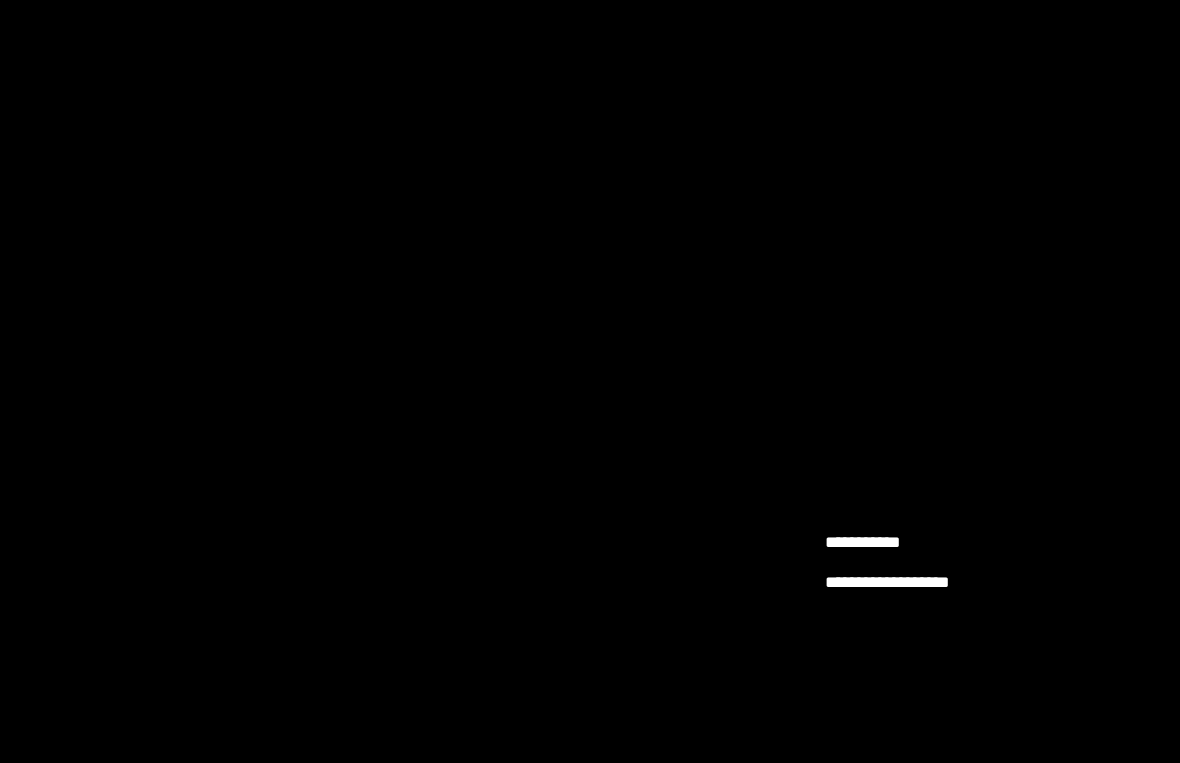 click 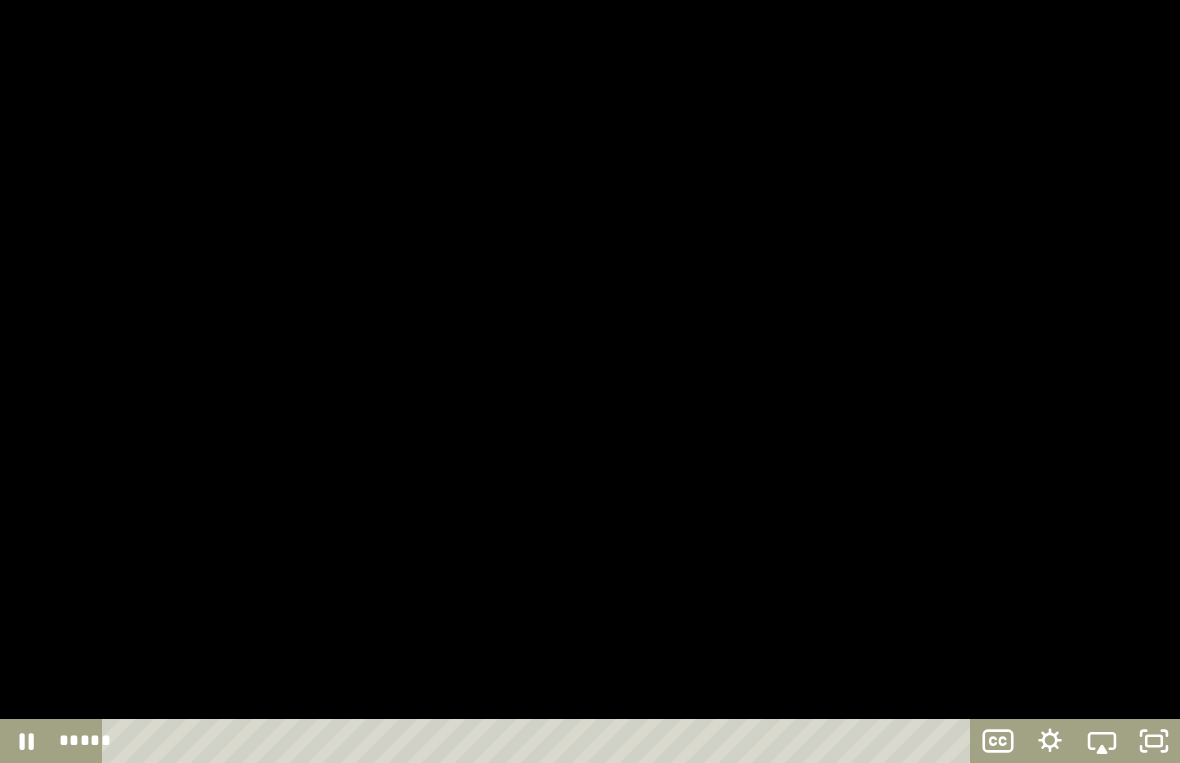 click 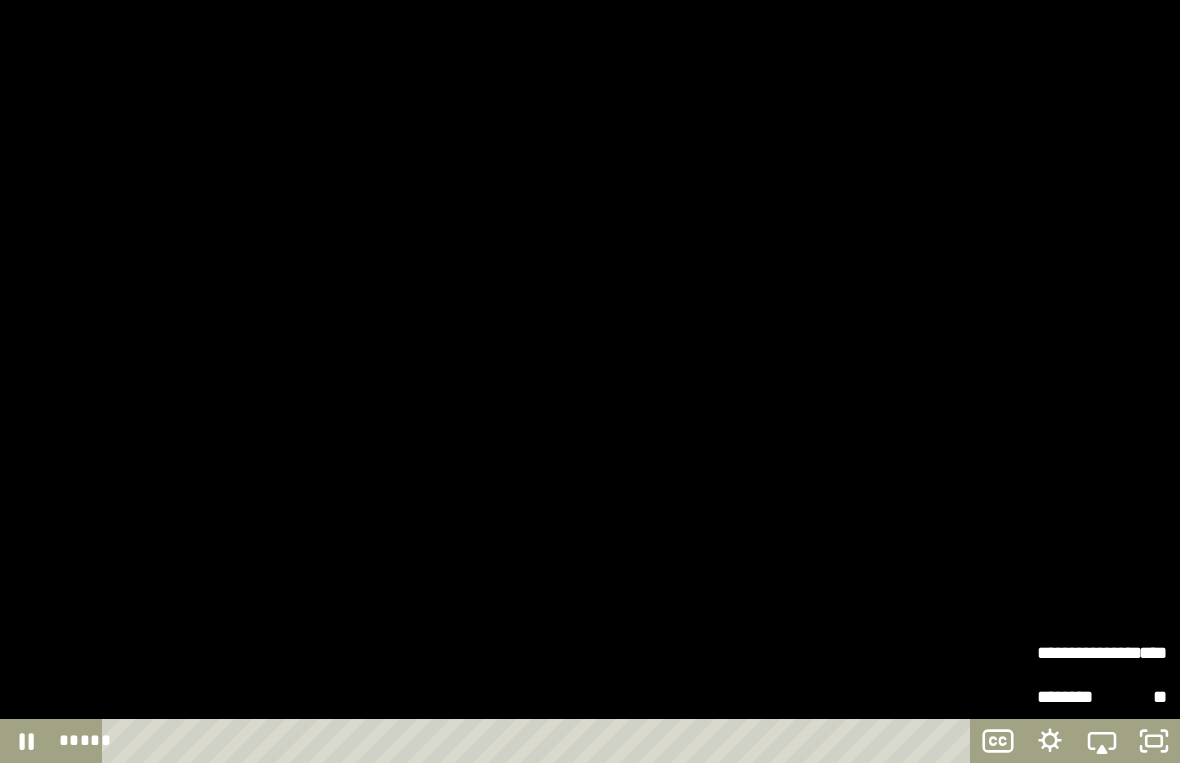 click at bounding box center [590, 381] 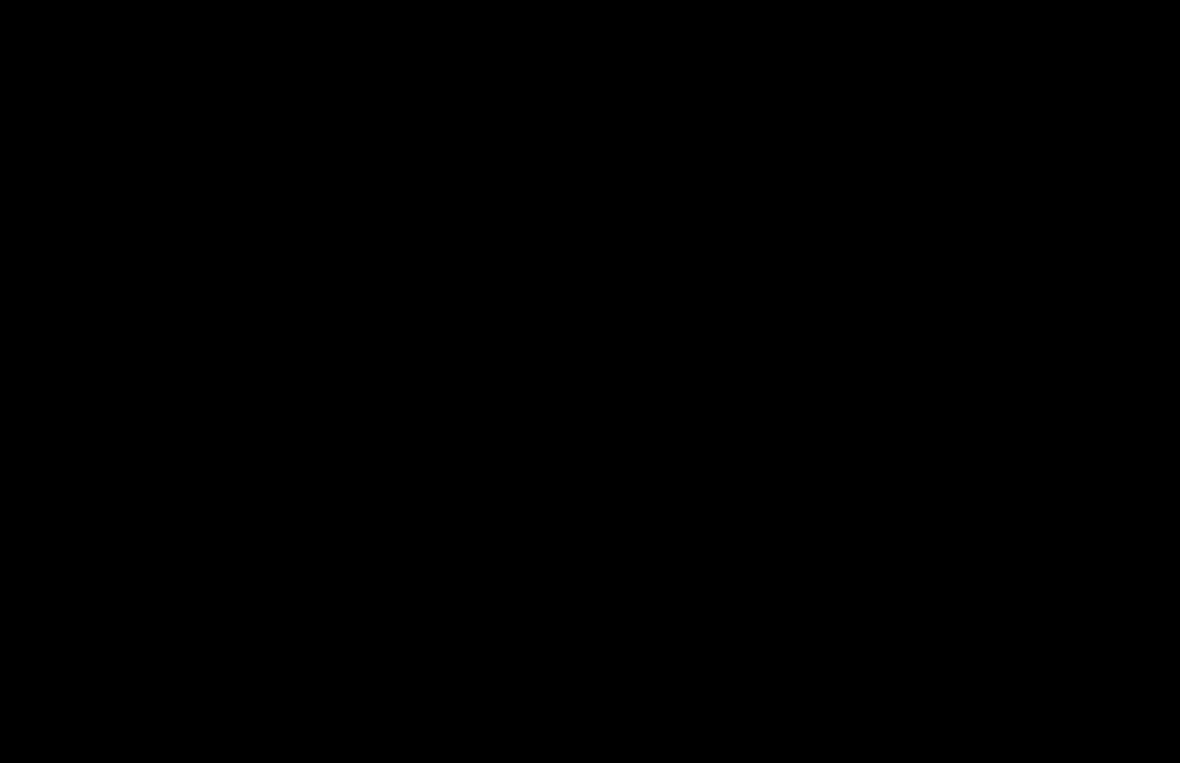 click at bounding box center (590, 381) 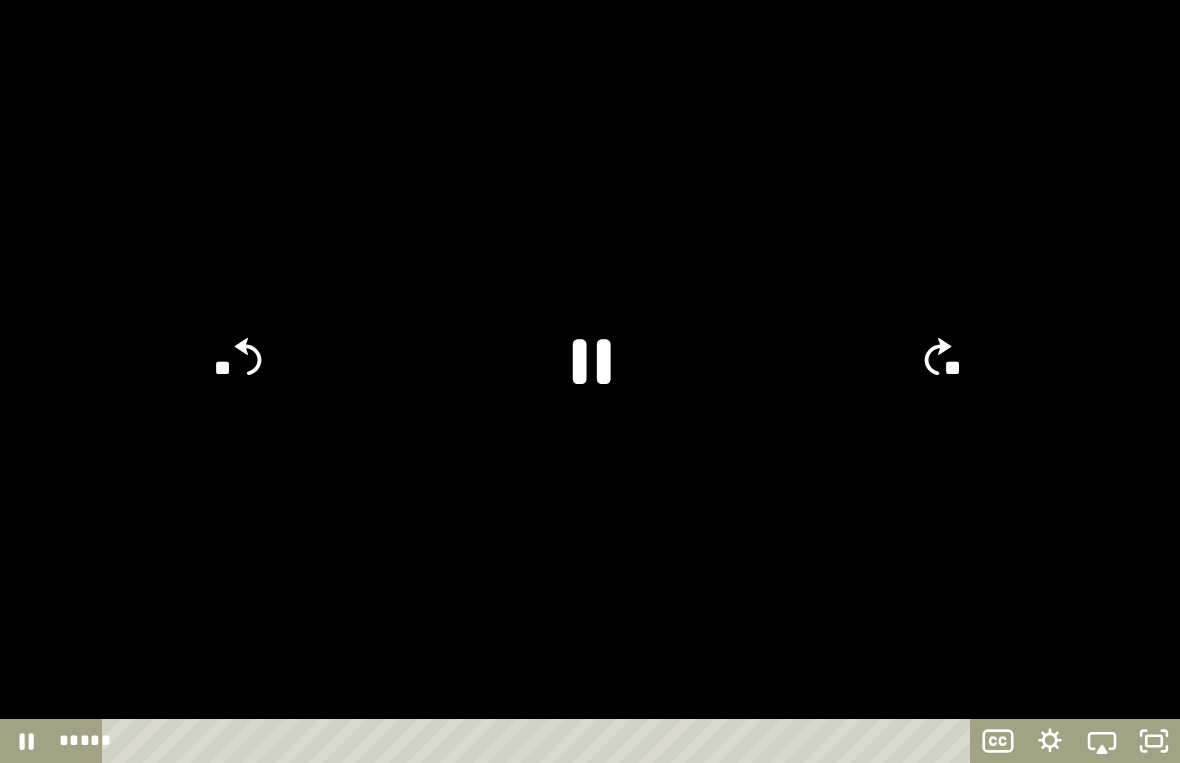 click 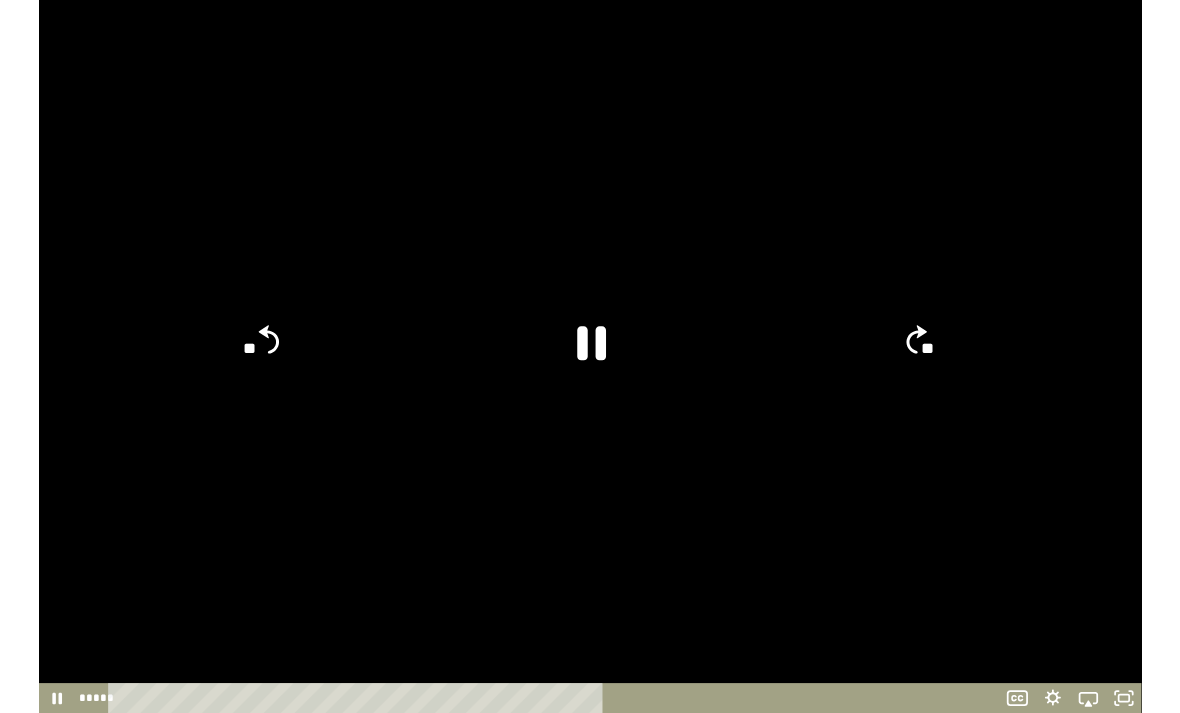 scroll, scrollTop: 212, scrollLeft: 0, axis: vertical 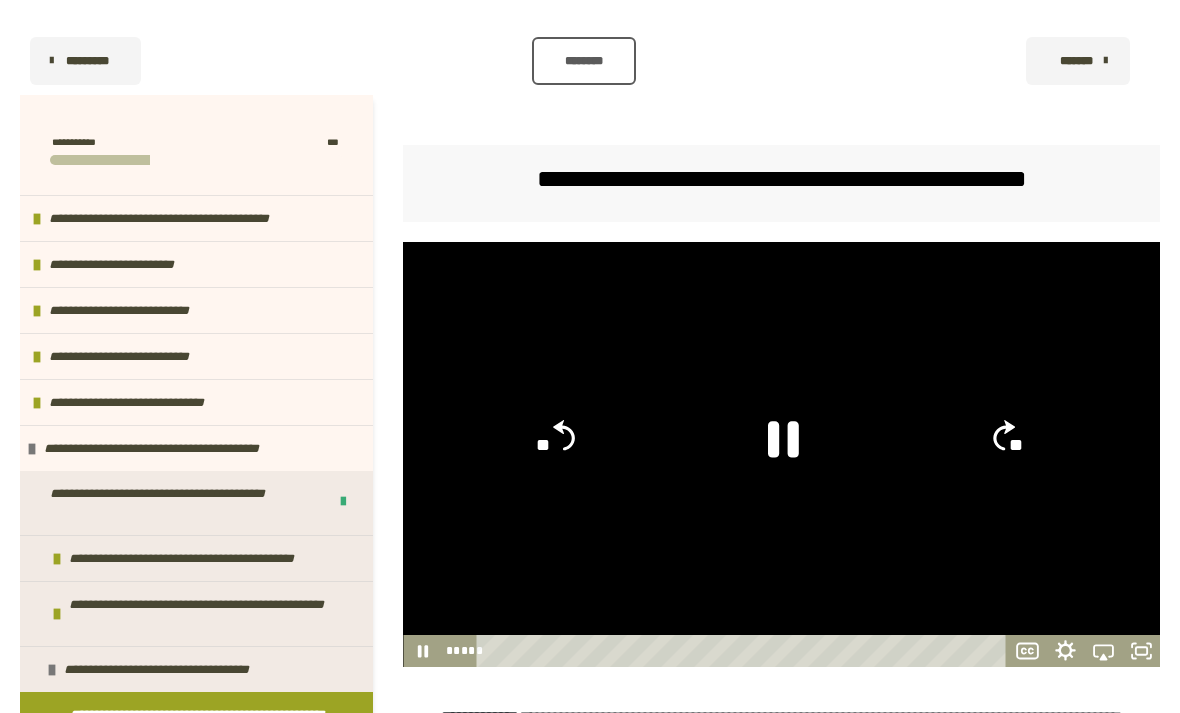 click 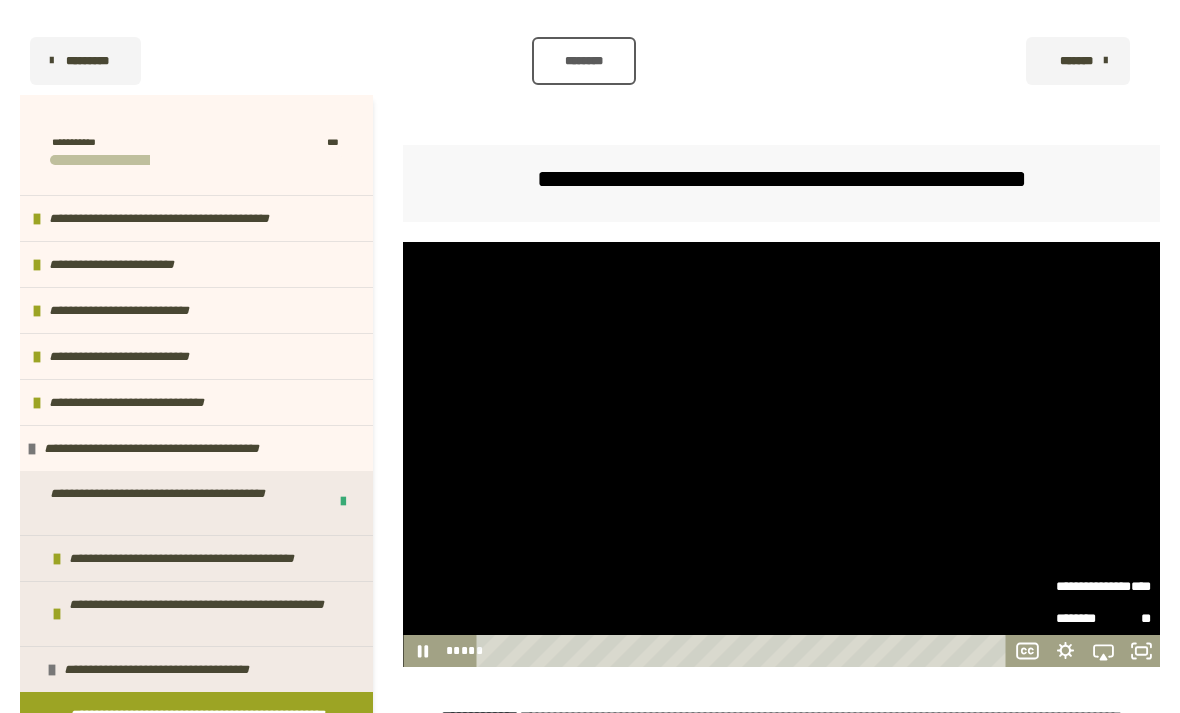 click on "**********" at bounding box center (1080, 587) 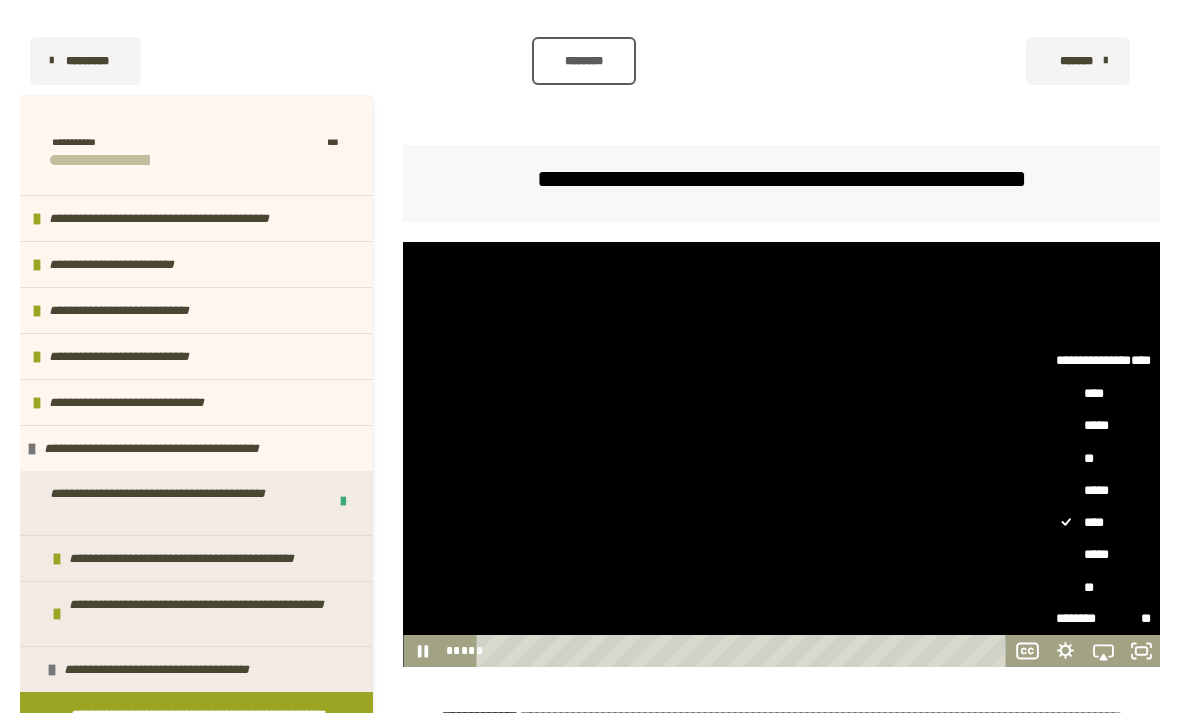scroll, scrollTop: 207, scrollLeft: 0, axis: vertical 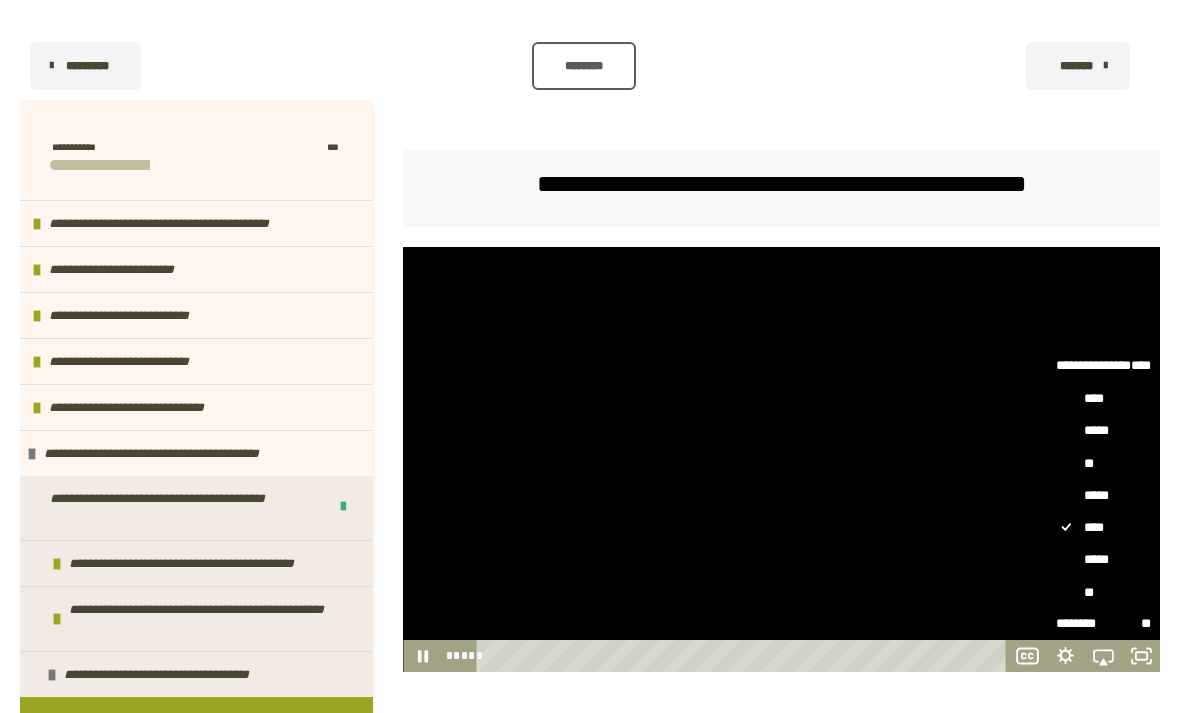 click on "**" at bounding box center [1103, 592] 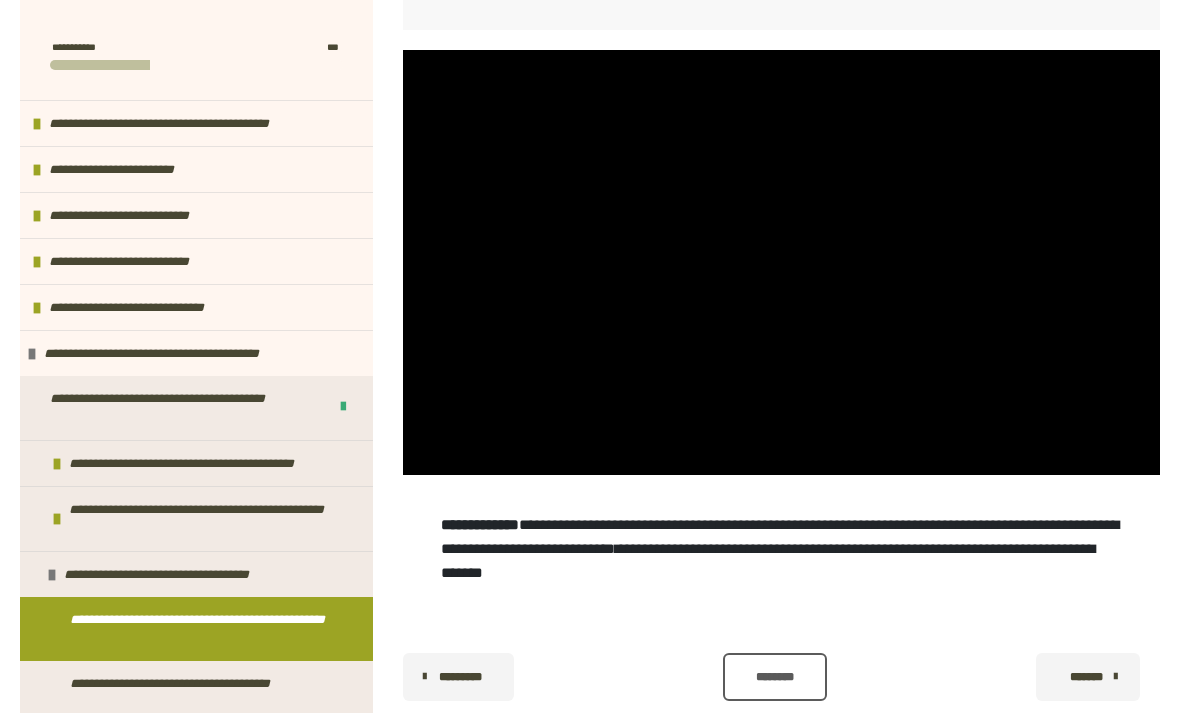 scroll, scrollTop: 452, scrollLeft: 0, axis: vertical 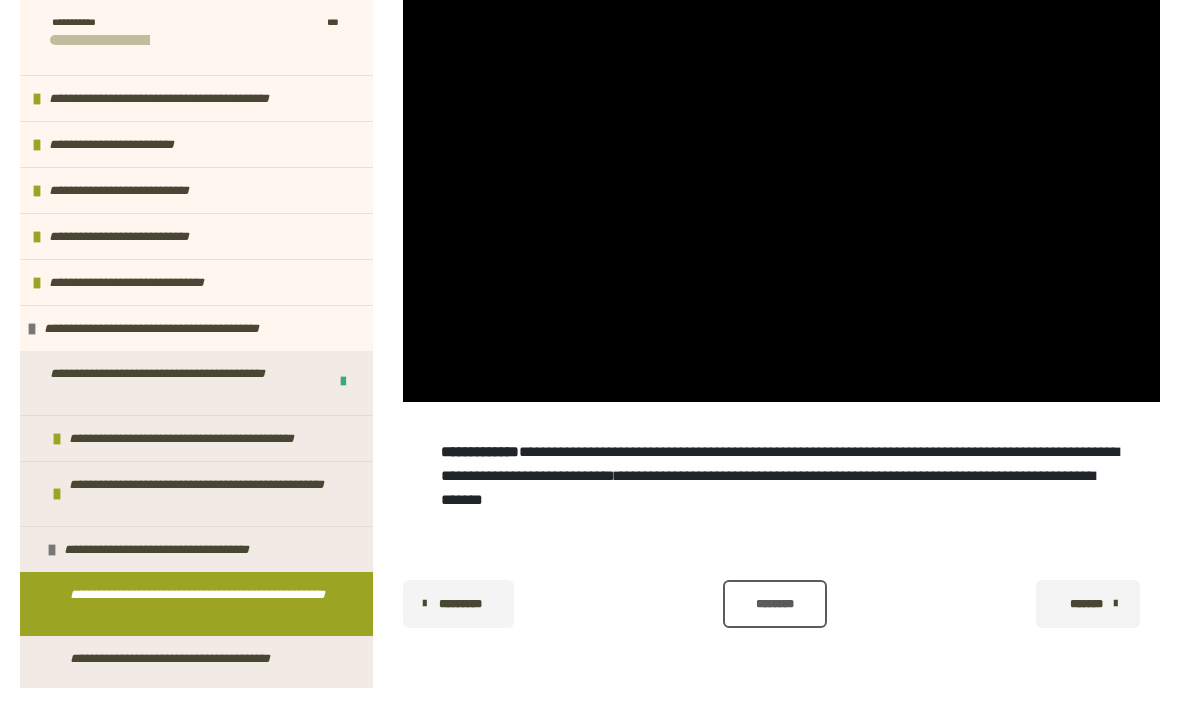 click at bounding box center [781, 215] 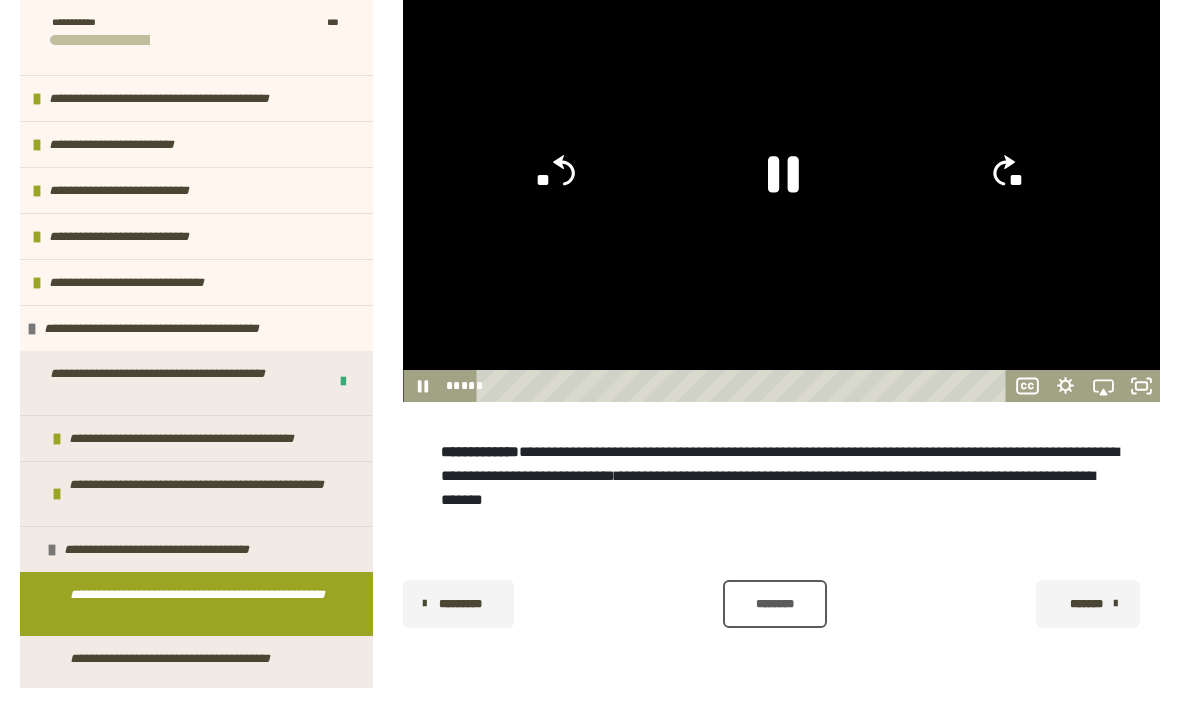 click 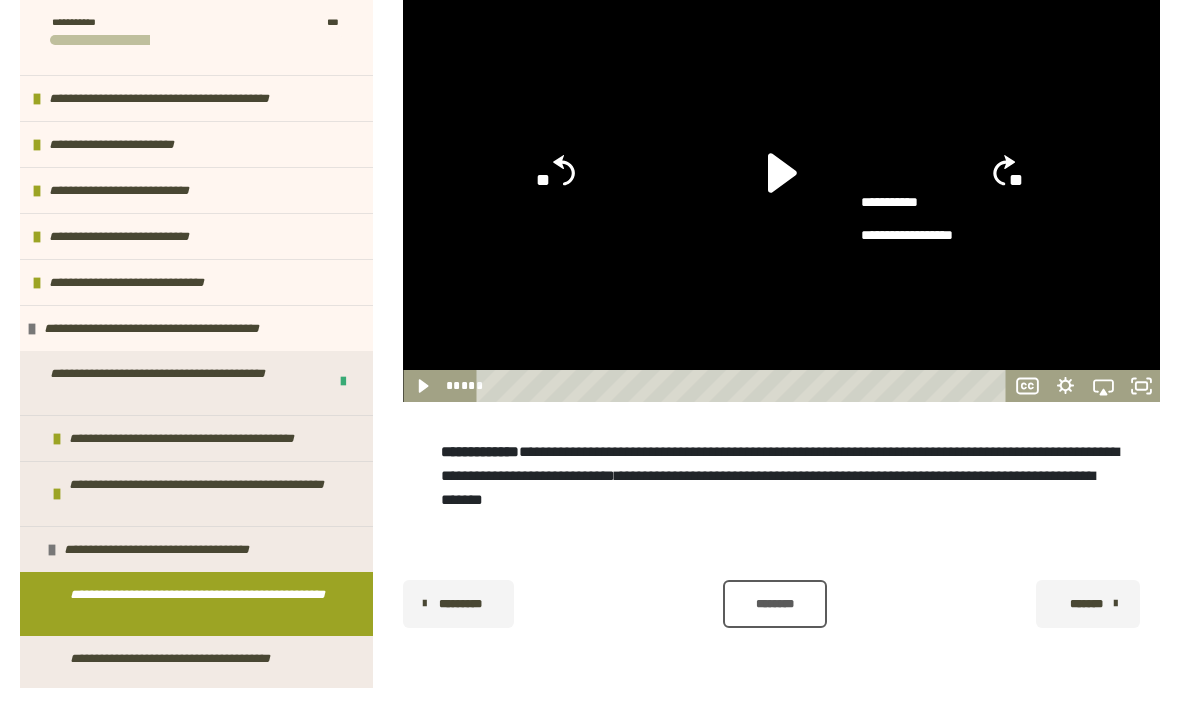 click 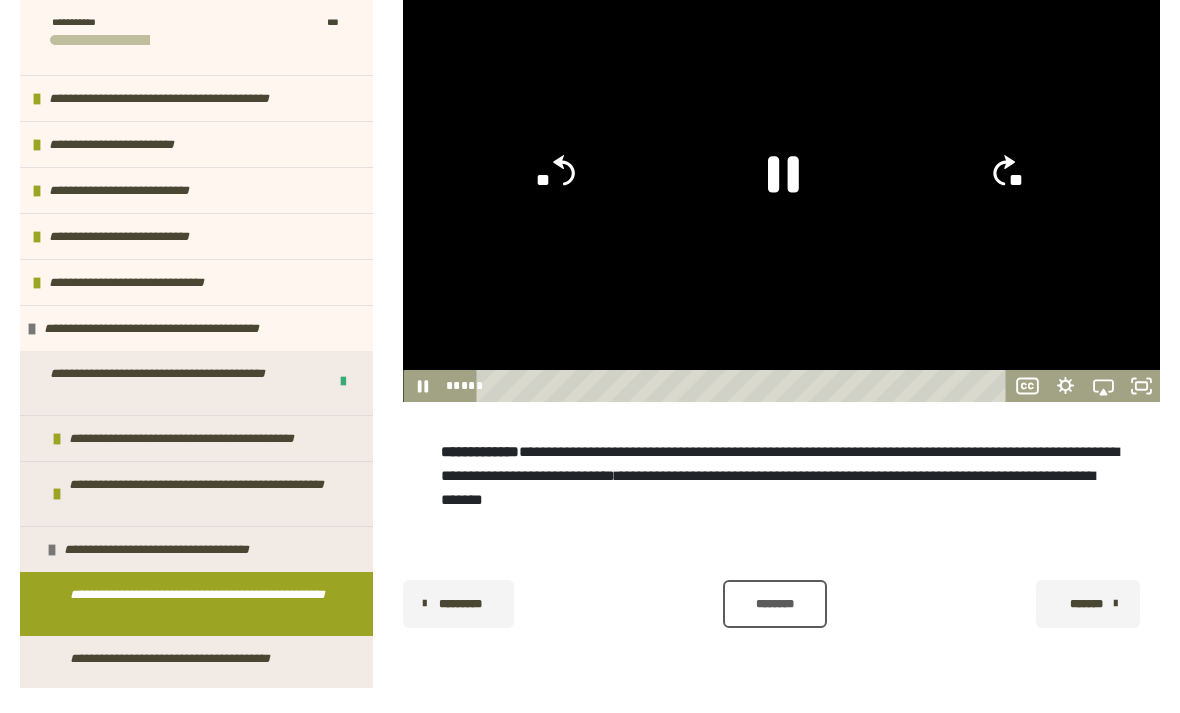 click on "**" 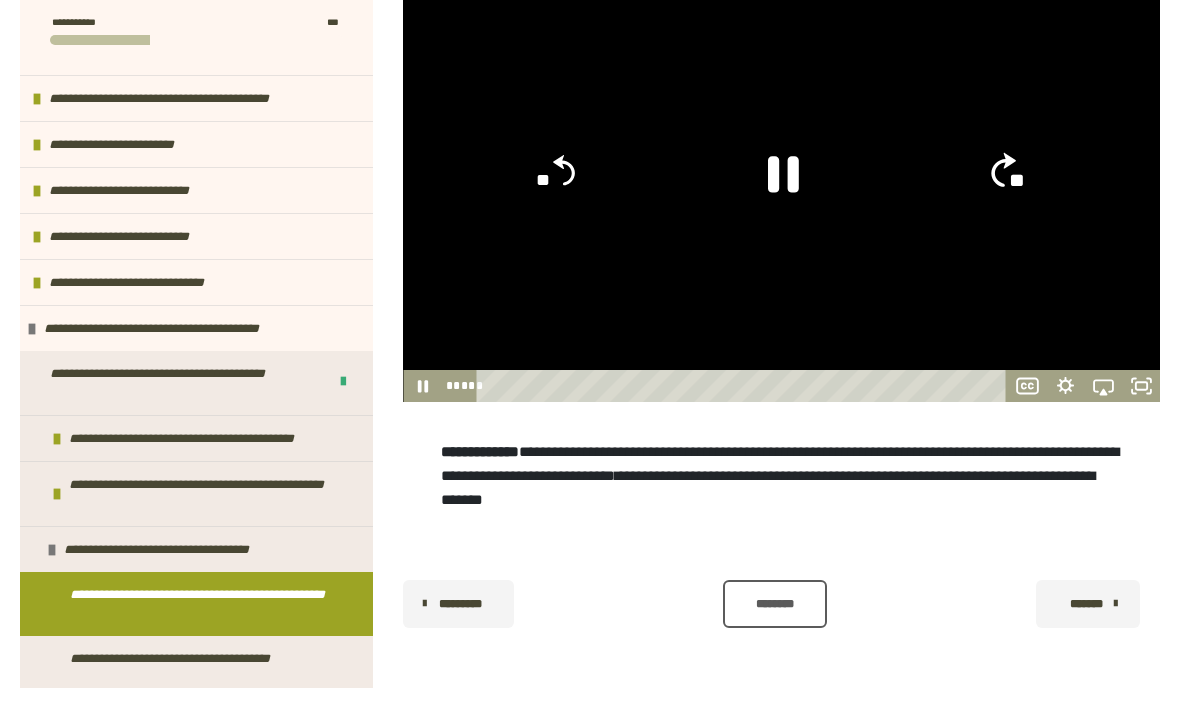 click on "**" 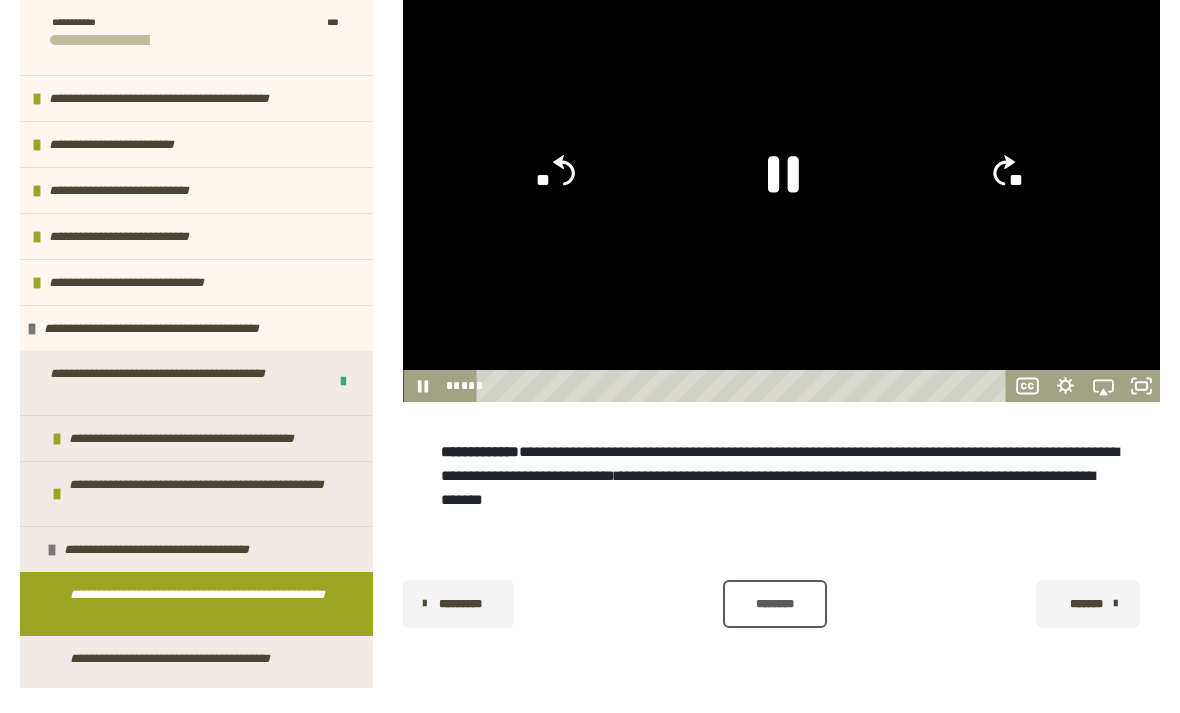 click on "**" 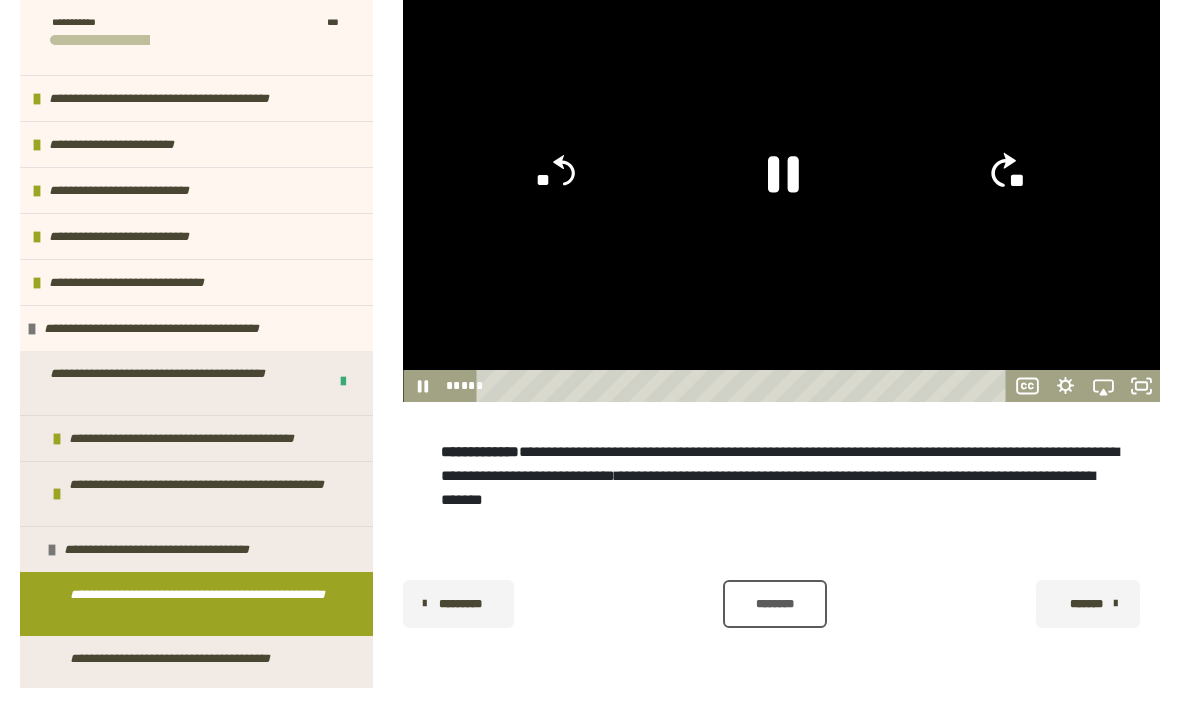 click on "**" 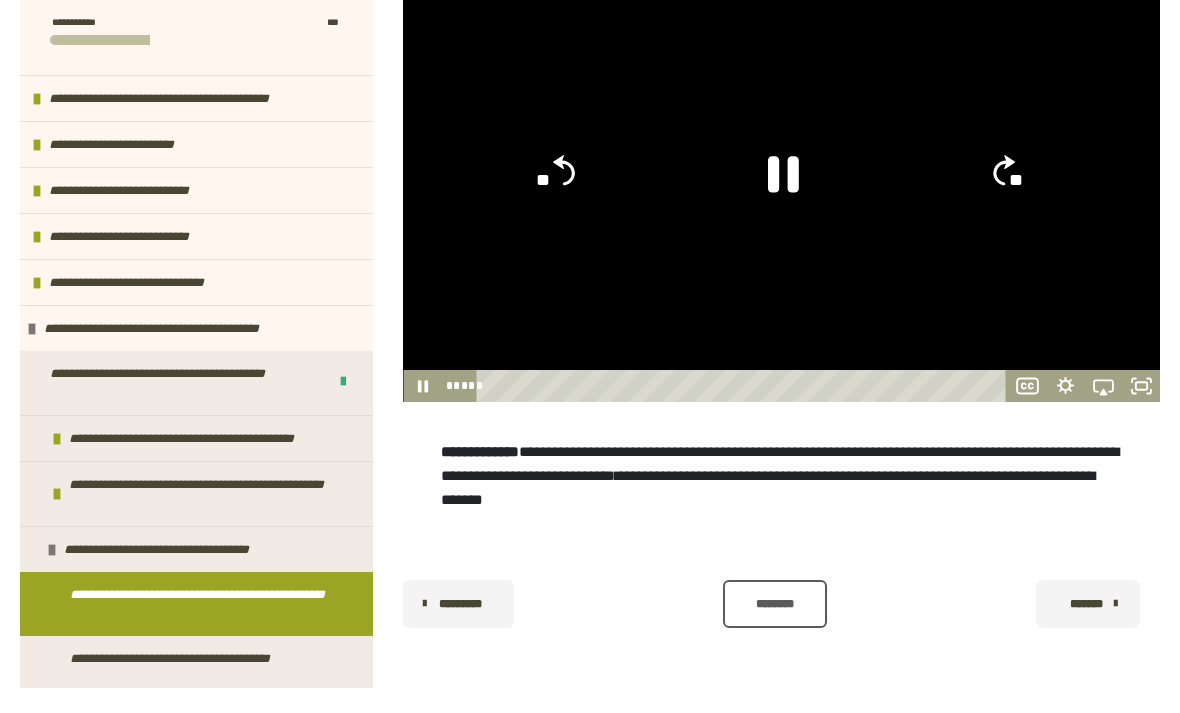 click on "**" 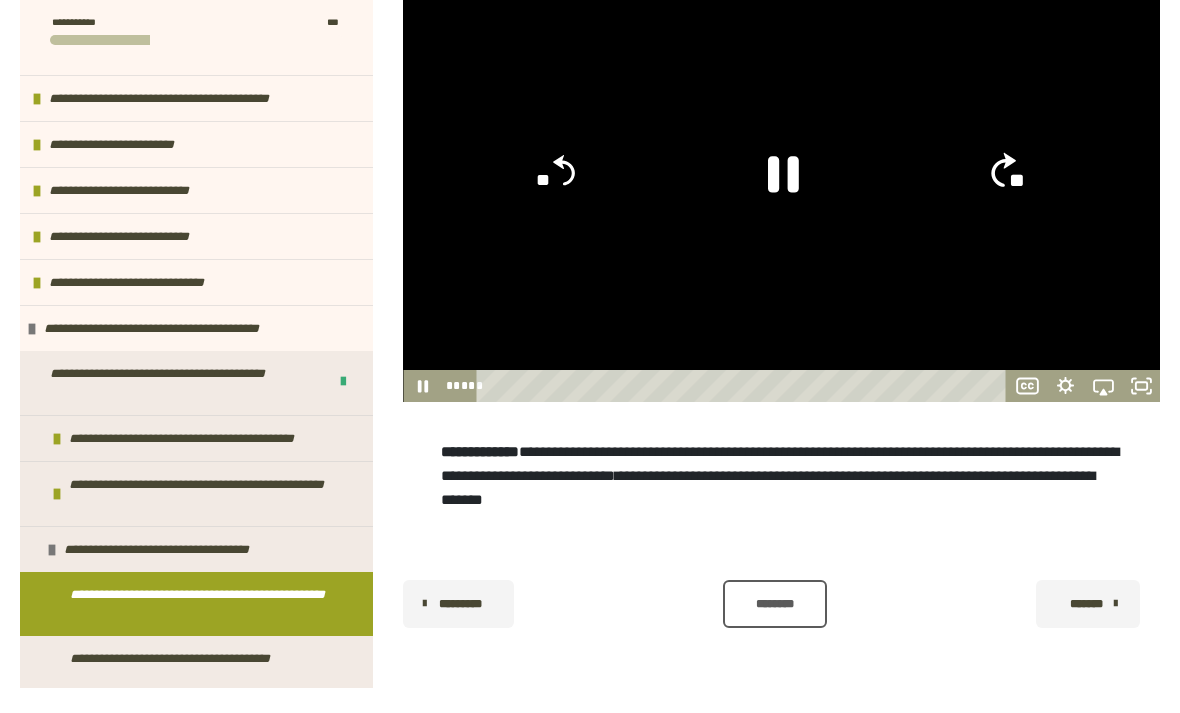 click on "**" 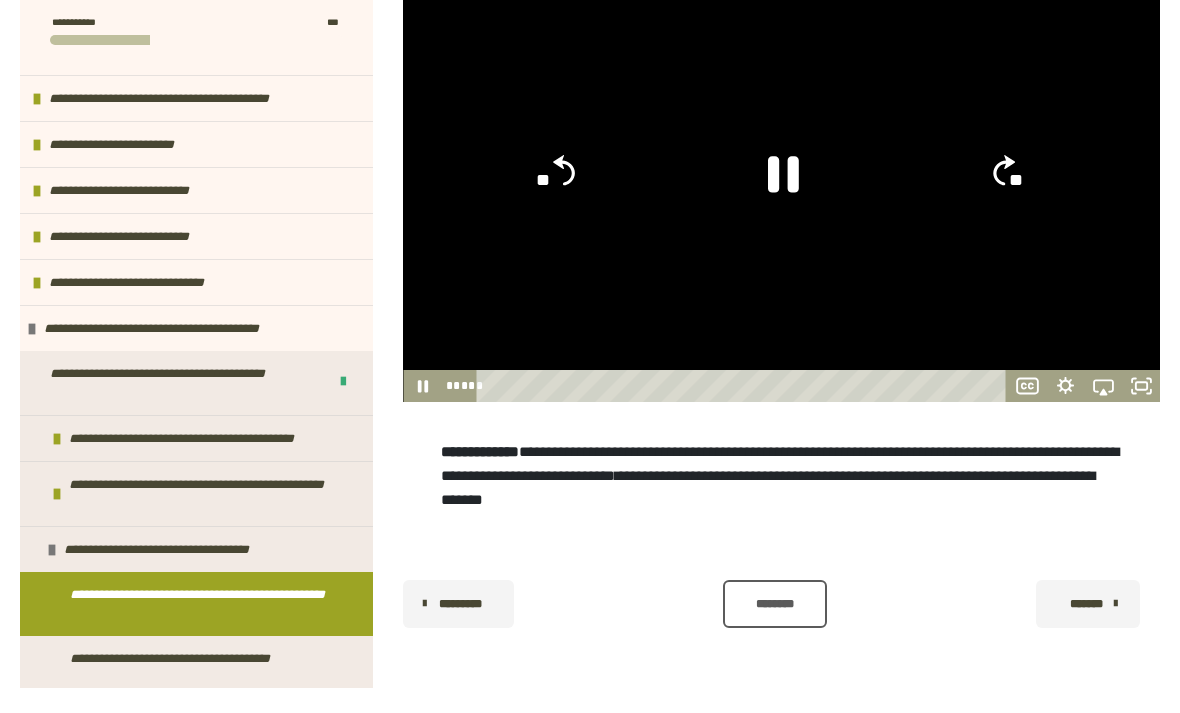 click on "**" 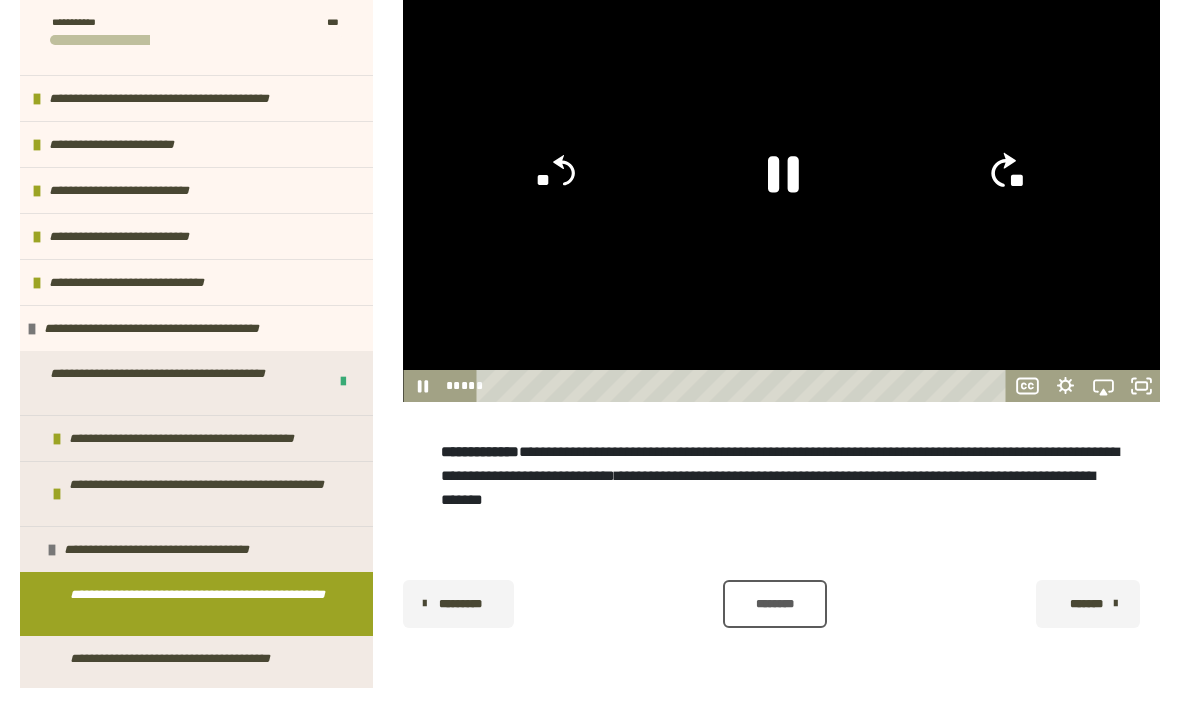 click on "**" 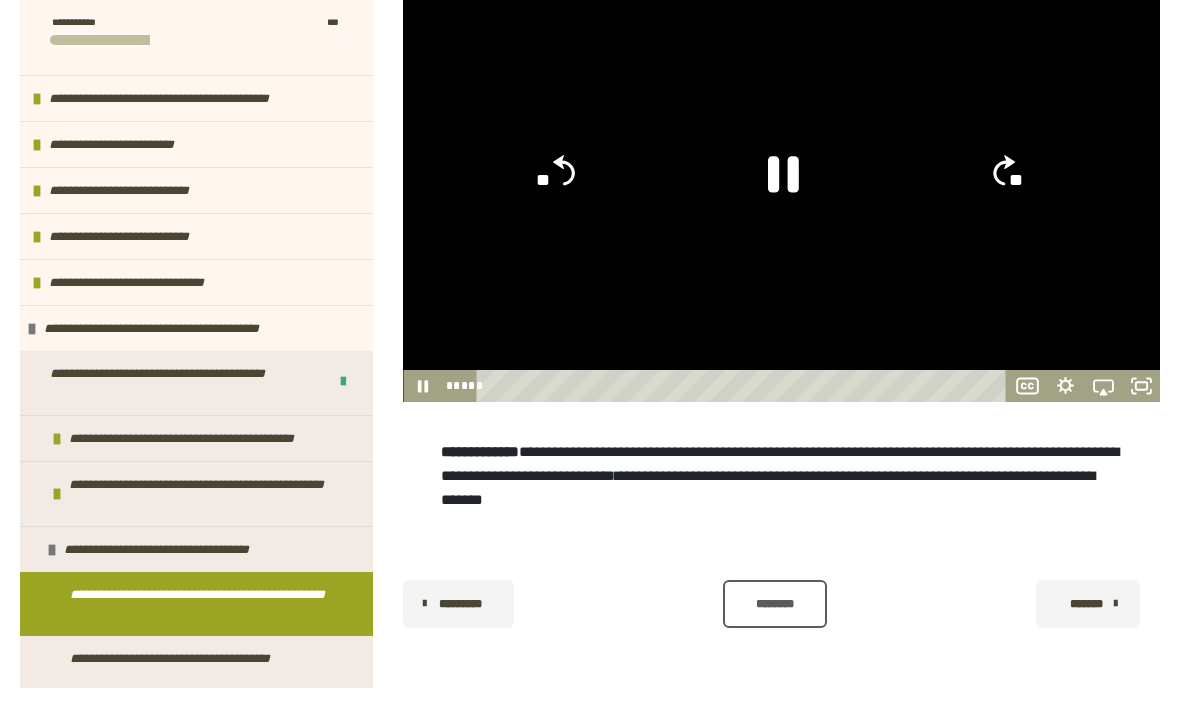 click on "**" 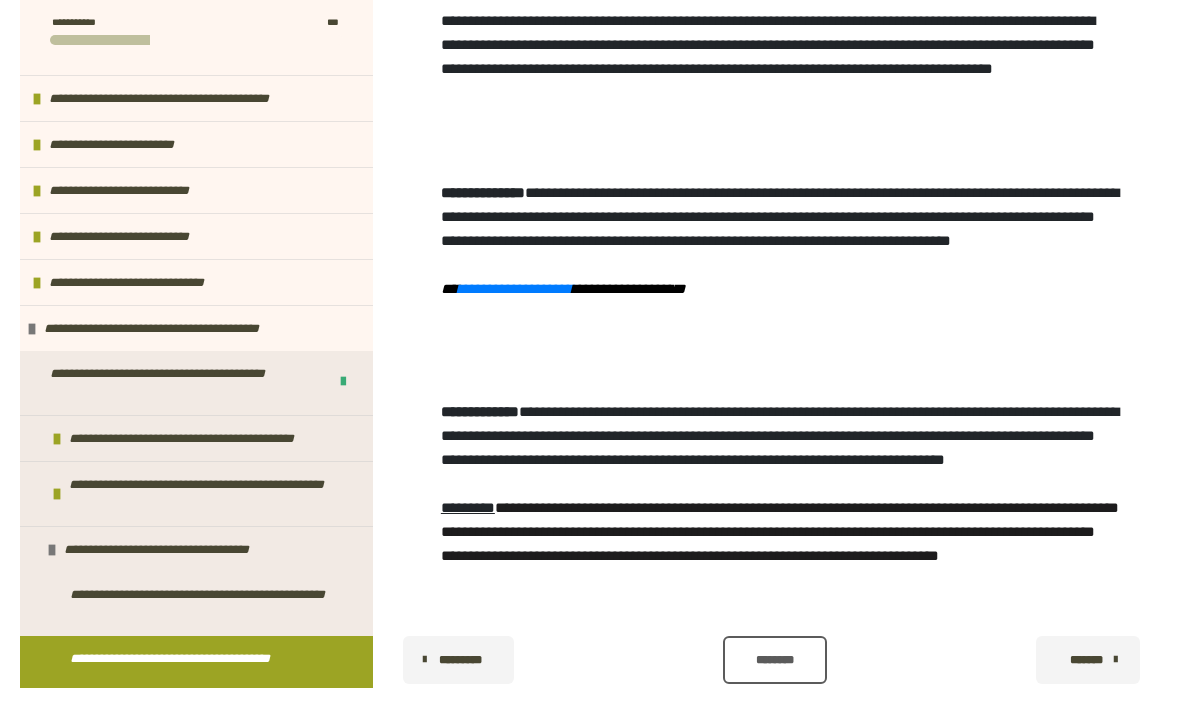 scroll, scrollTop: 477, scrollLeft: 0, axis: vertical 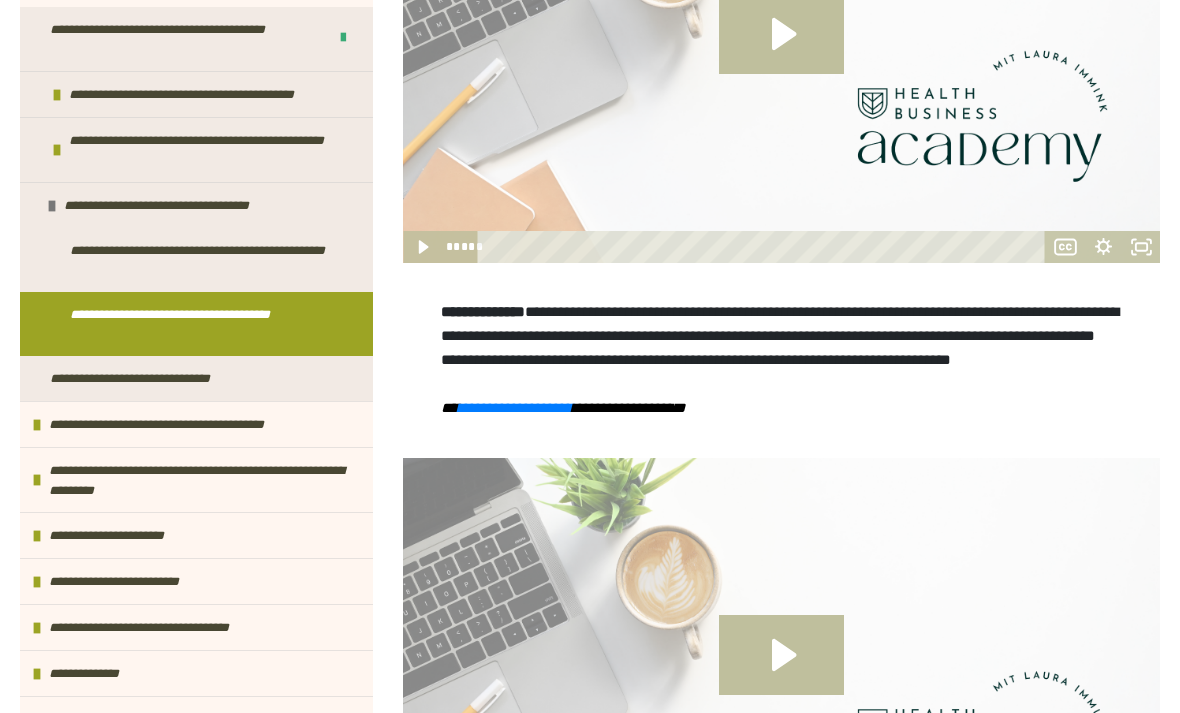 click on "**********" at bounding box center (198, 260) 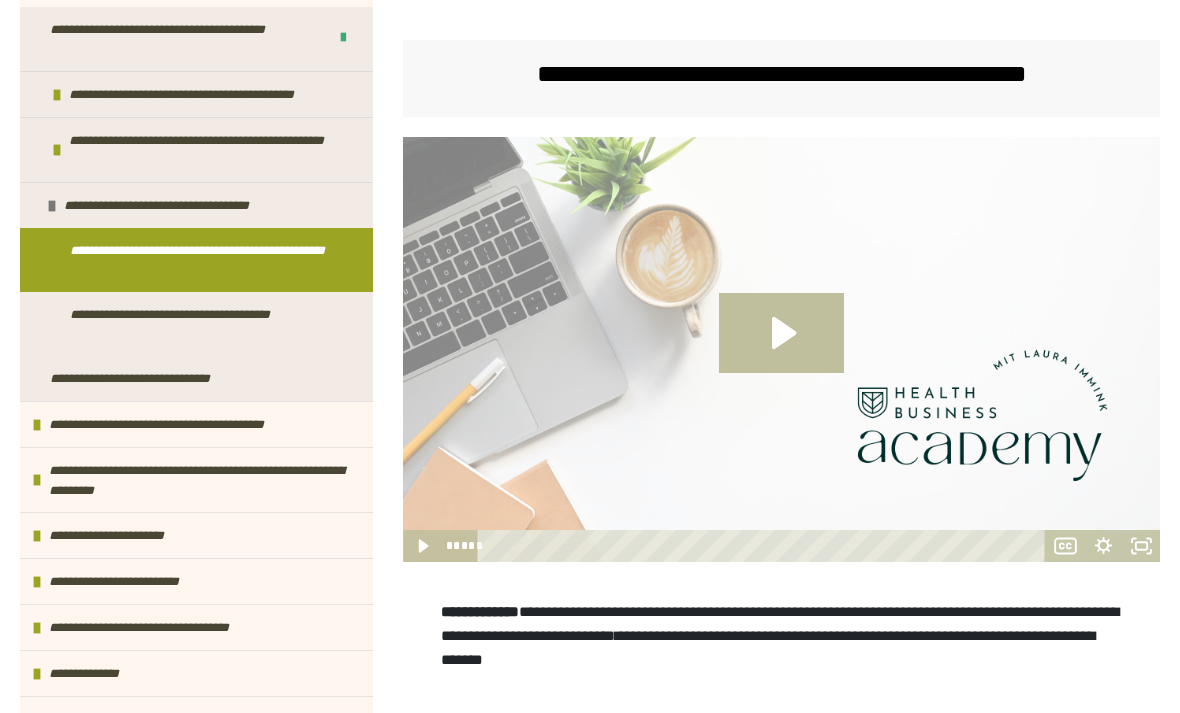 click on "********" at bounding box center (775, 764) 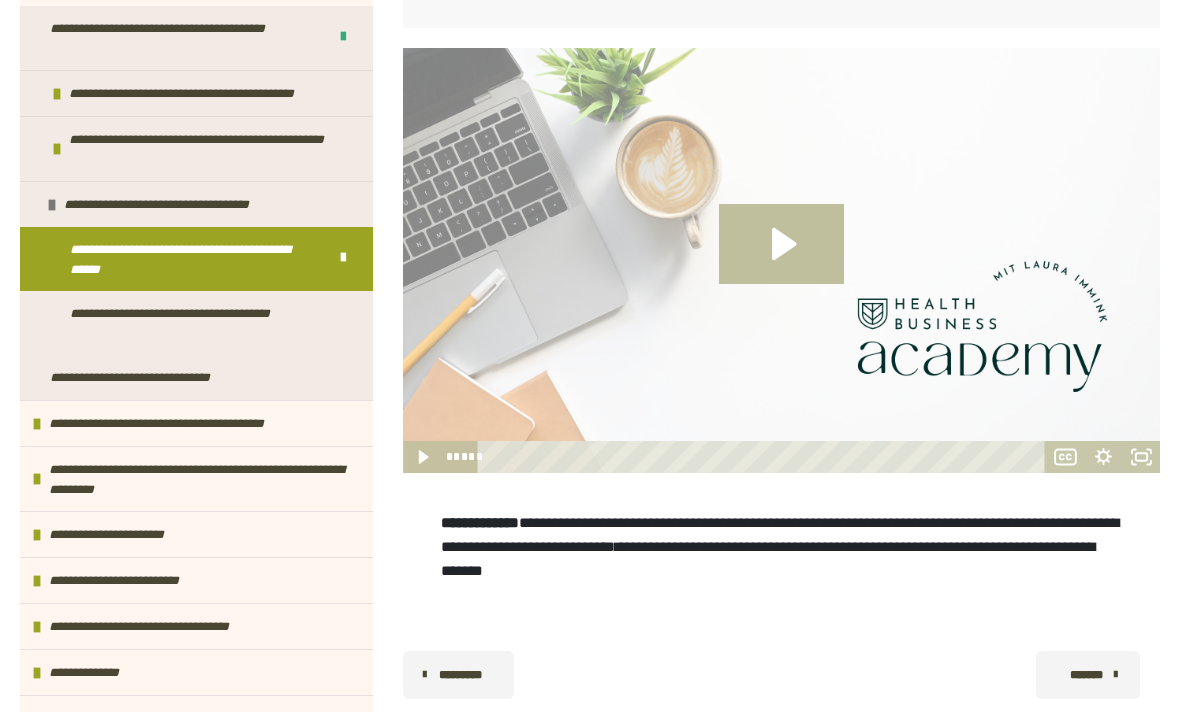 scroll, scrollTop: 413, scrollLeft: 0, axis: vertical 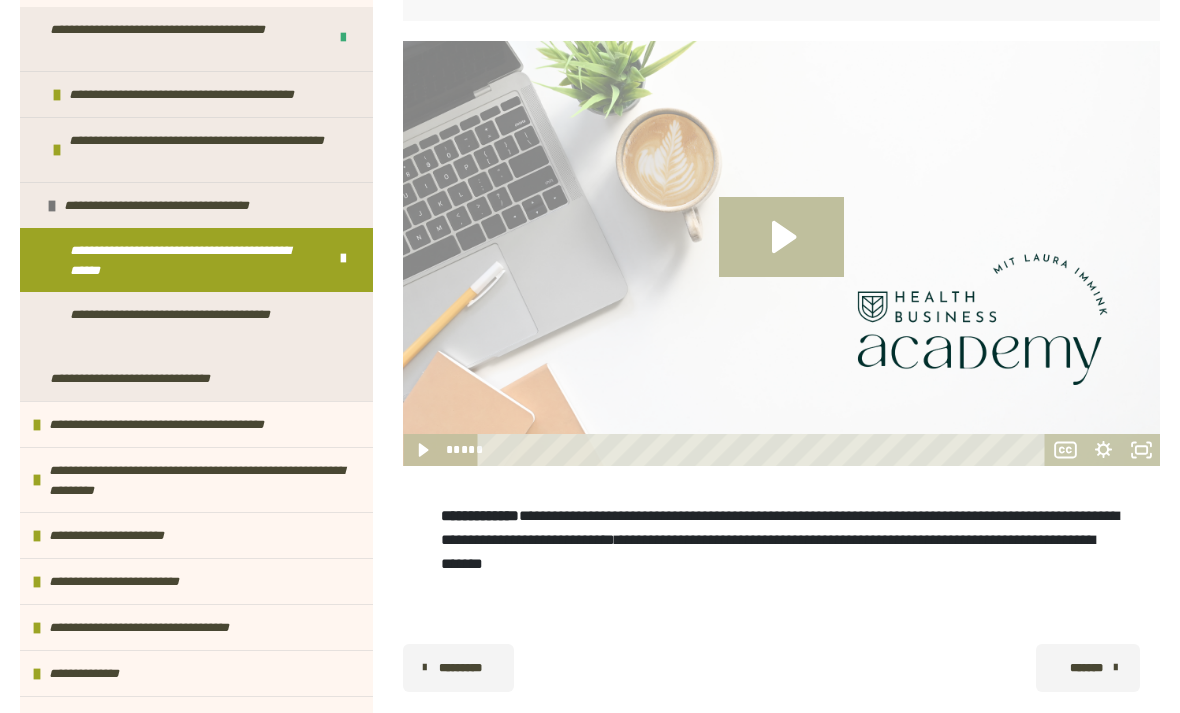 click on "**********" at bounding box center [188, 424] 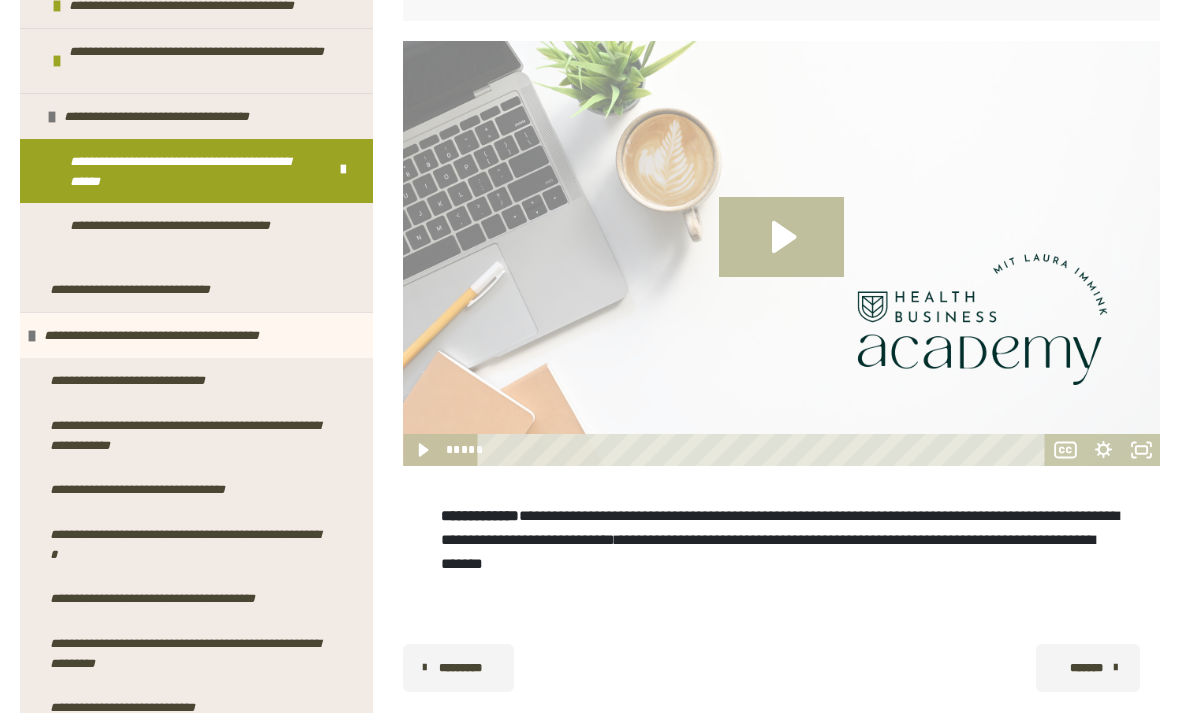 scroll, scrollTop: 459, scrollLeft: 0, axis: vertical 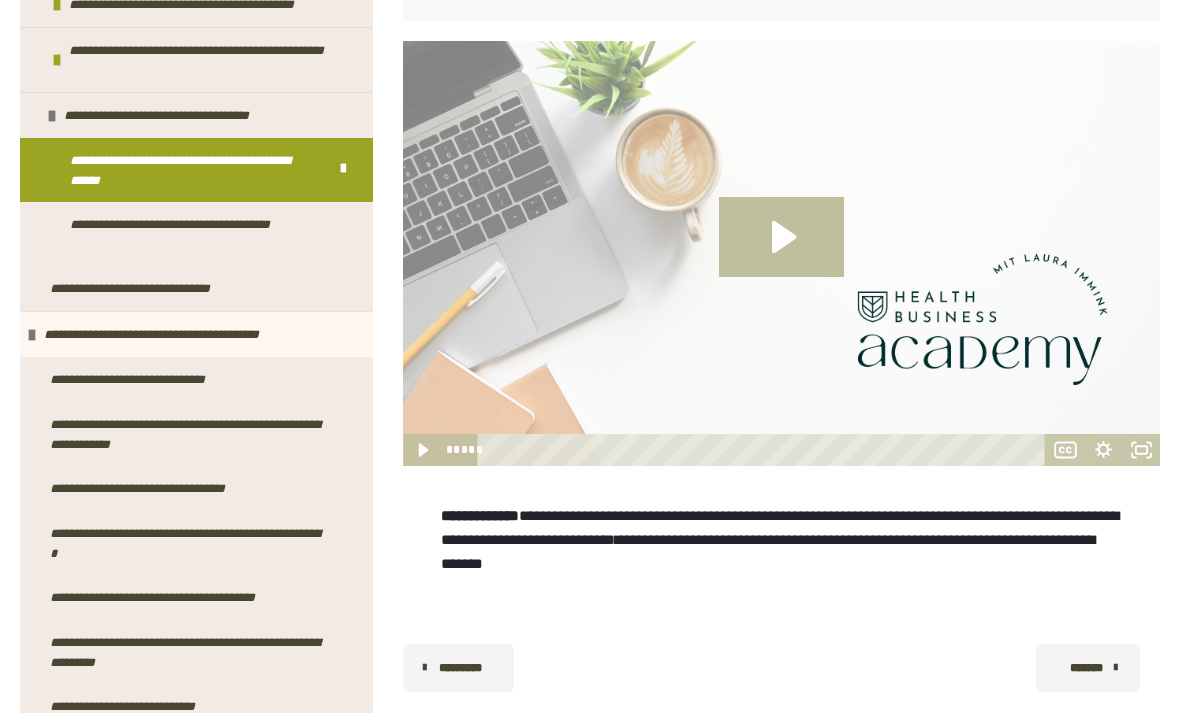 click on "**********" at bounding box center (149, 379) 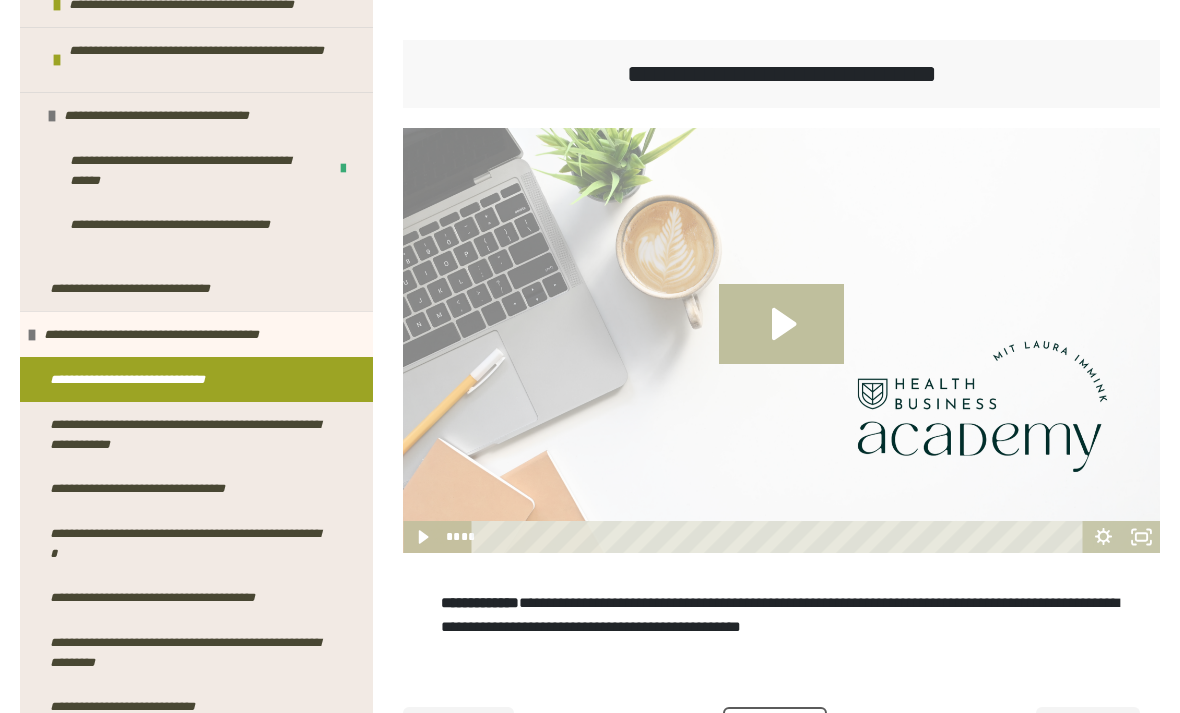 click 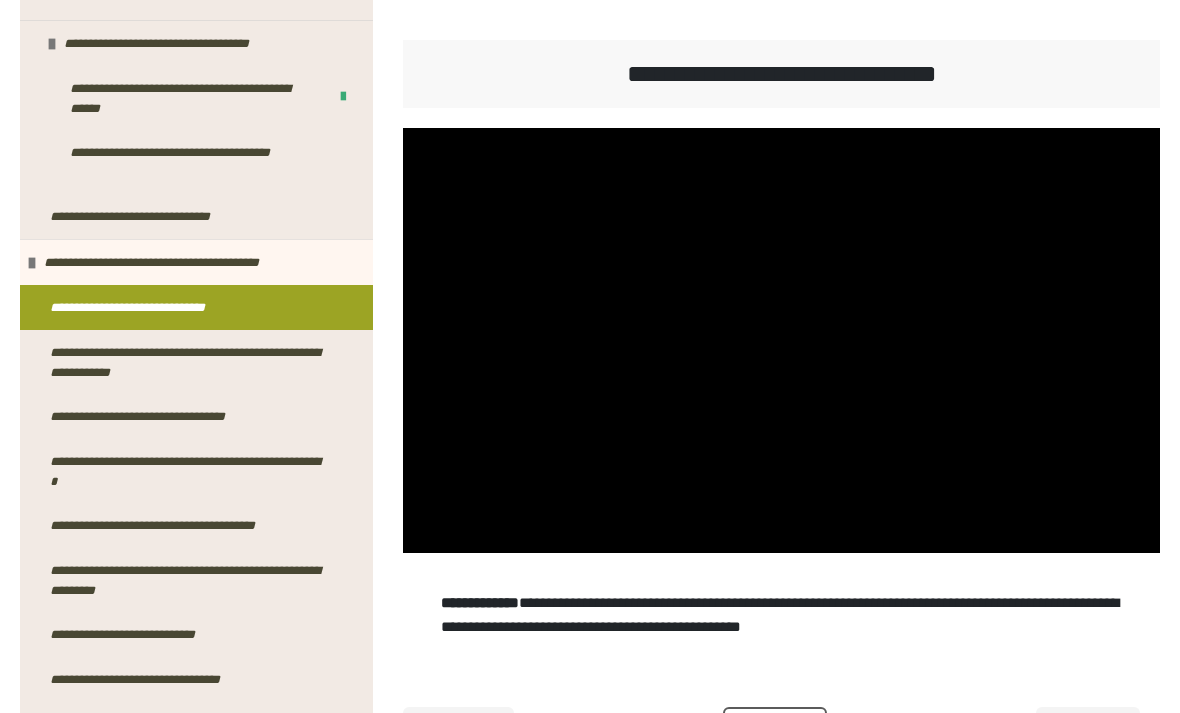 scroll, scrollTop: 535, scrollLeft: 0, axis: vertical 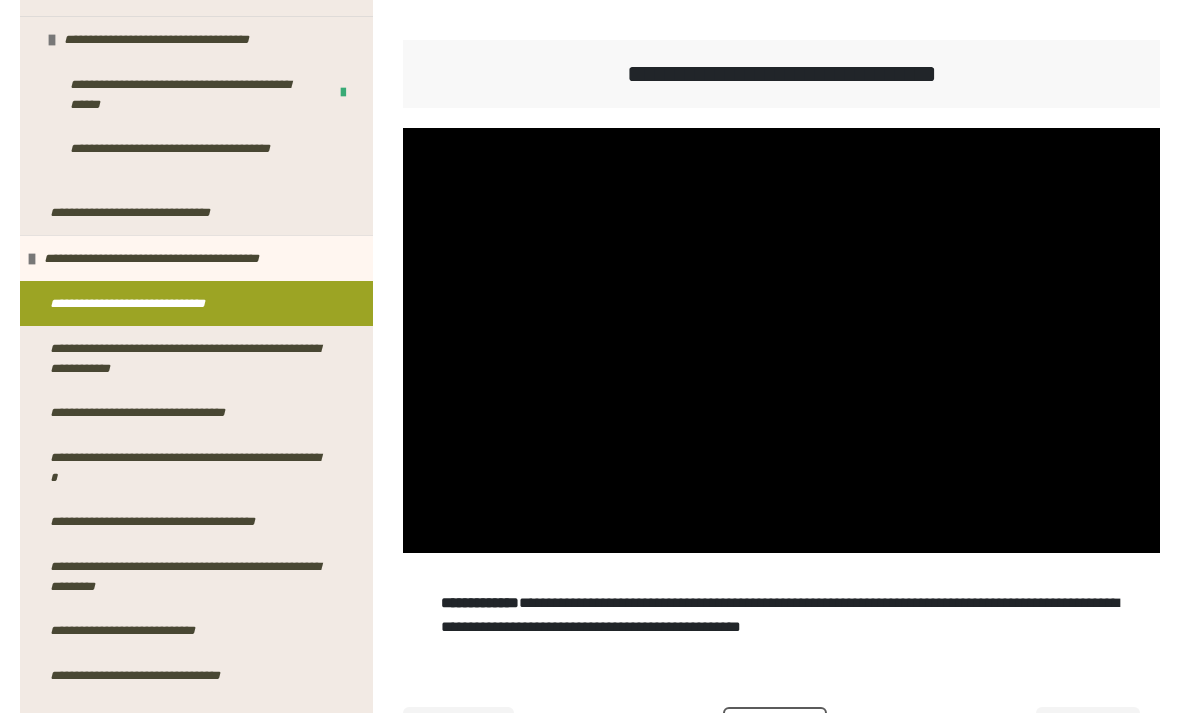 click at bounding box center [781, 341] 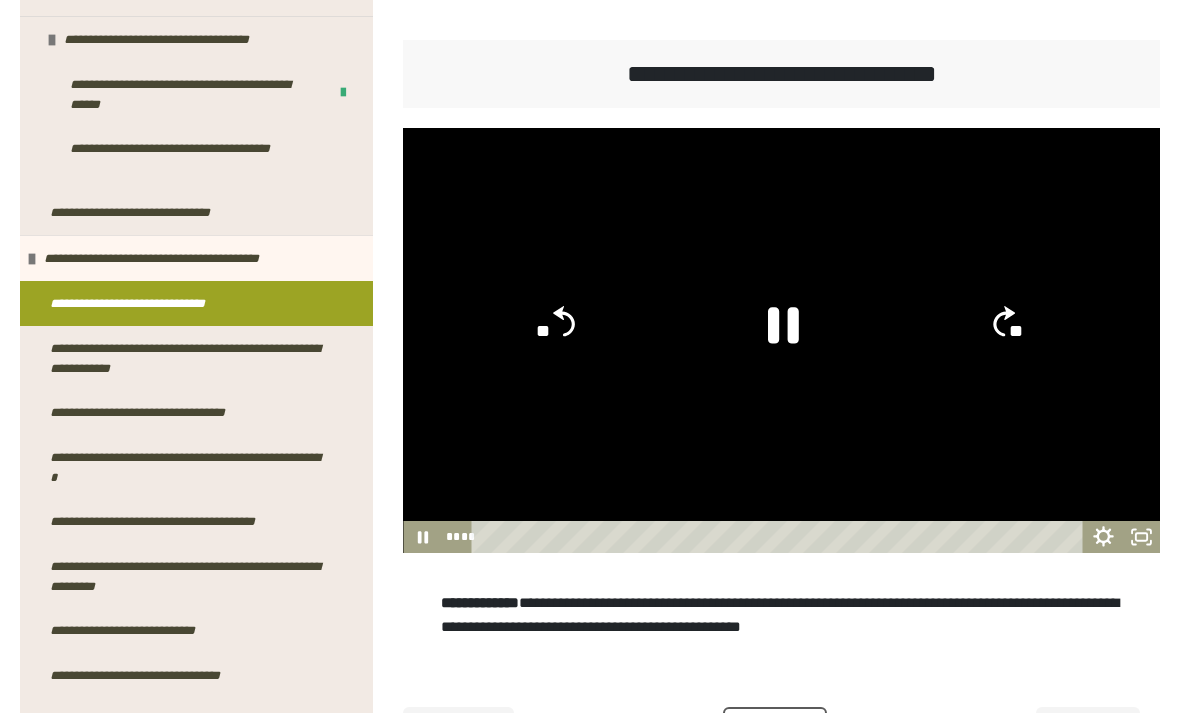 click 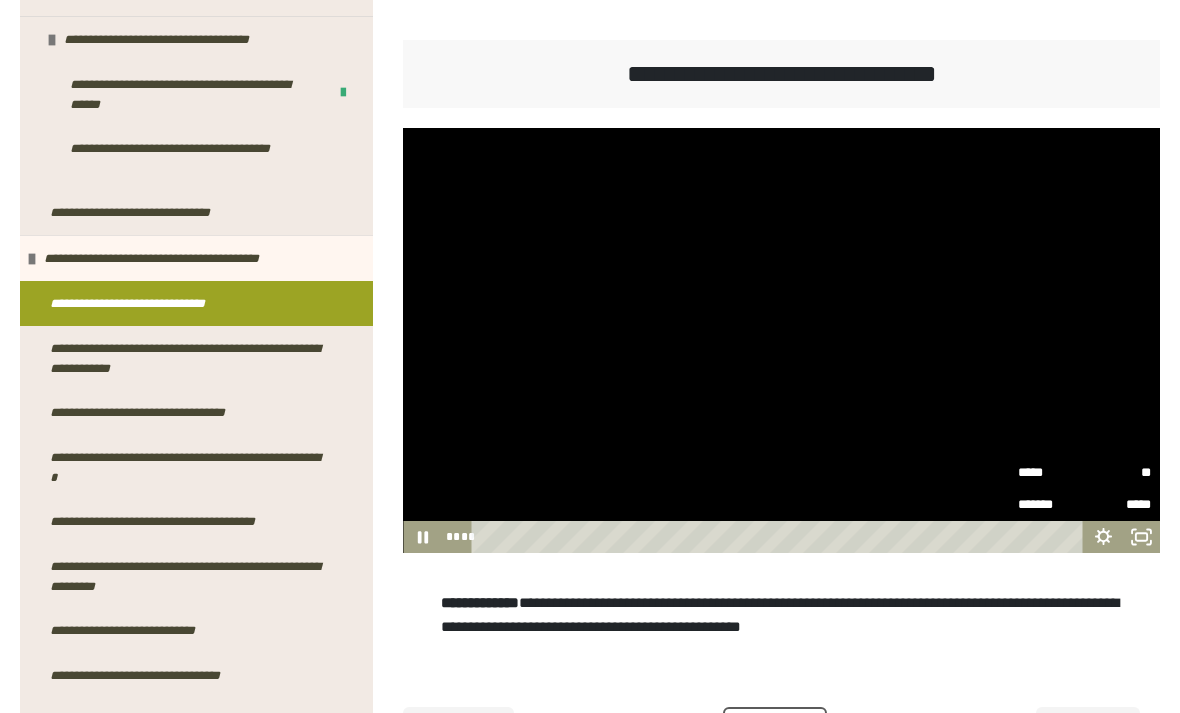 click on "*****" at bounding box center (1051, 473) 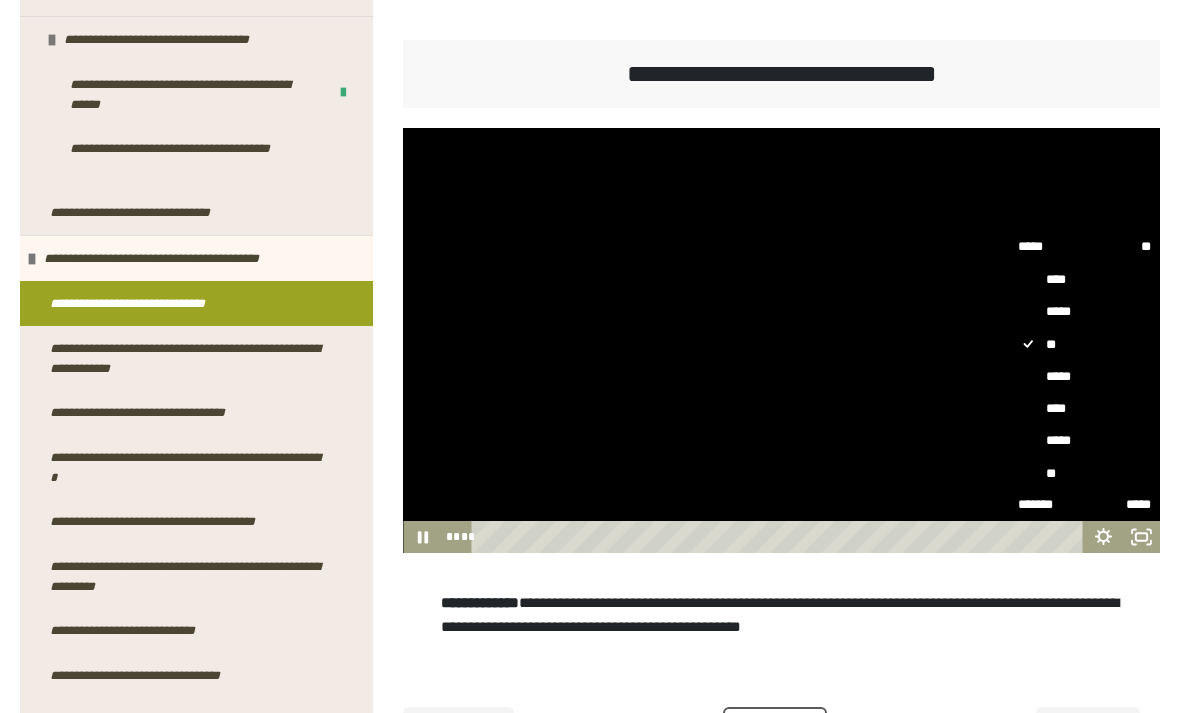 click on "**" at bounding box center [1084, 473] 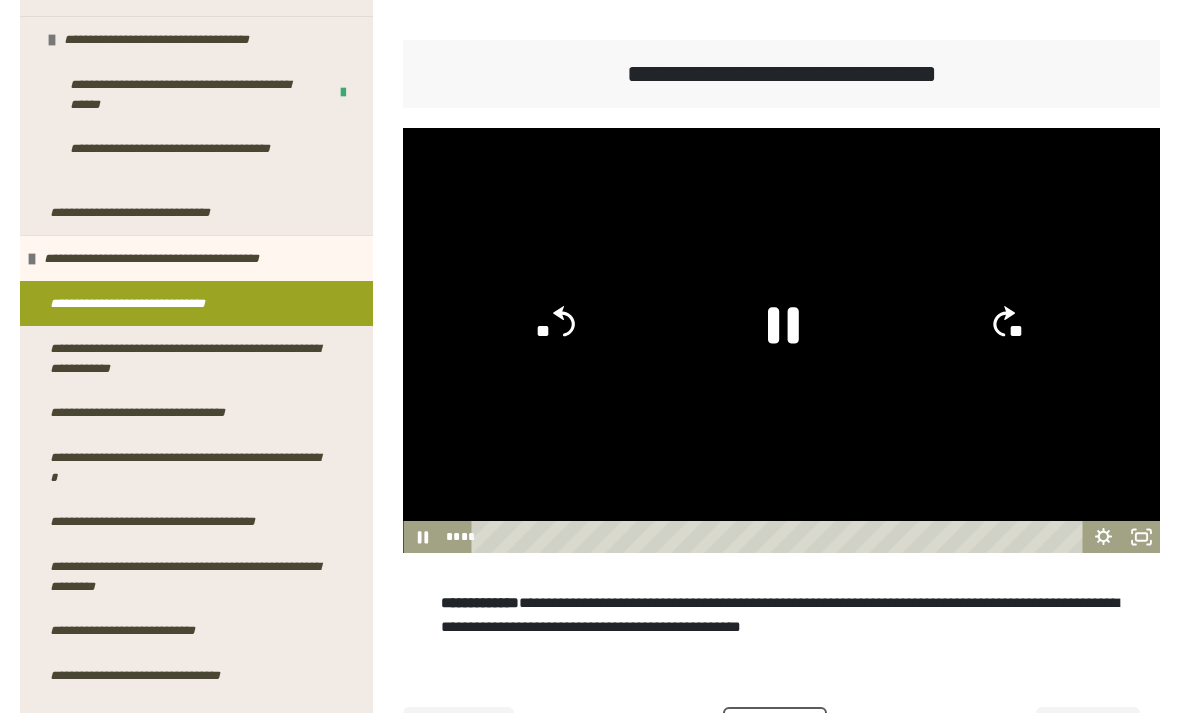 click 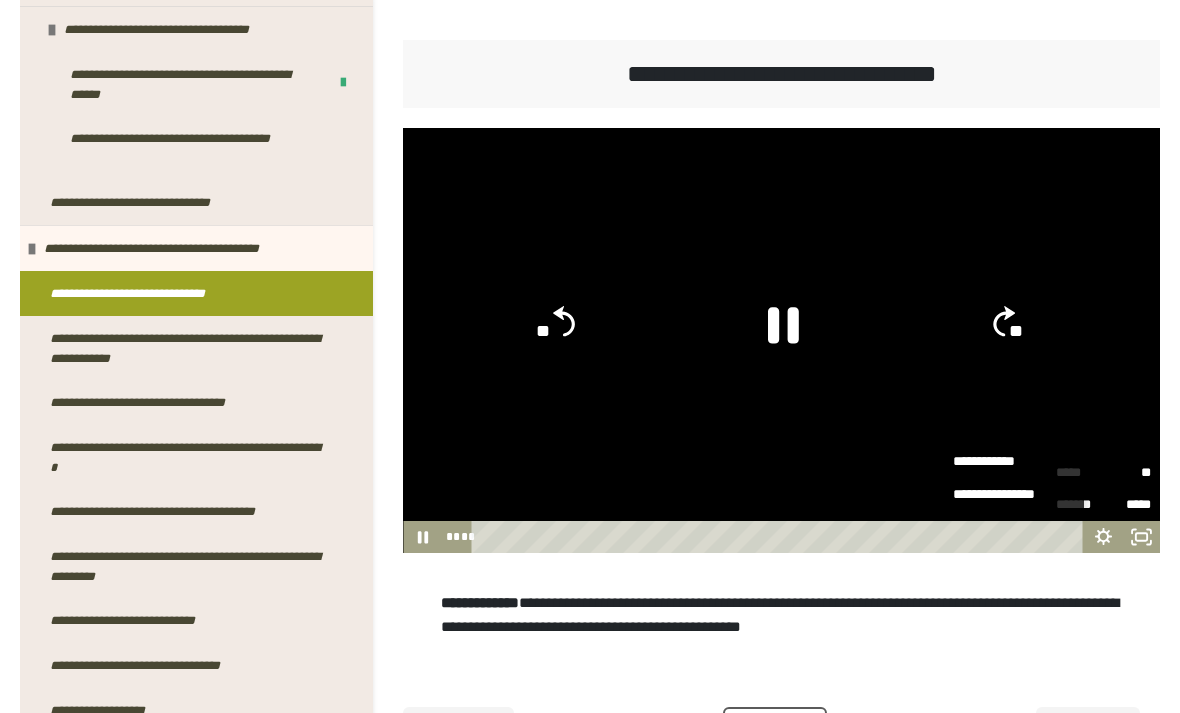 scroll, scrollTop: 0, scrollLeft: 0, axis: both 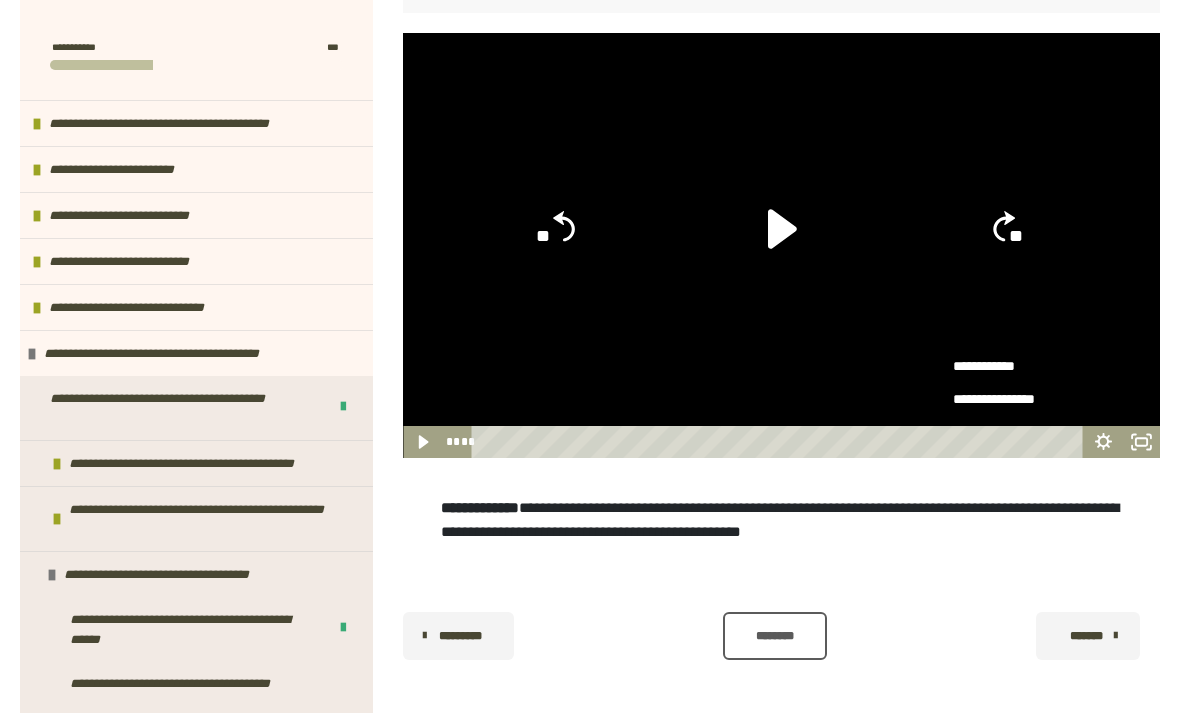 click on "**********" at bounding box center (781, 520) 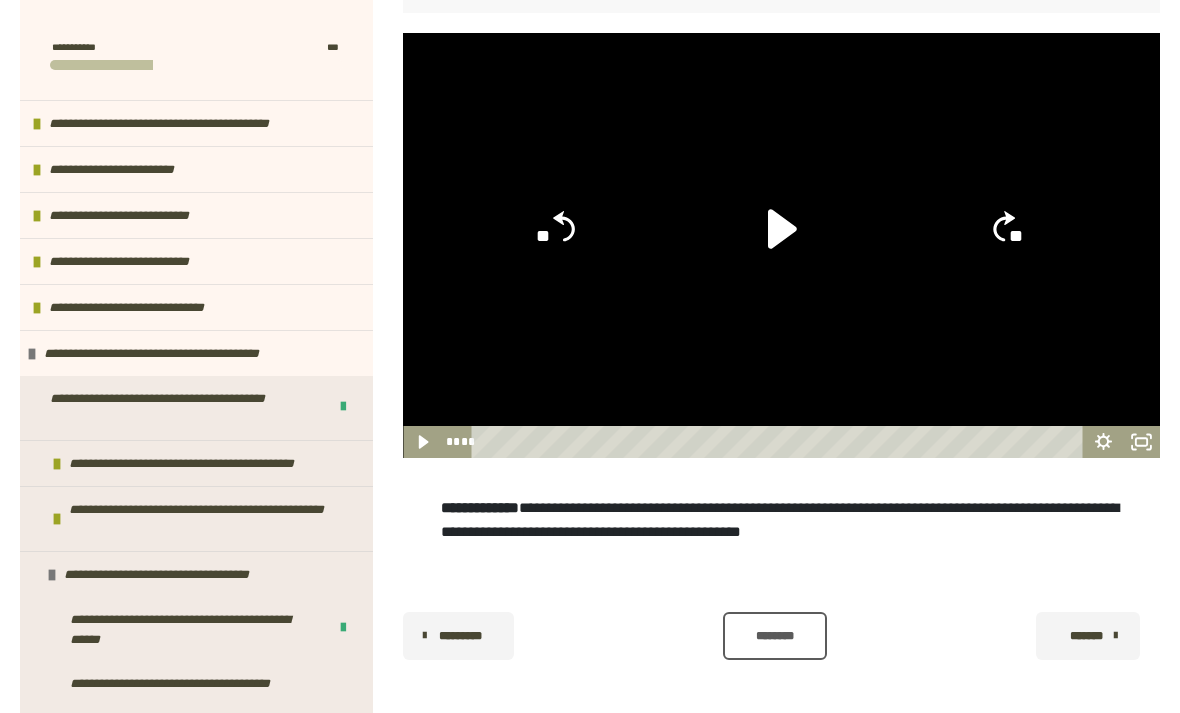 scroll, scrollTop: 451, scrollLeft: 0, axis: vertical 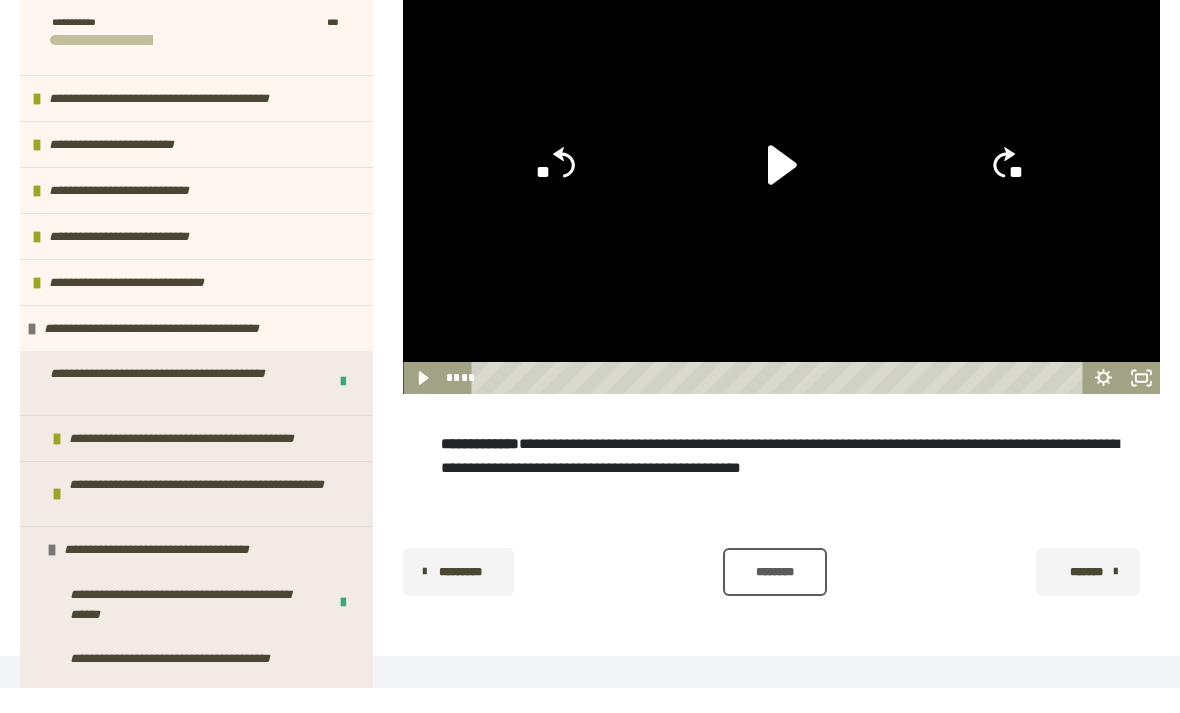 click on "**" 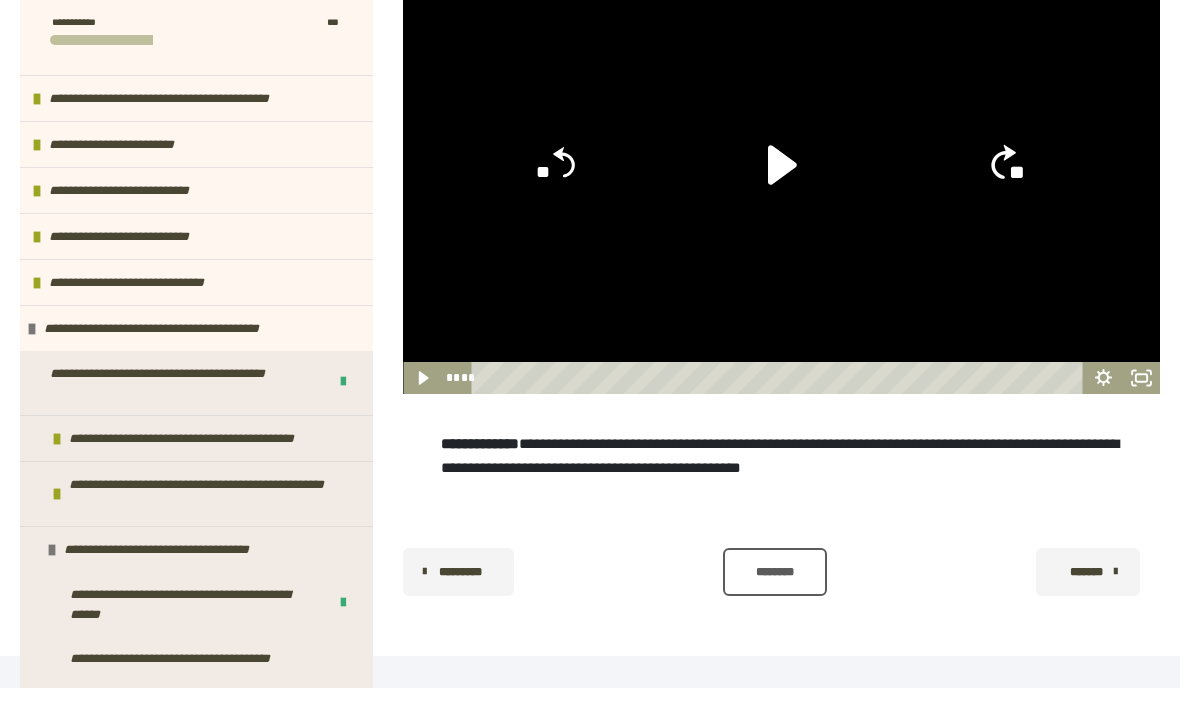click at bounding box center [781, 207] 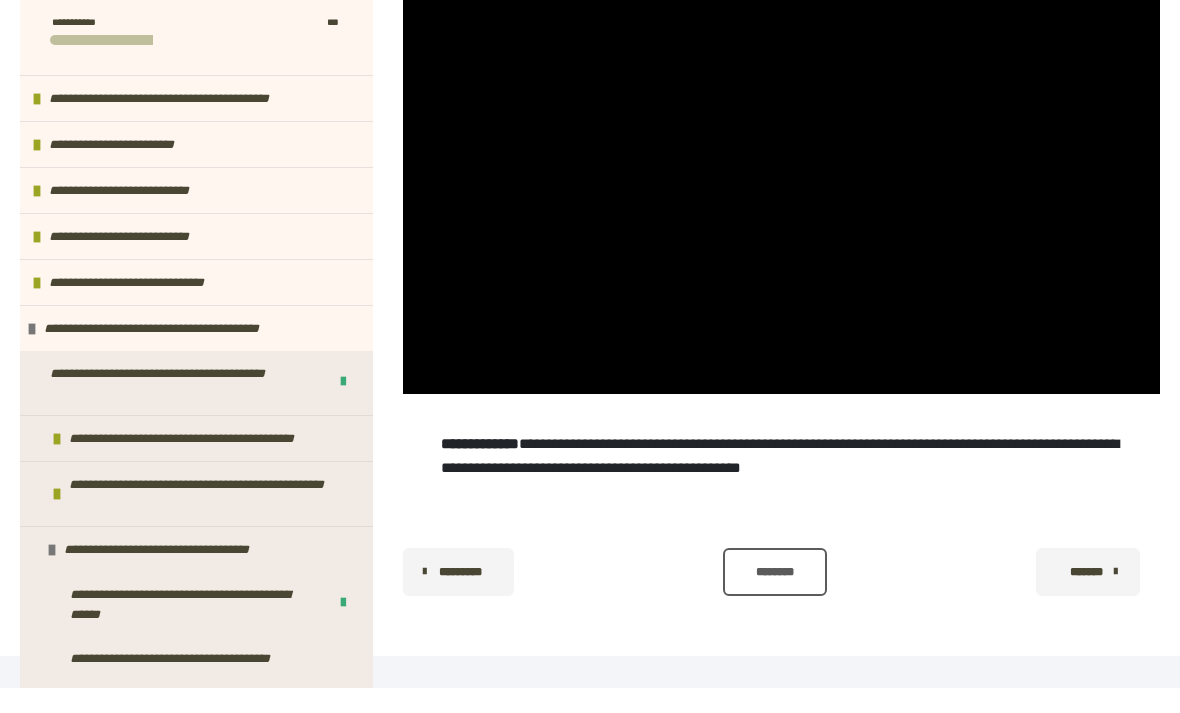 click at bounding box center [781, 207] 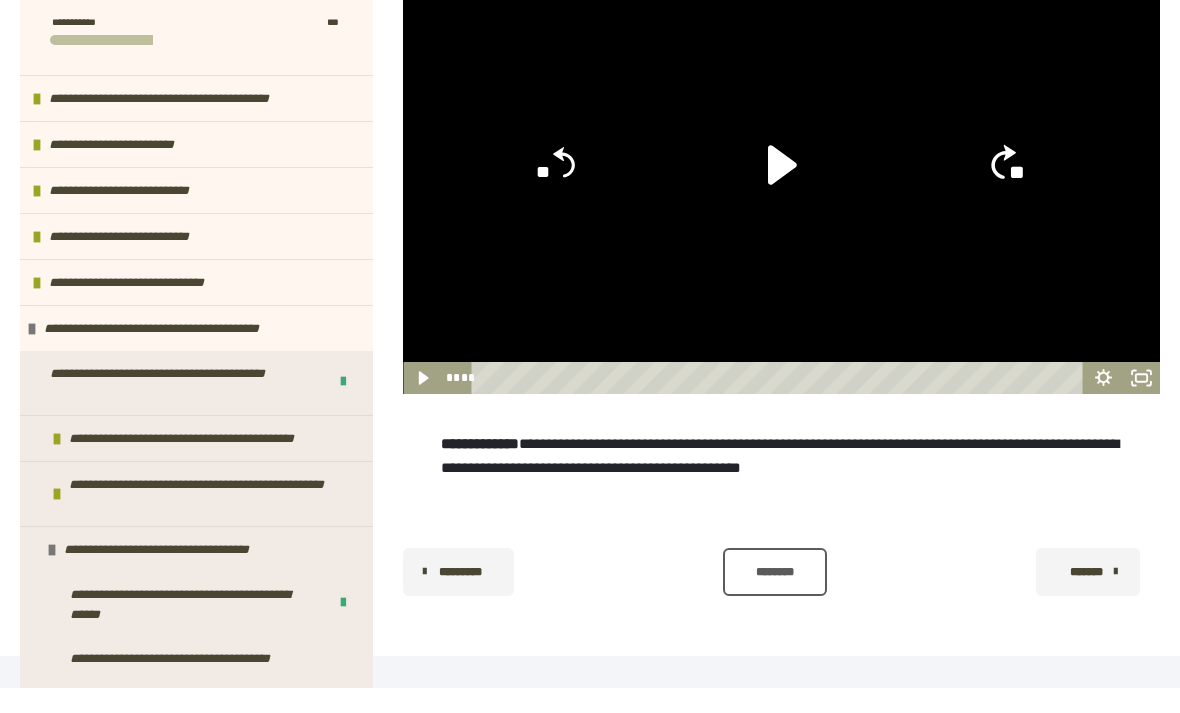 click at bounding box center [781, 207] 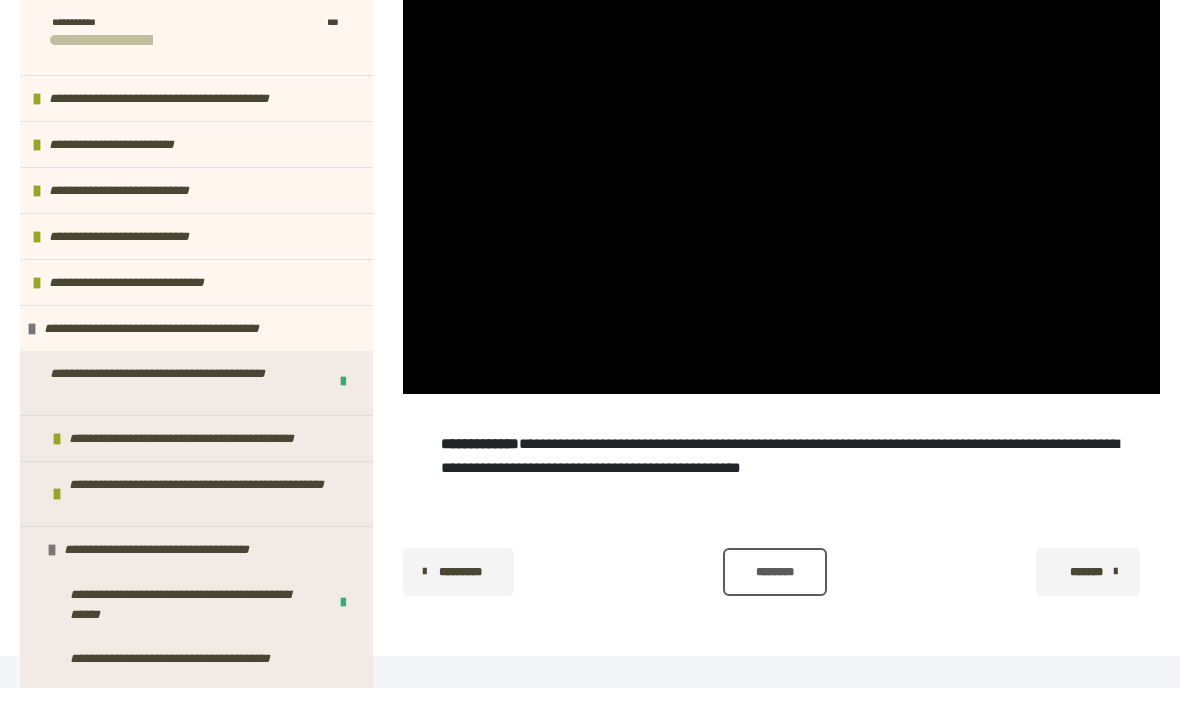 click 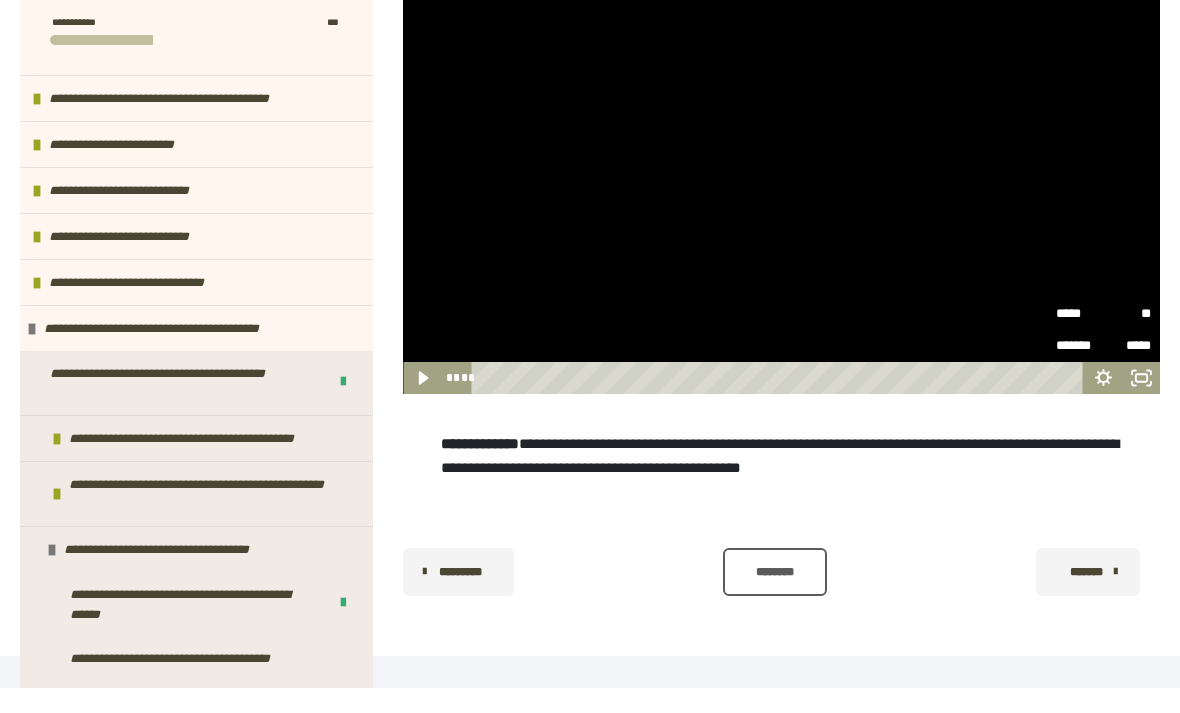 click 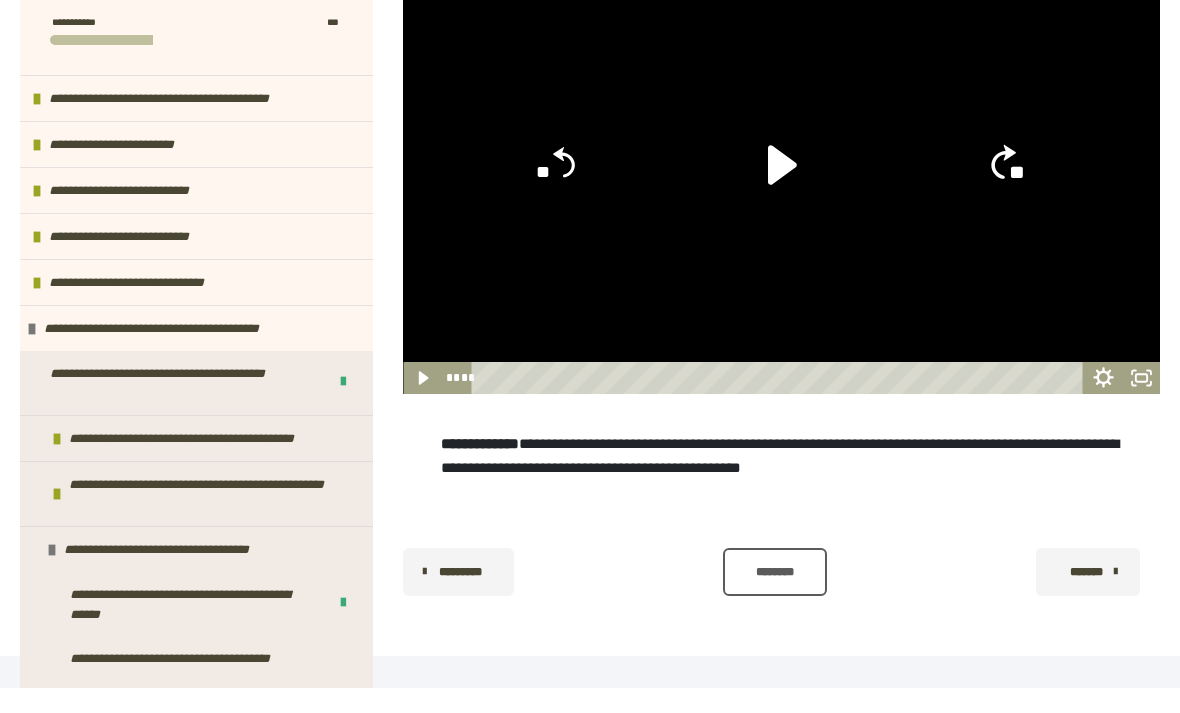 click 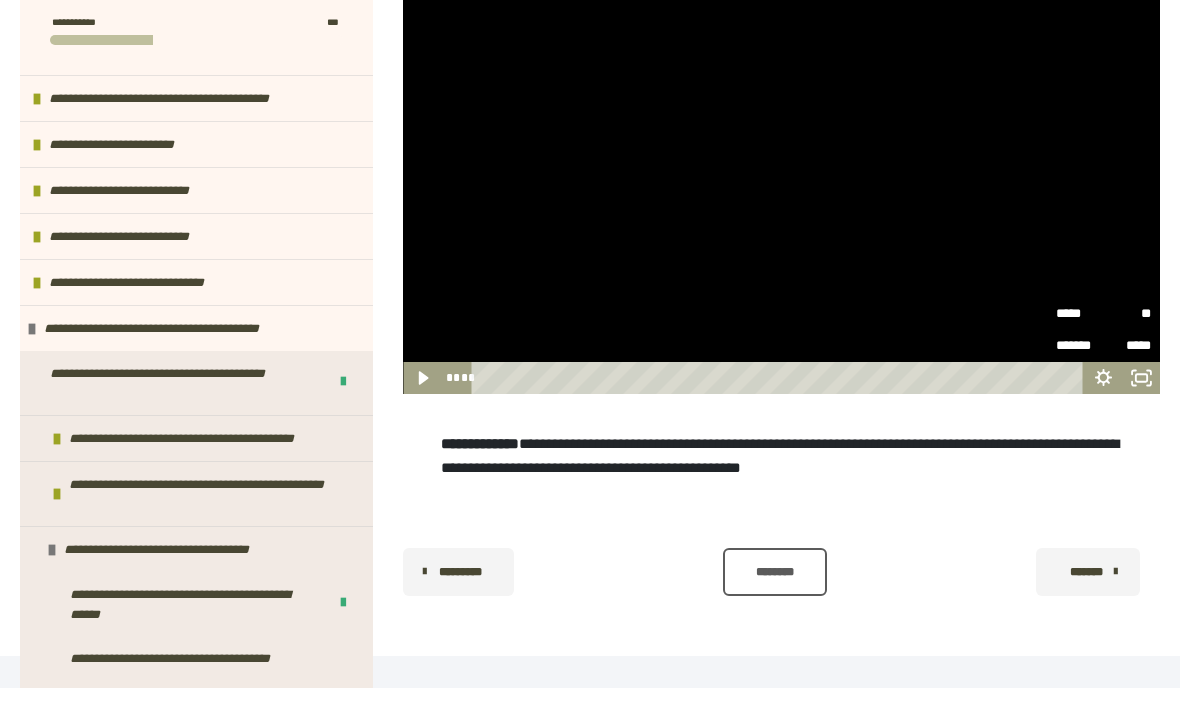 click on "*****" at bounding box center [1080, 333] 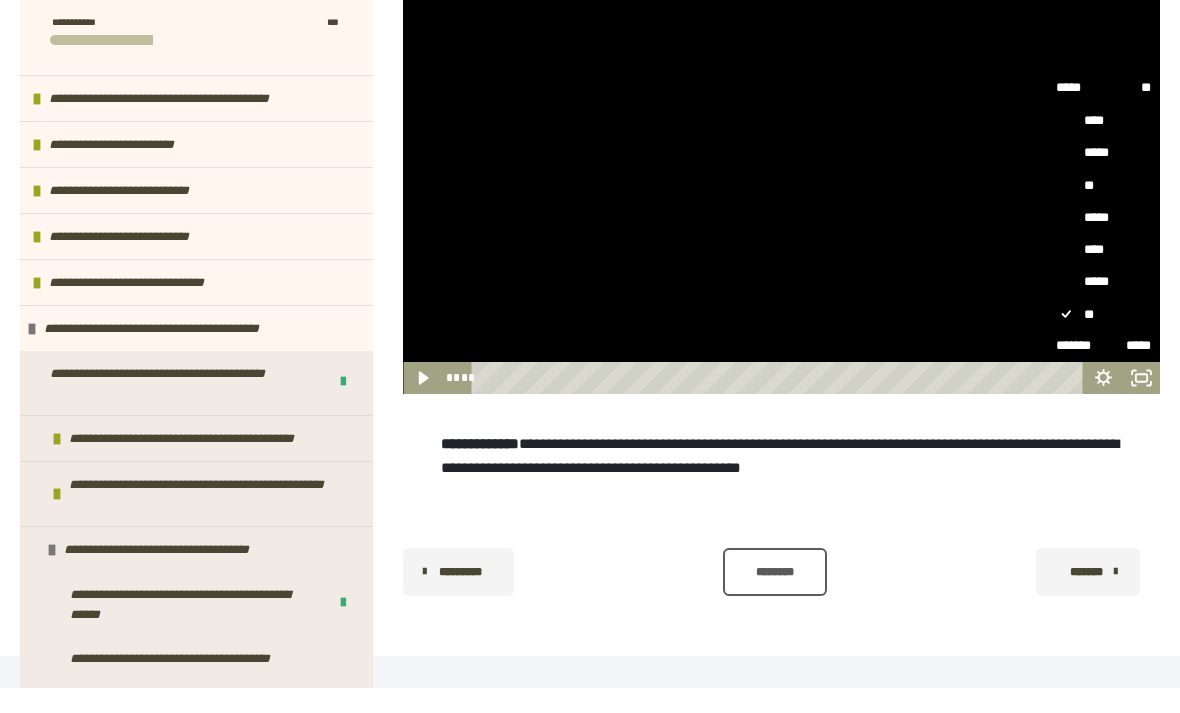 click on "****" at bounding box center (1103, 274) 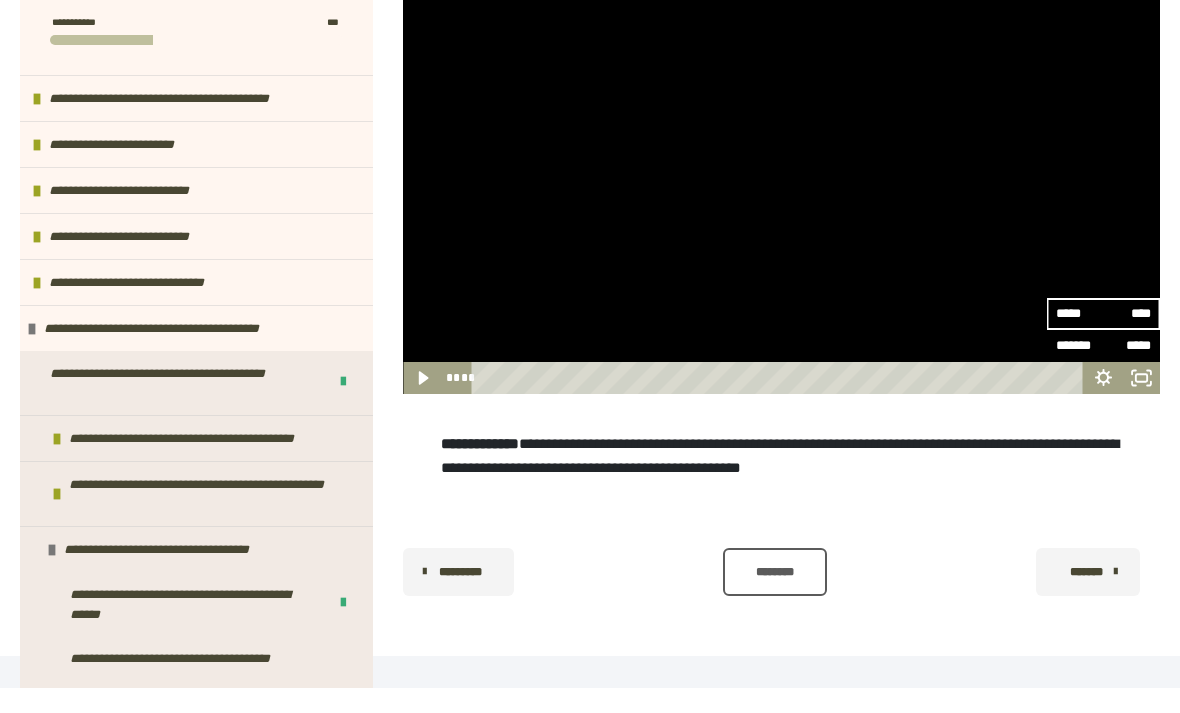 click 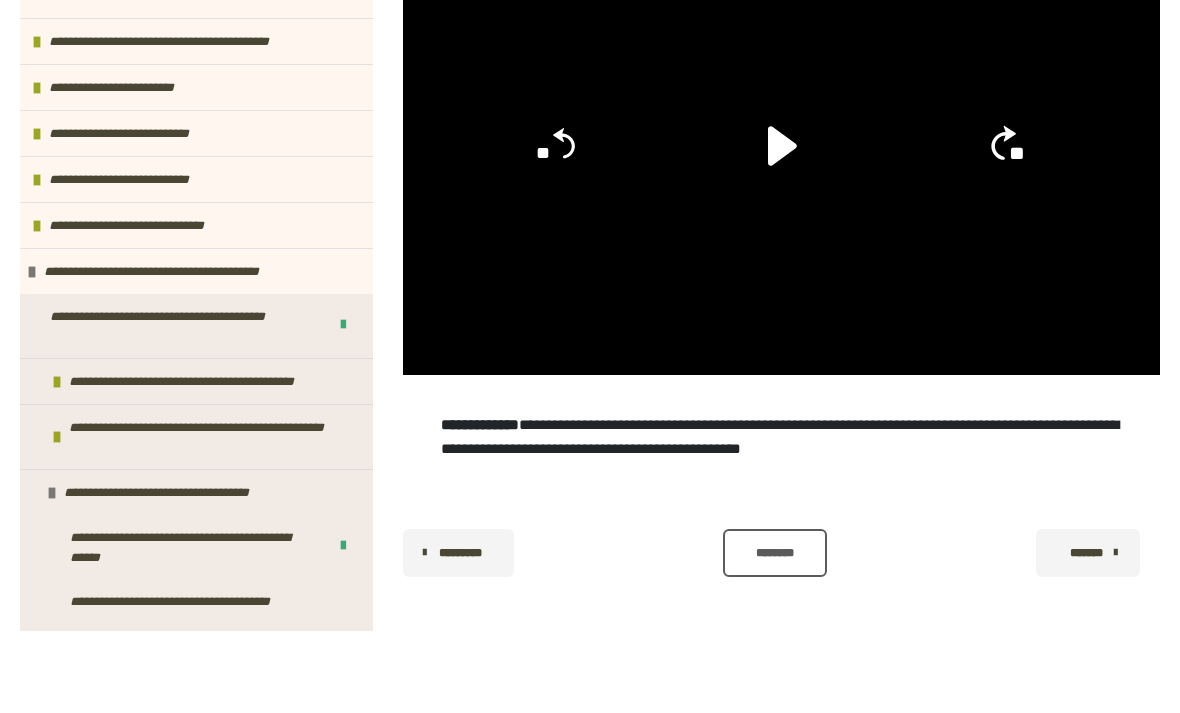 scroll, scrollTop: 326, scrollLeft: 0, axis: vertical 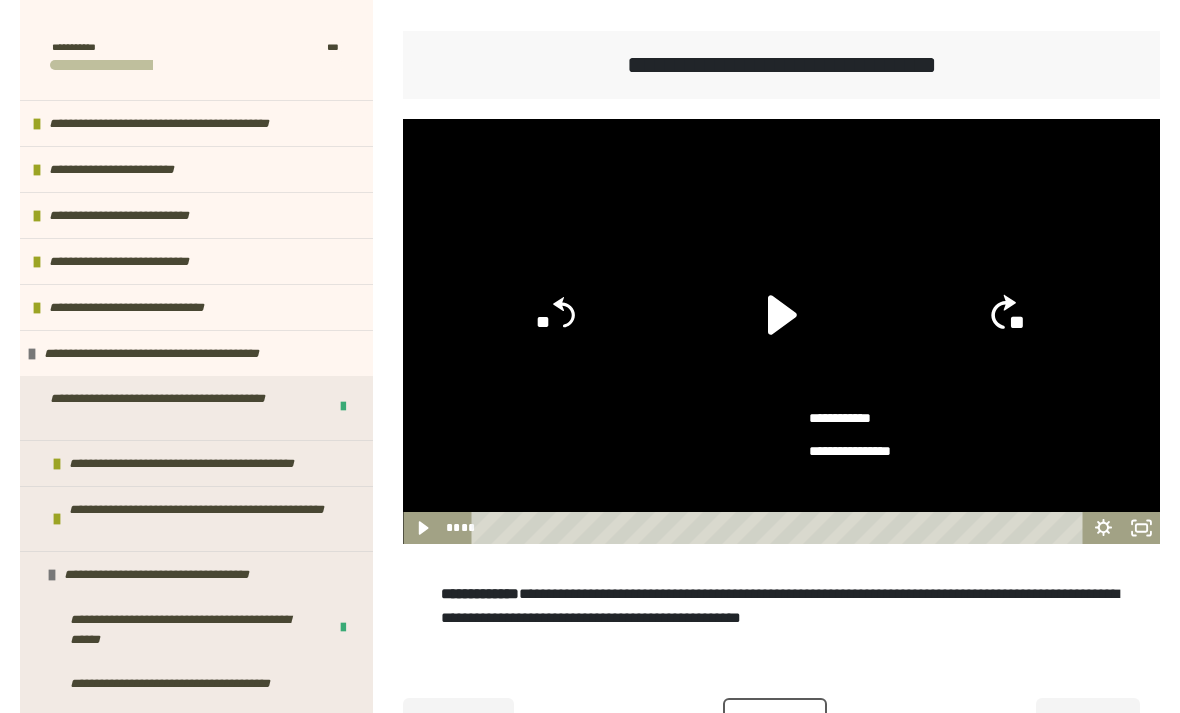 click on "********" at bounding box center [775, 722] 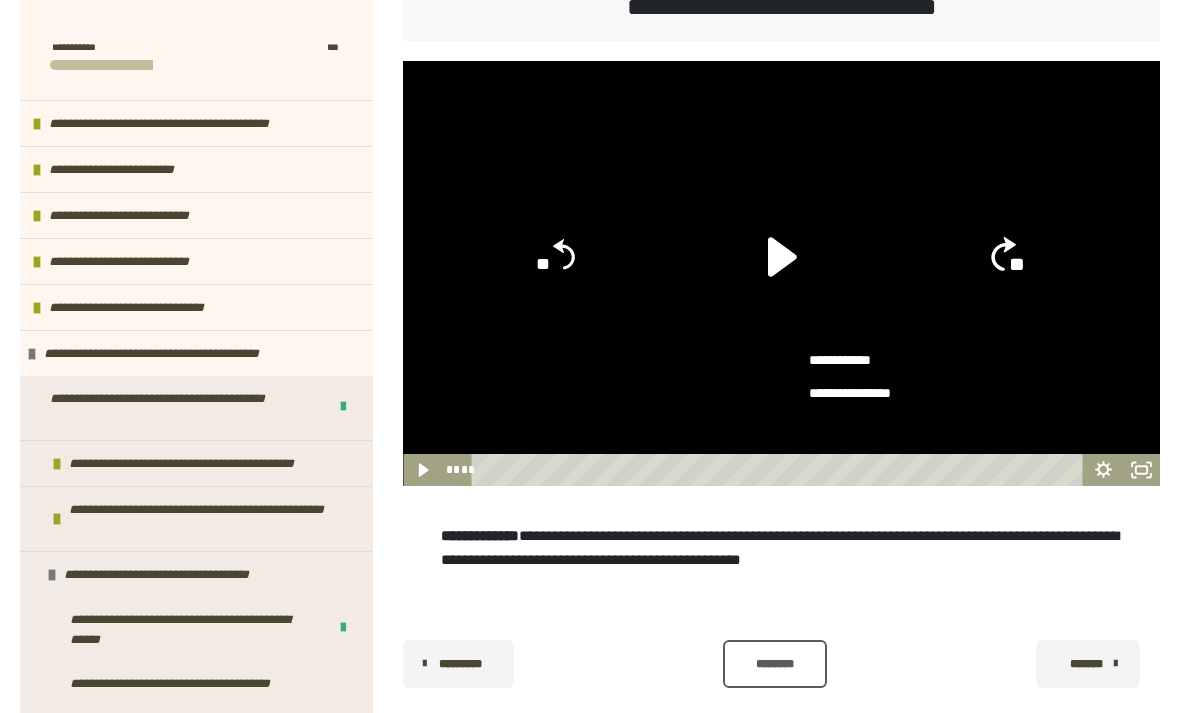 scroll, scrollTop: 390, scrollLeft: 0, axis: vertical 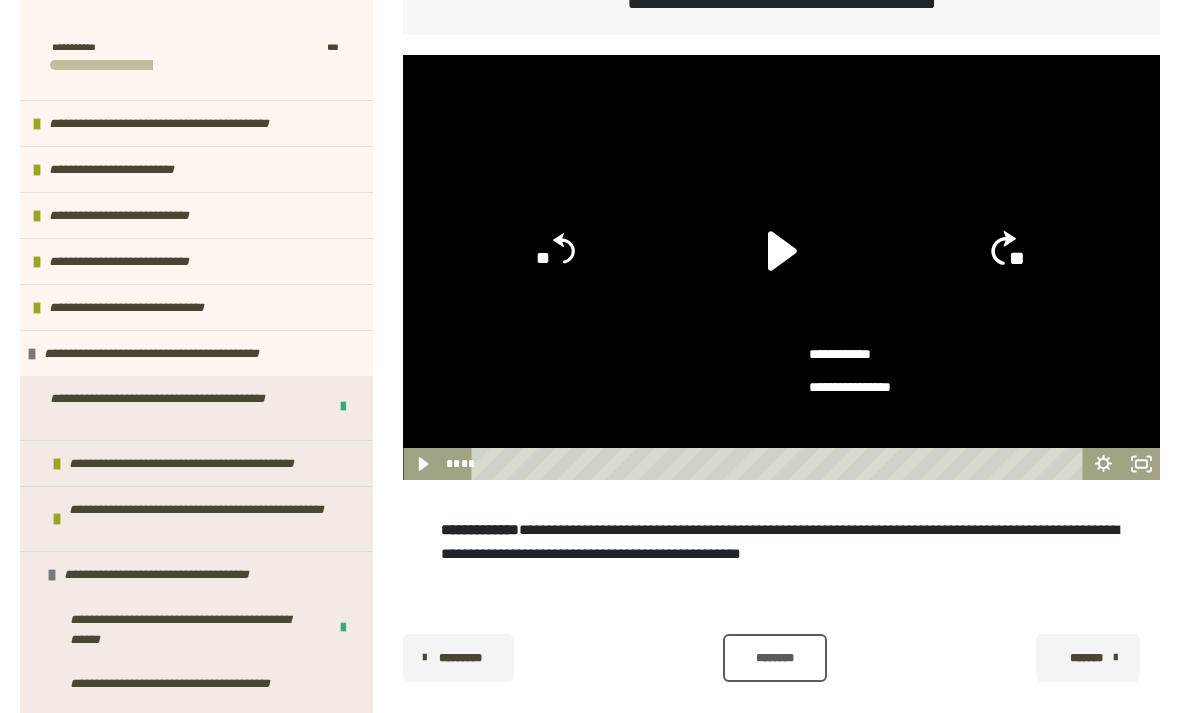 click on "********" at bounding box center [775, 658] 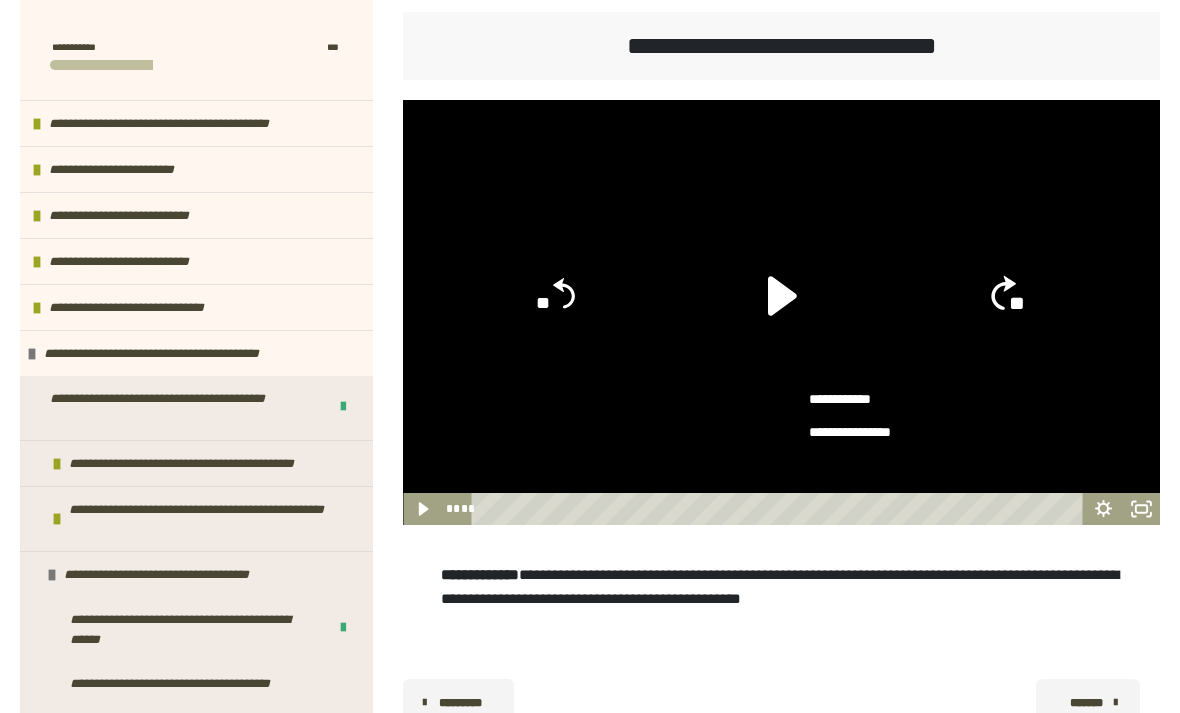 scroll, scrollTop: 344, scrollLeft: 0, axis: vertical 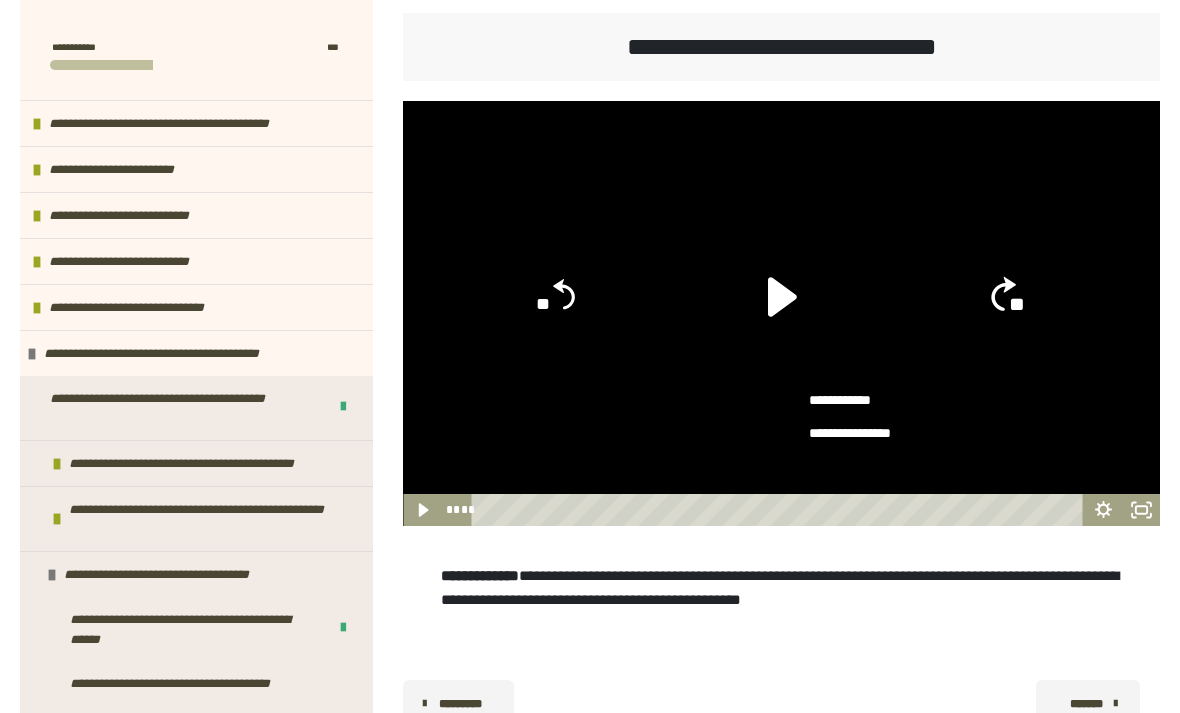 click on "*******" at bounding box center [1086, 704] 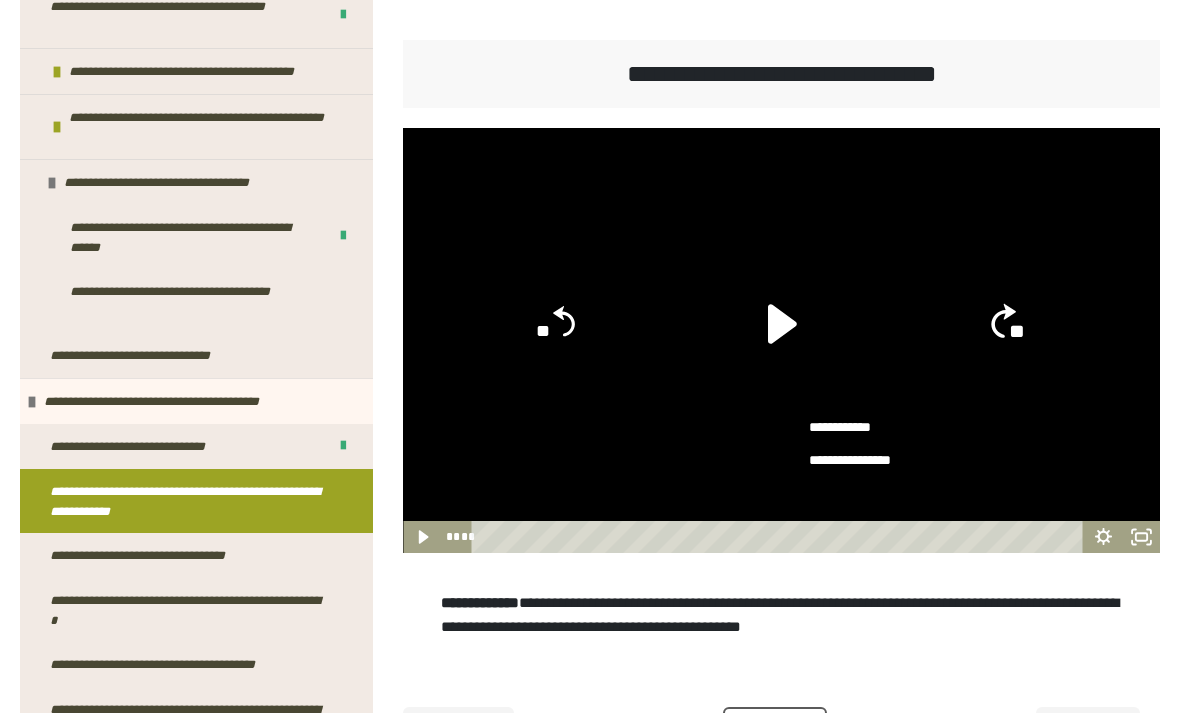 scroll, scrollTop: 399, scrollLeft: 0, axis: vertical 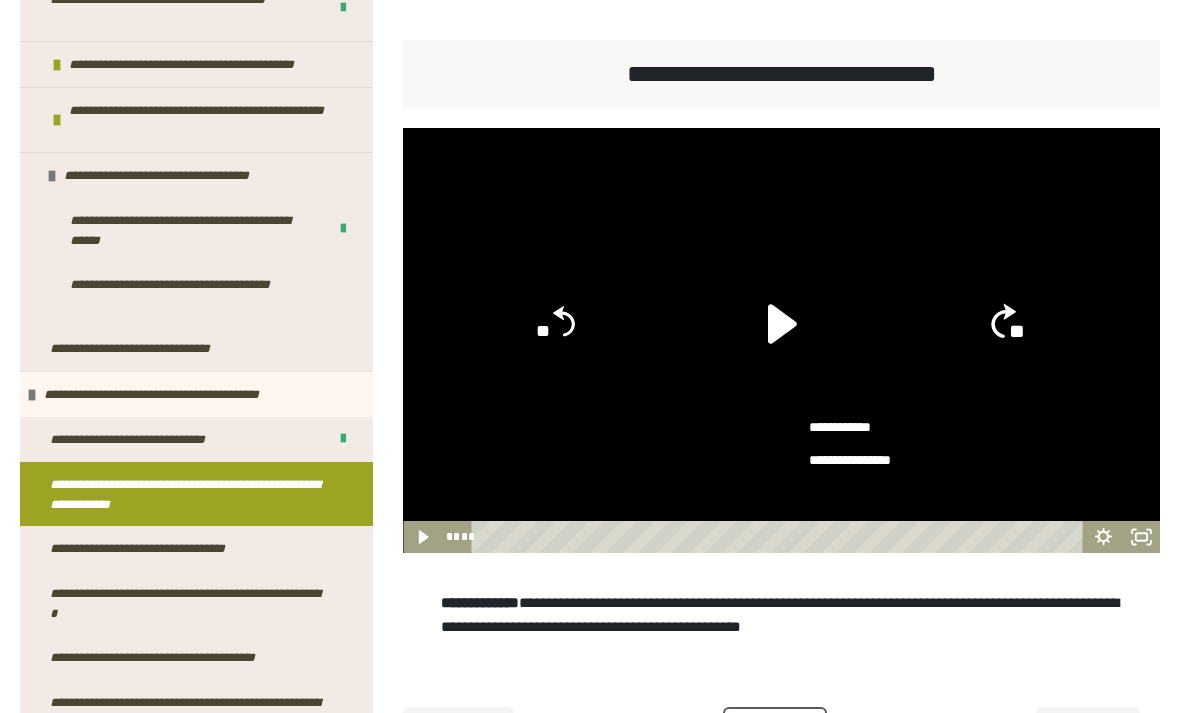 click on "**********" at bounding box center (188, 494) 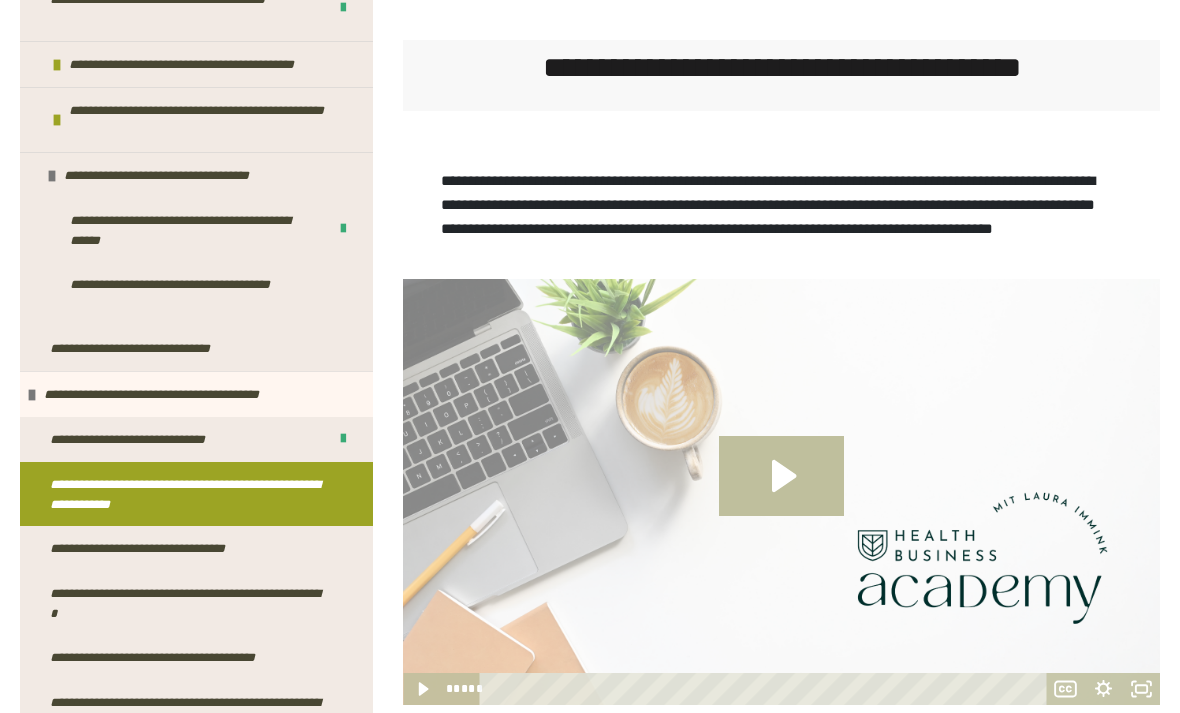 scroll, scrollTop: 379, scrollLeft: 0, axis: vertical 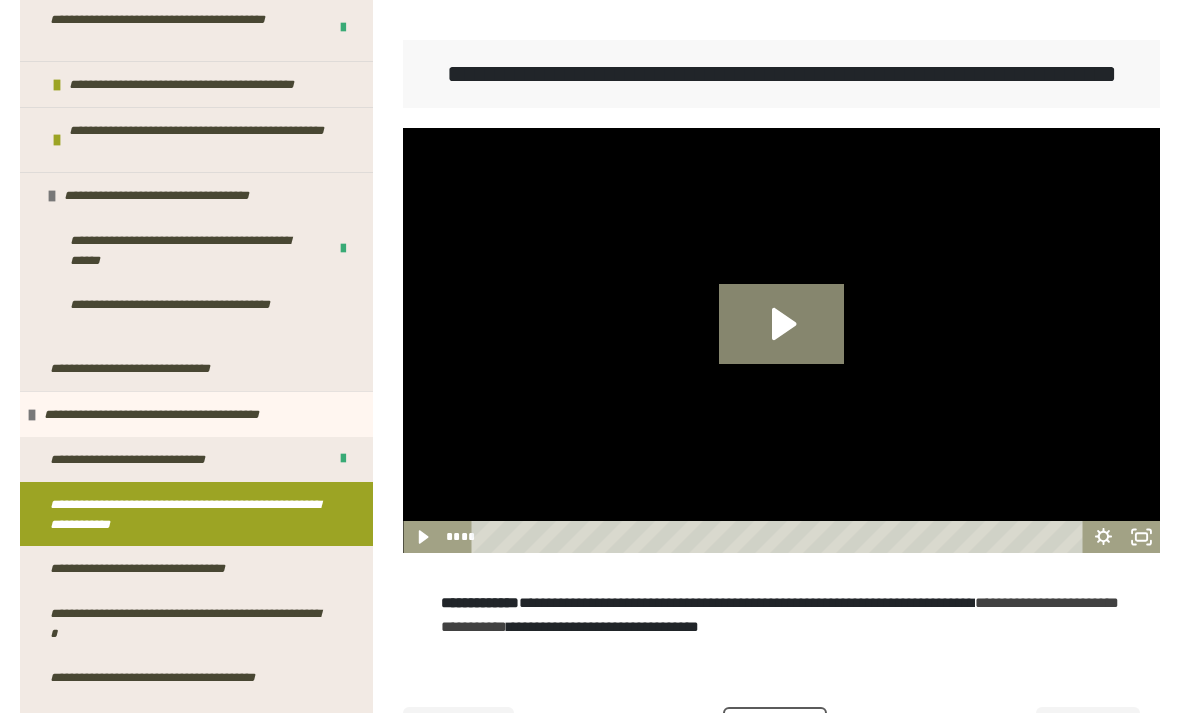 click 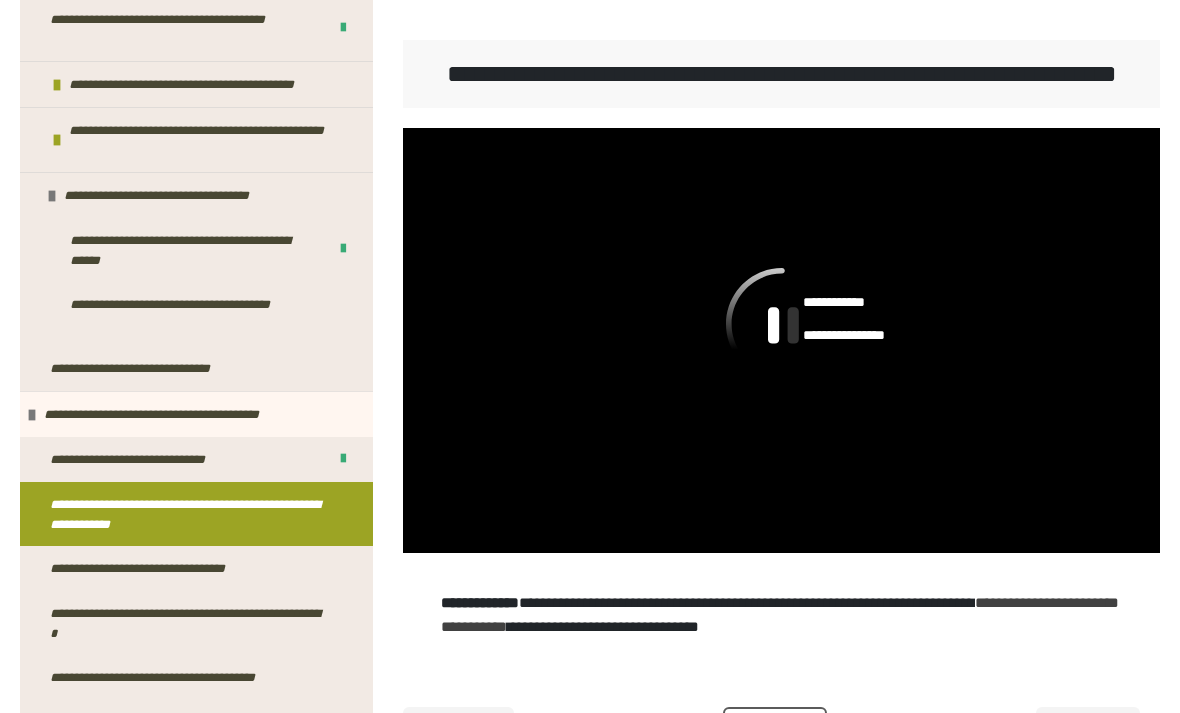 click at bounding box center [781, 341] 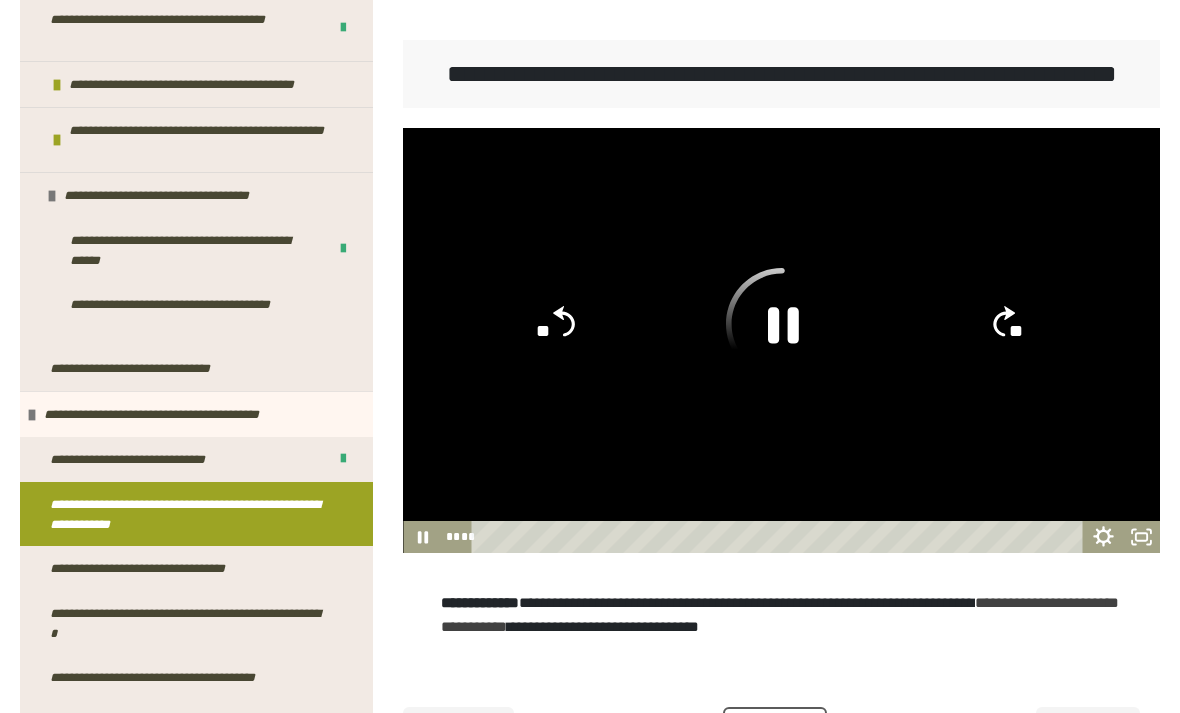 click 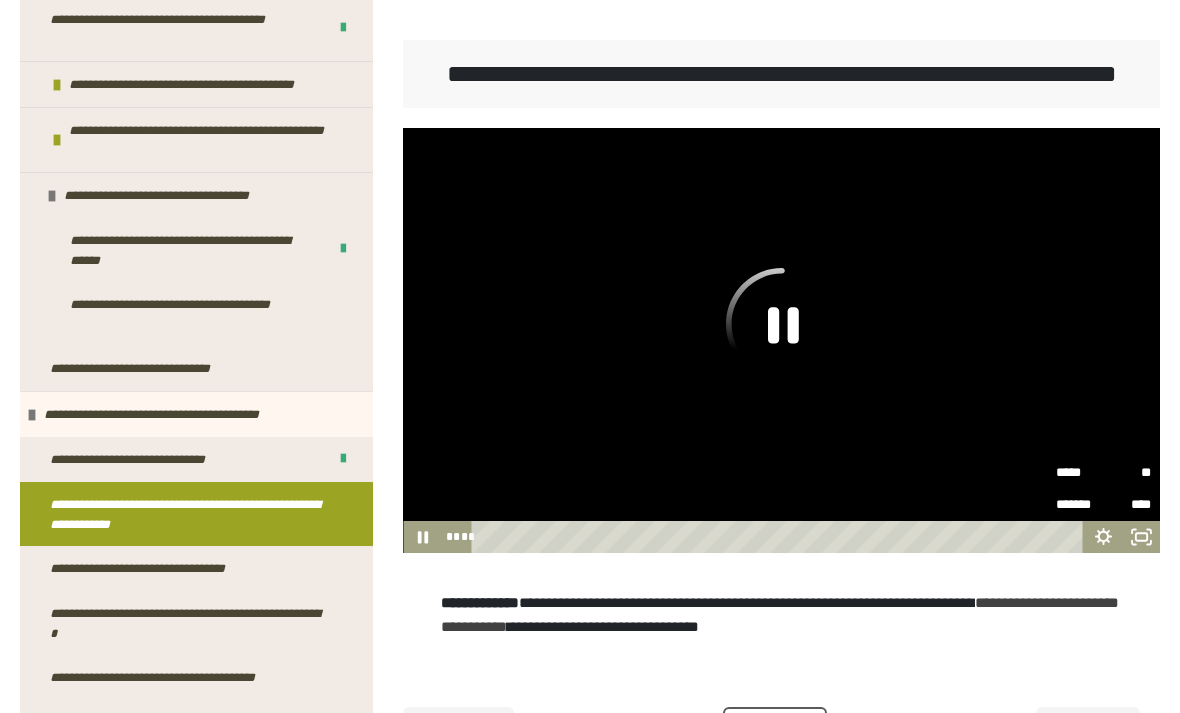 click on "*****" at bounding box center [1080, 473] 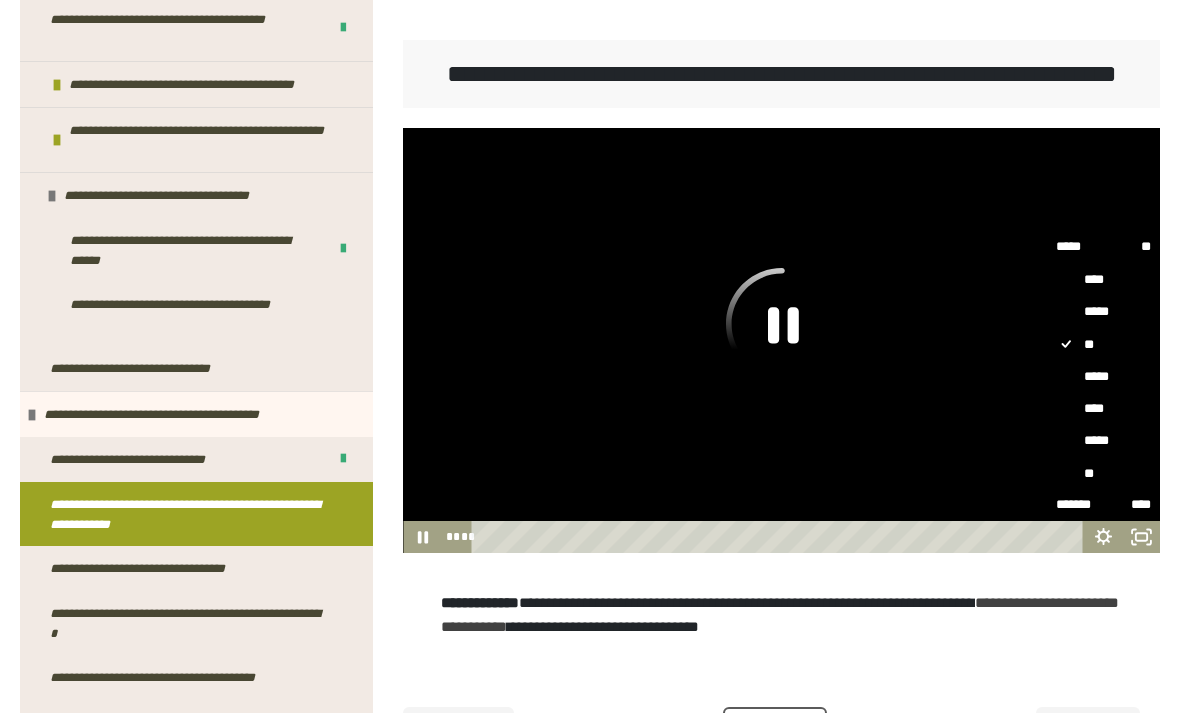 click on "*****" at bounding box center [1103, 440] 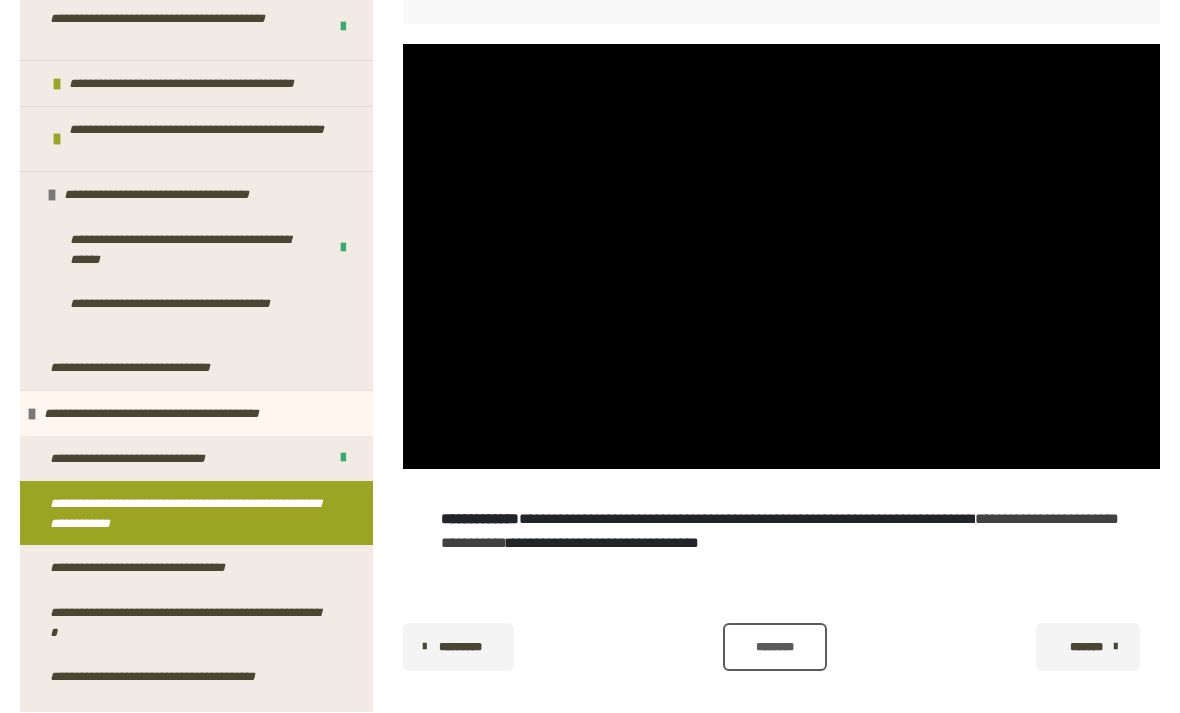 scroll, scrollTop: 417, scrollLeft: 0, axis: vertical 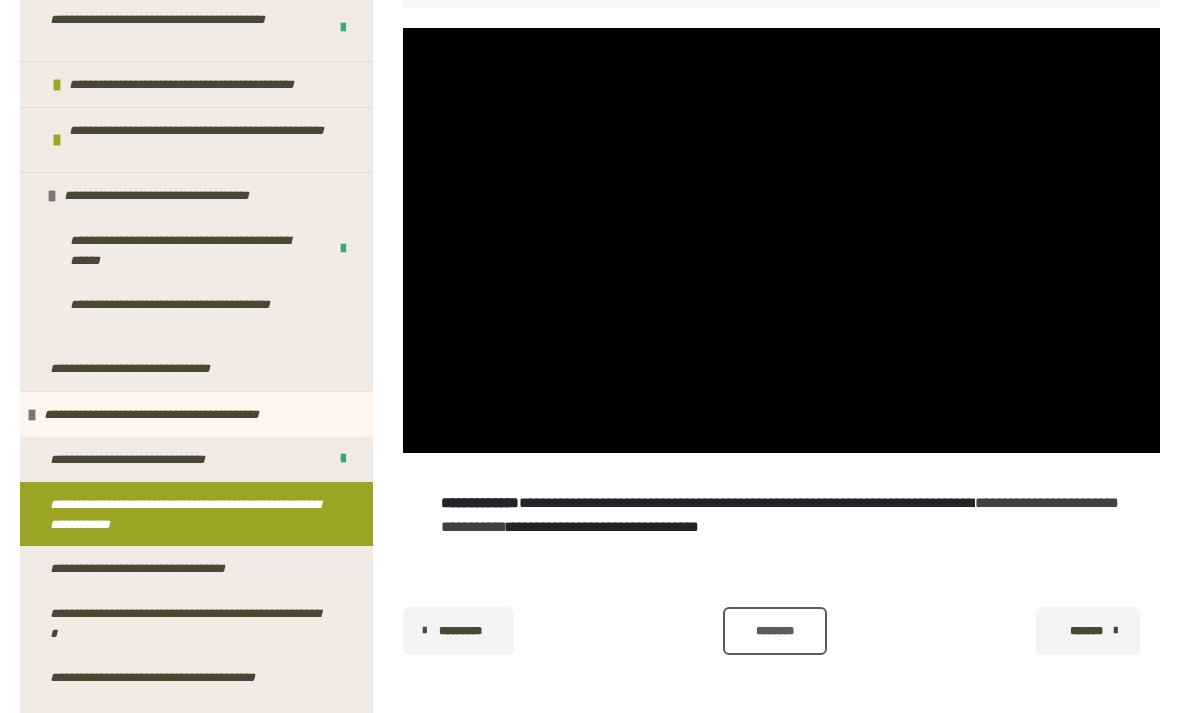 click at bounding box center (781, 241) 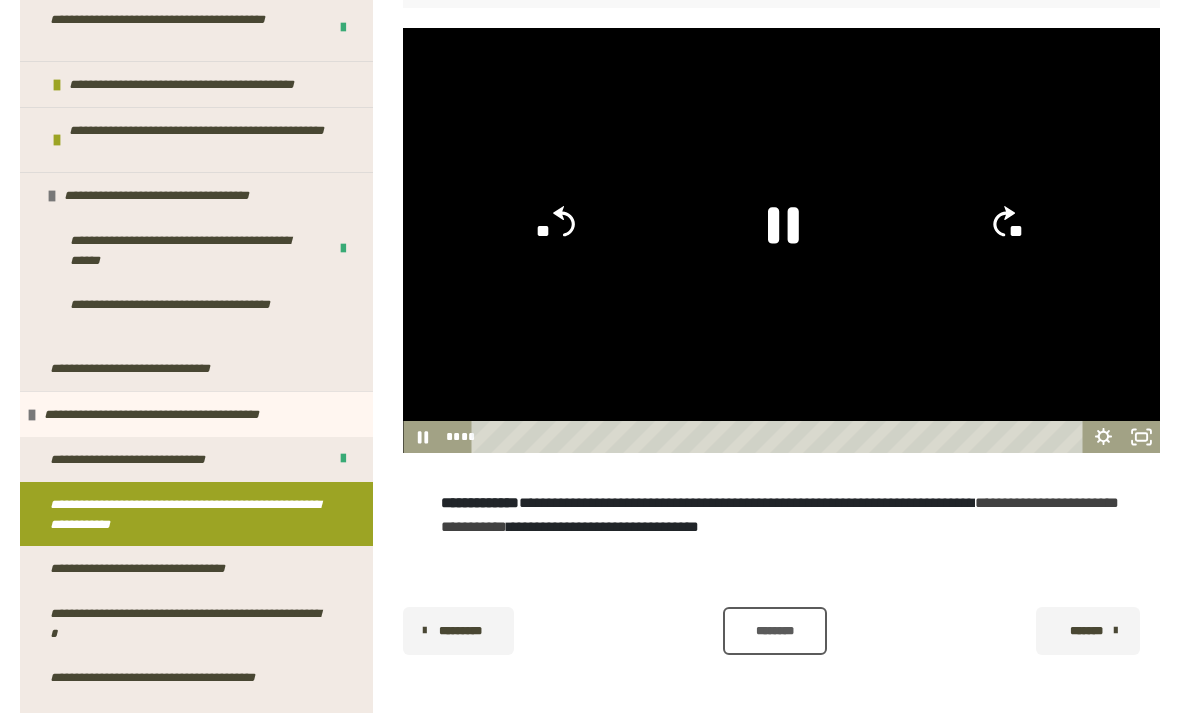 click 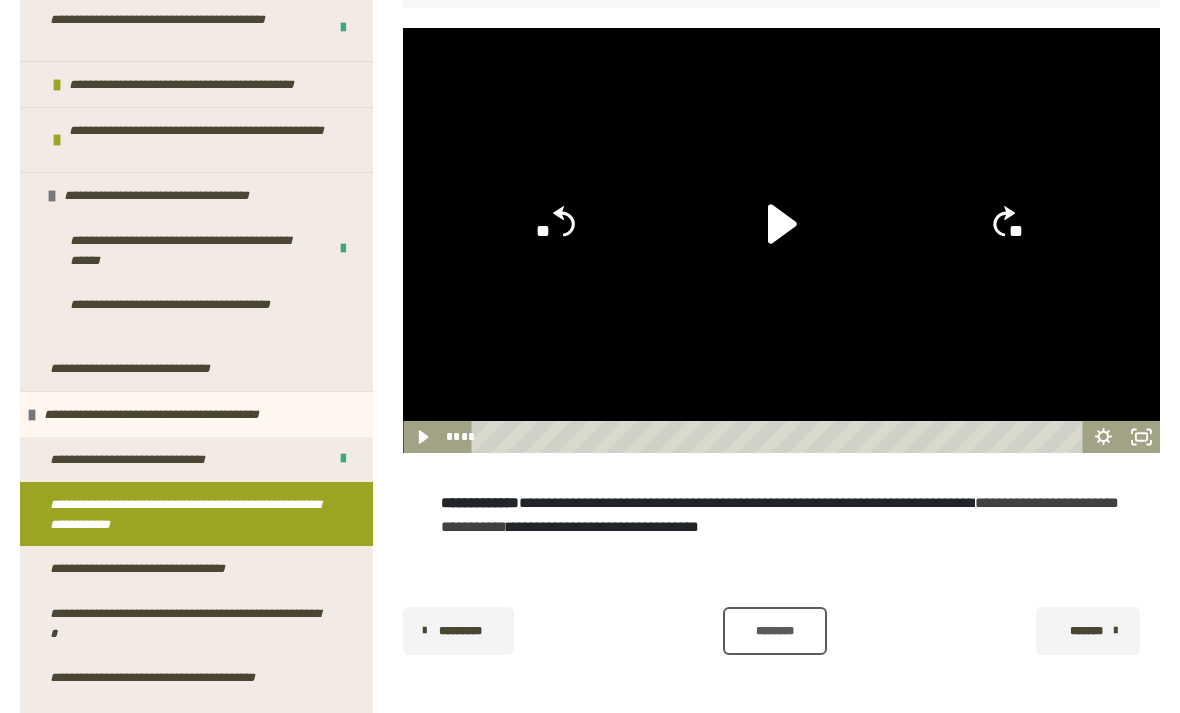 scroll, scrollTop: 415, scrollLeft: 0, axis: vertical 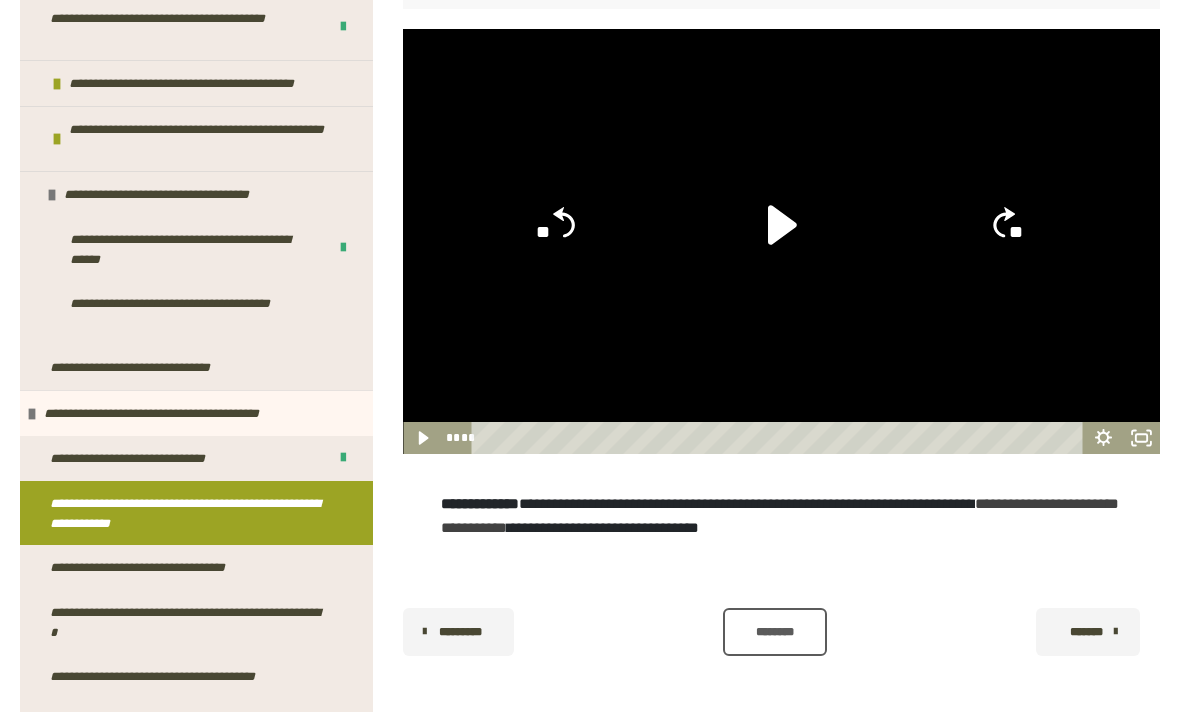 click at bounding box center [781, 243] 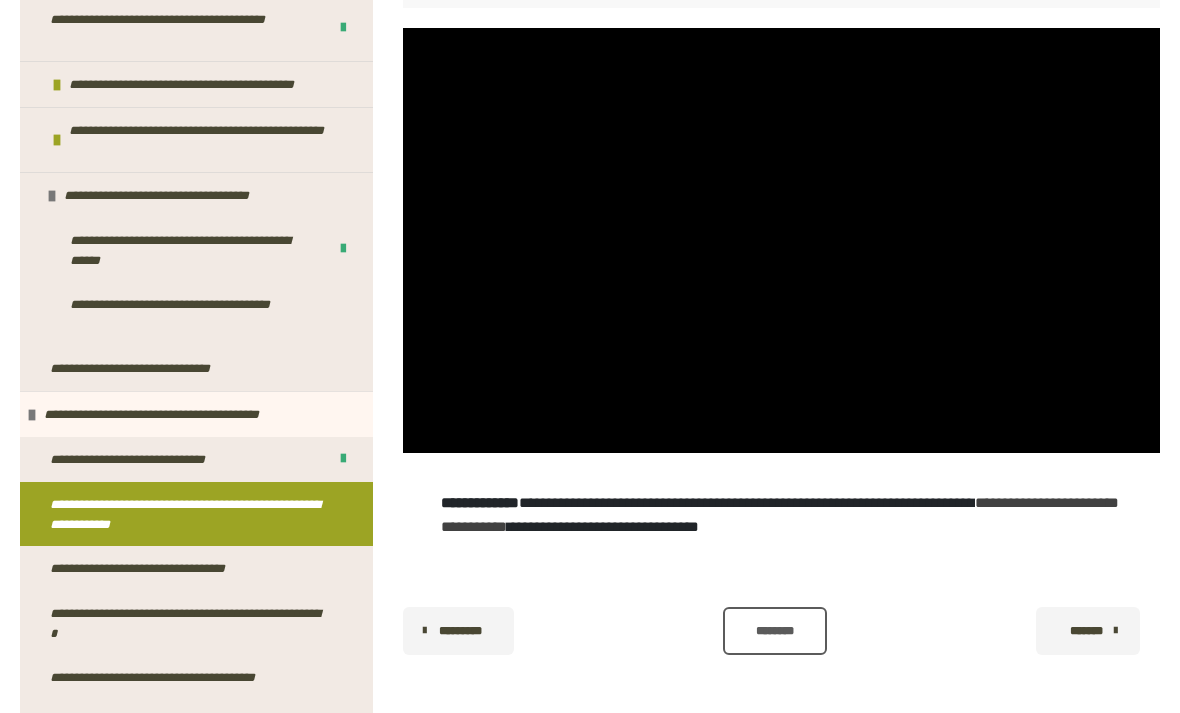 scroll, scrollTop: 412, scrollLeft: 0, axis: vertical 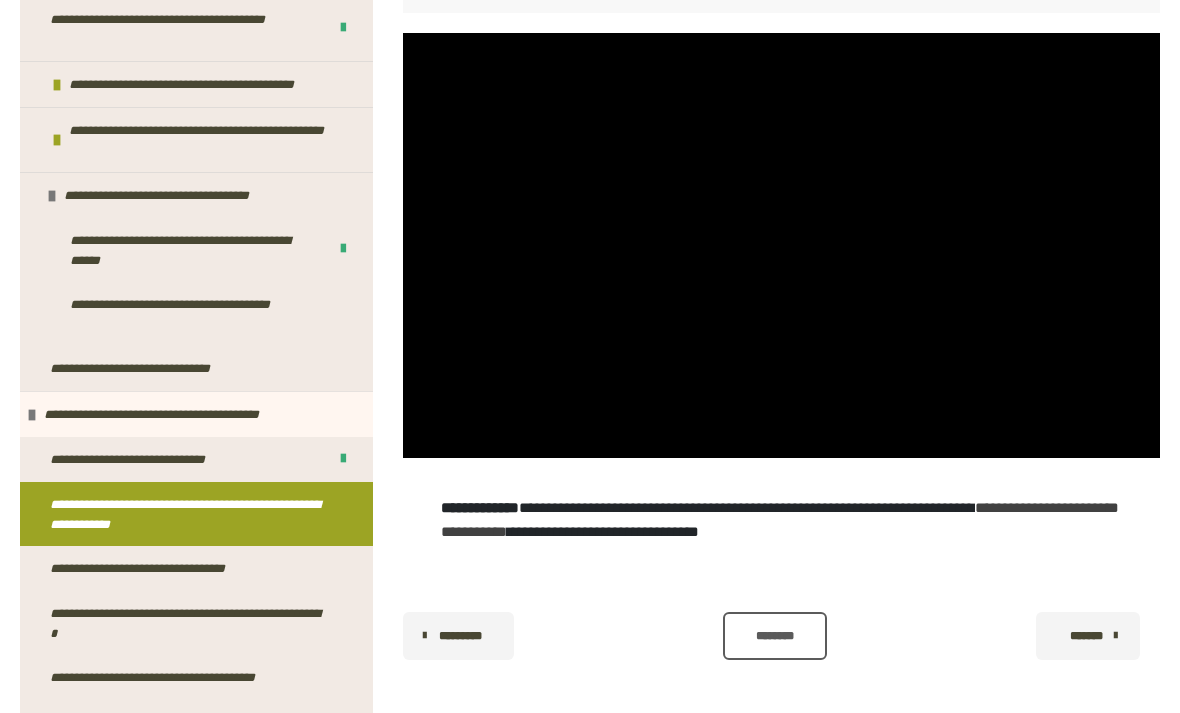 click at bounding box center [781, 246] 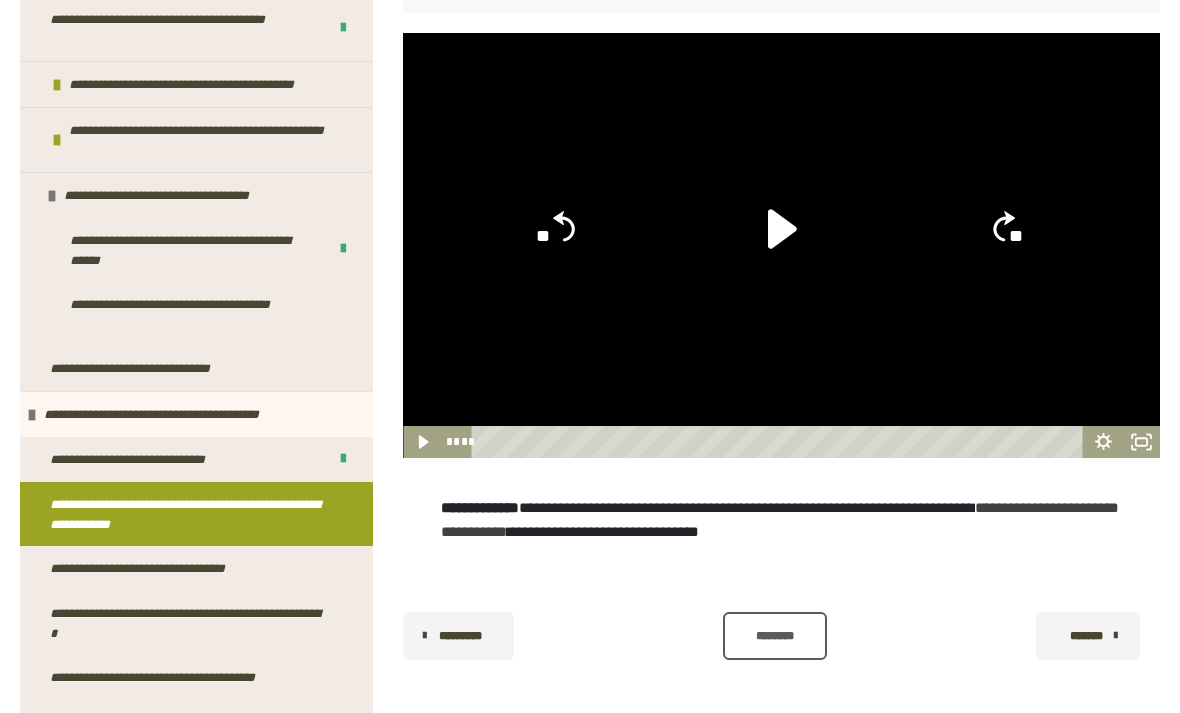 click 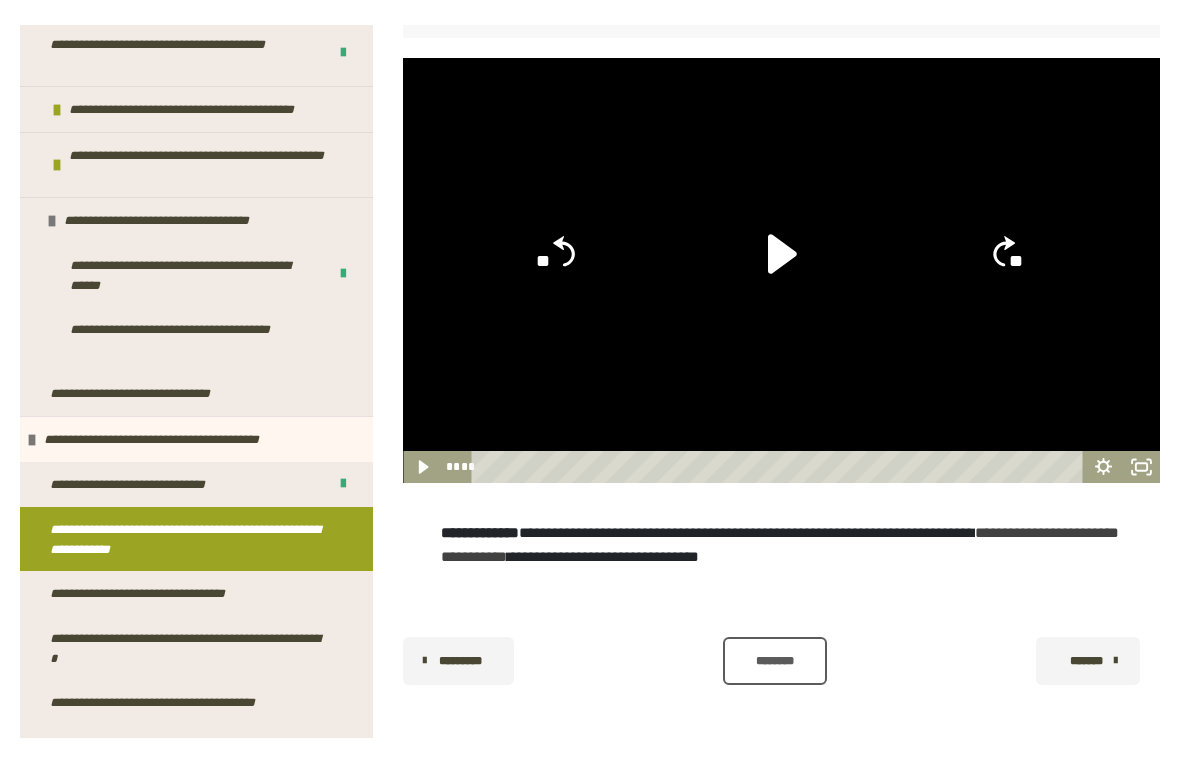 scroll, scrollTop: 24, scrollLeft: 0, axis: vertical 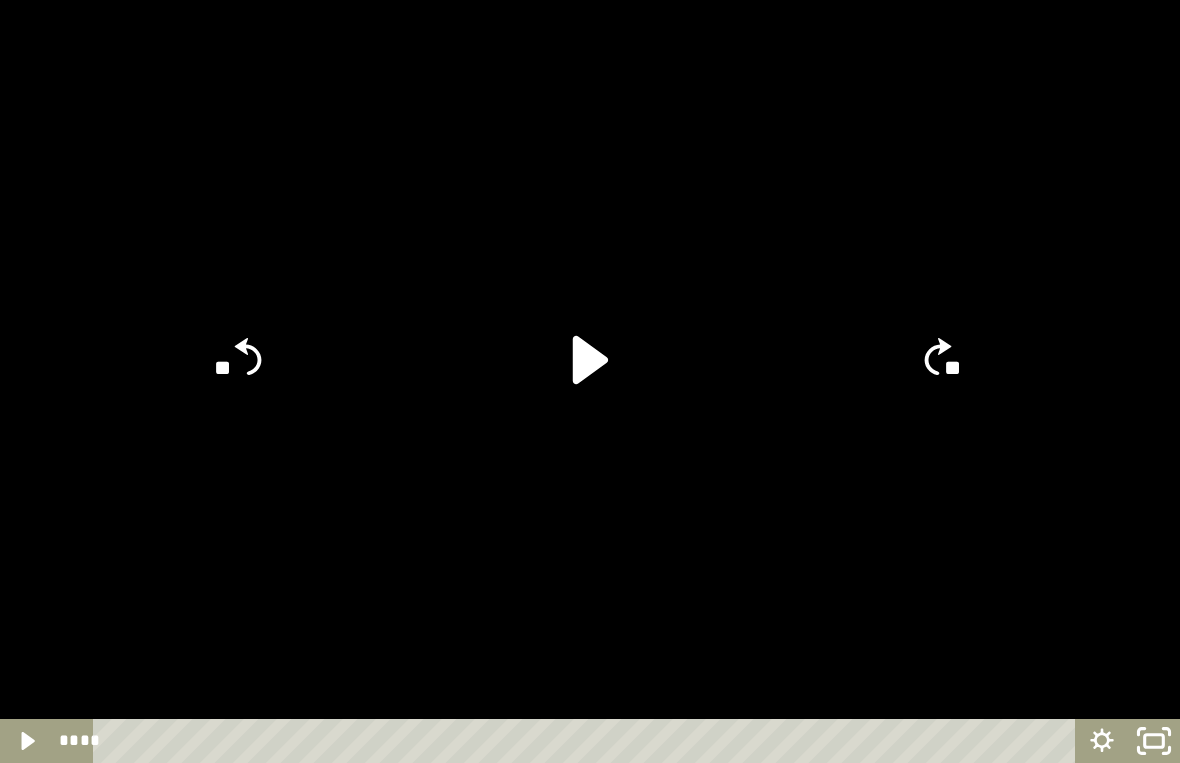 click 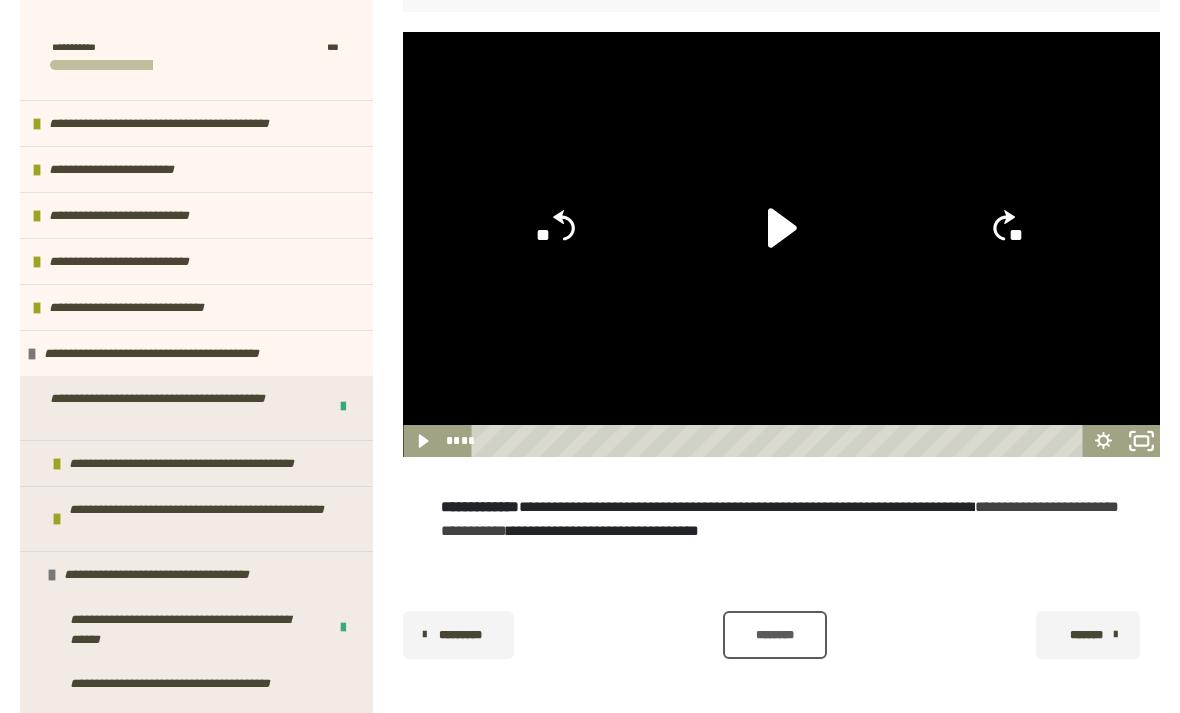 click 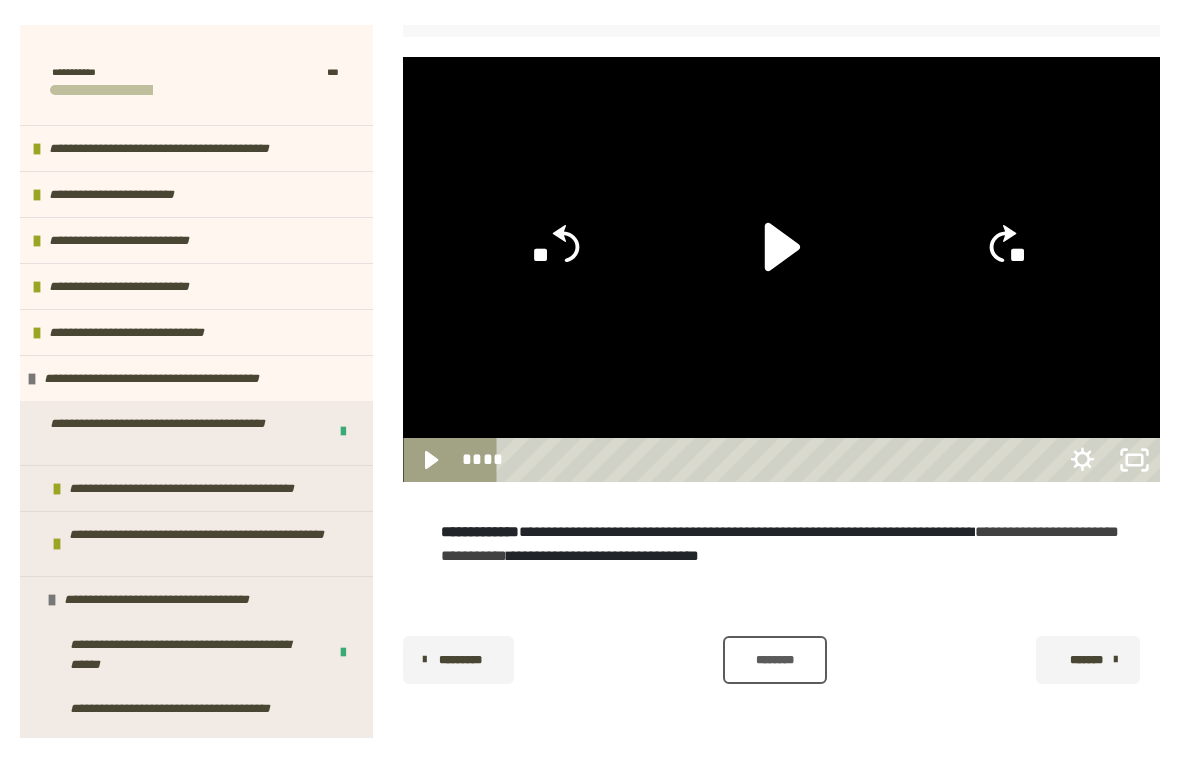 scroll, scrollTop: 24, scrollLeft: 0, axis: vertical 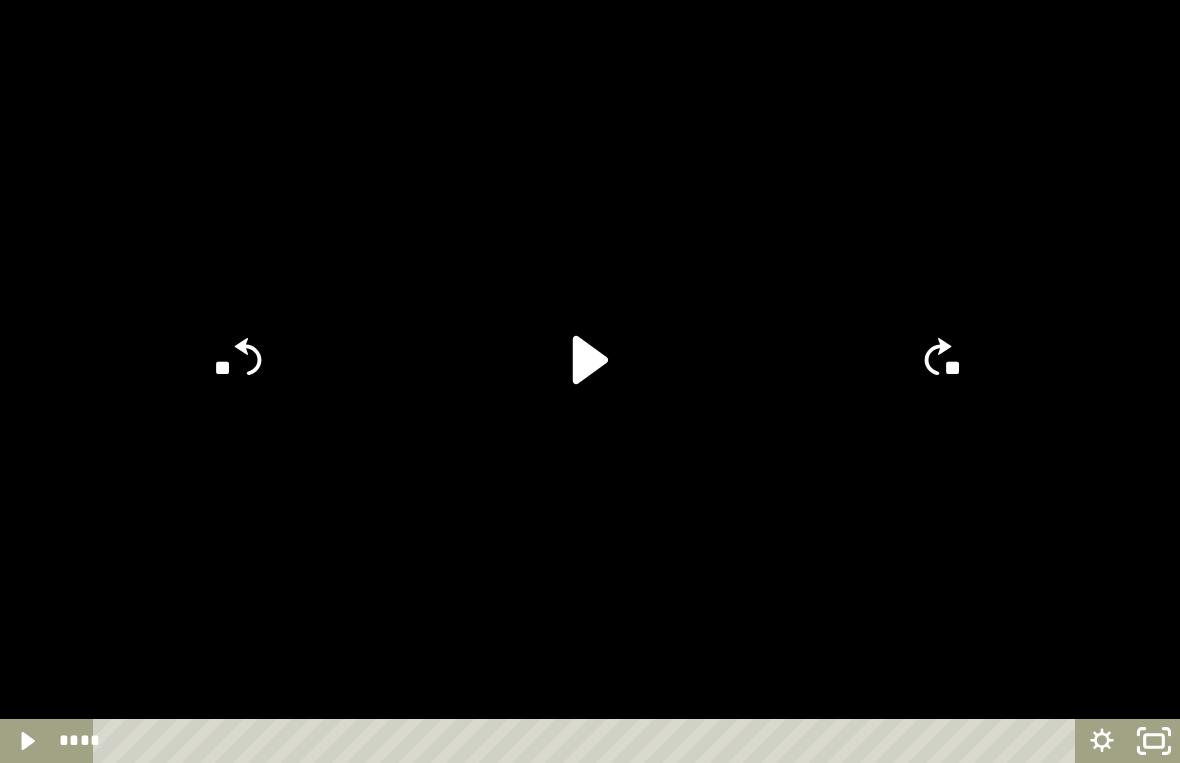 click 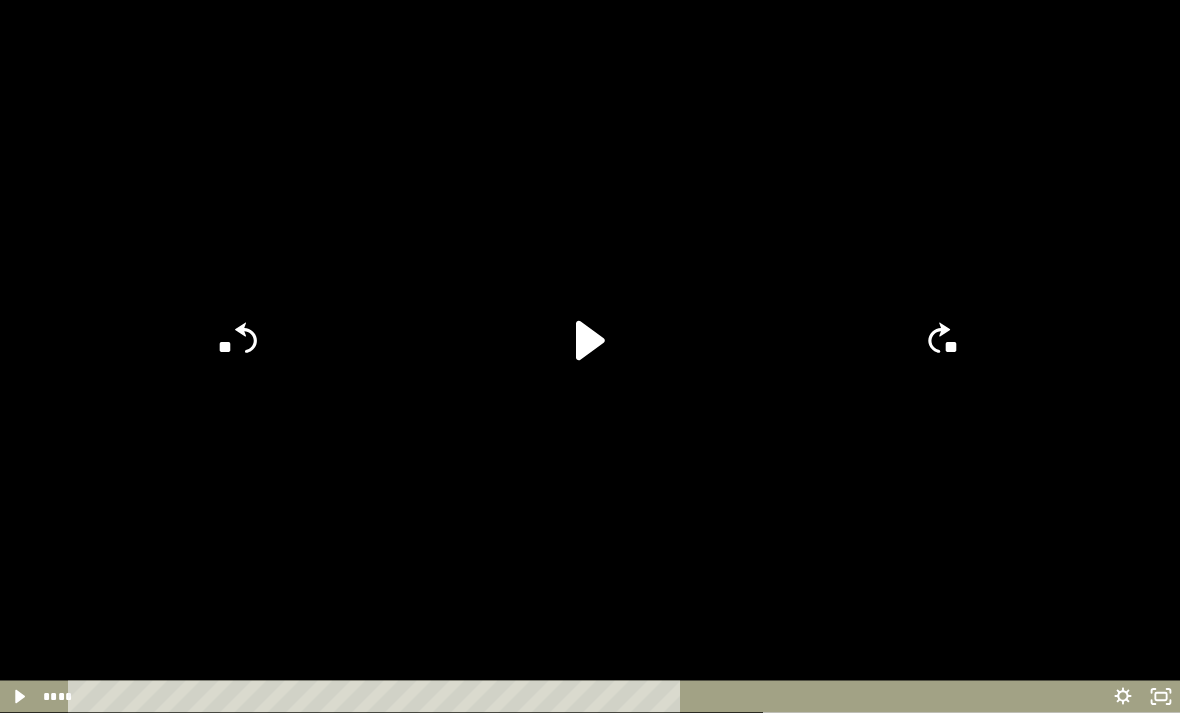 scroll, scrollTop: 293, scrollLeft: 0, axis: vertical 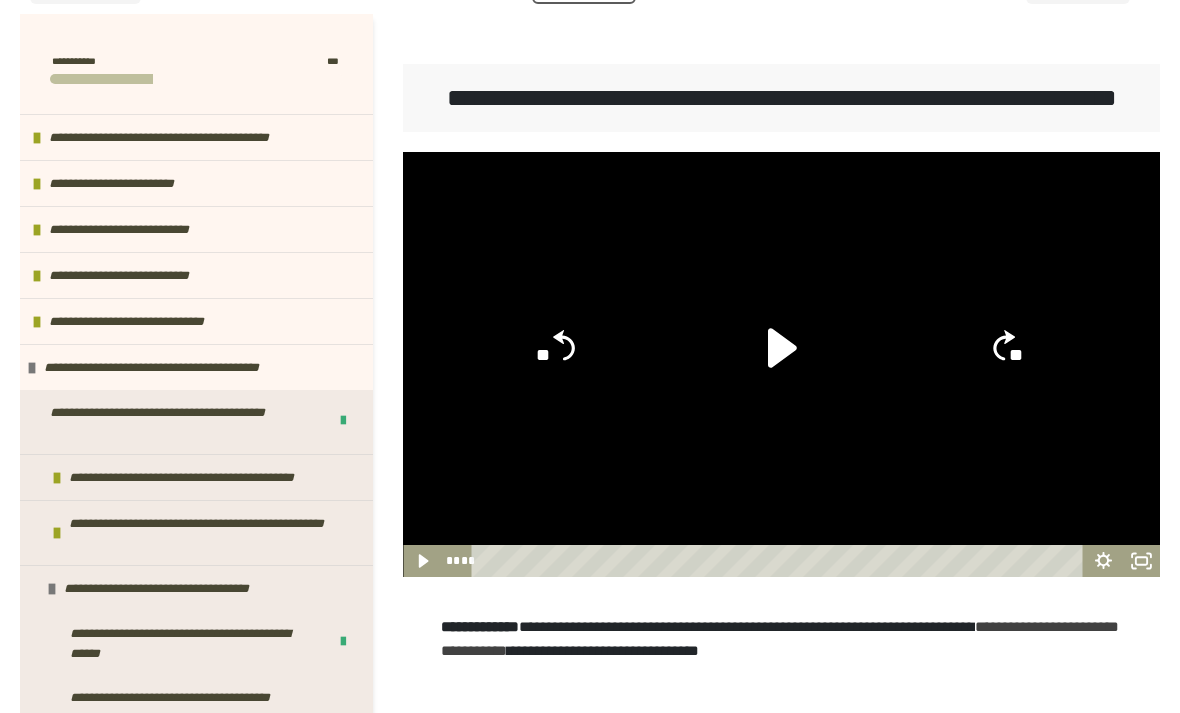 click 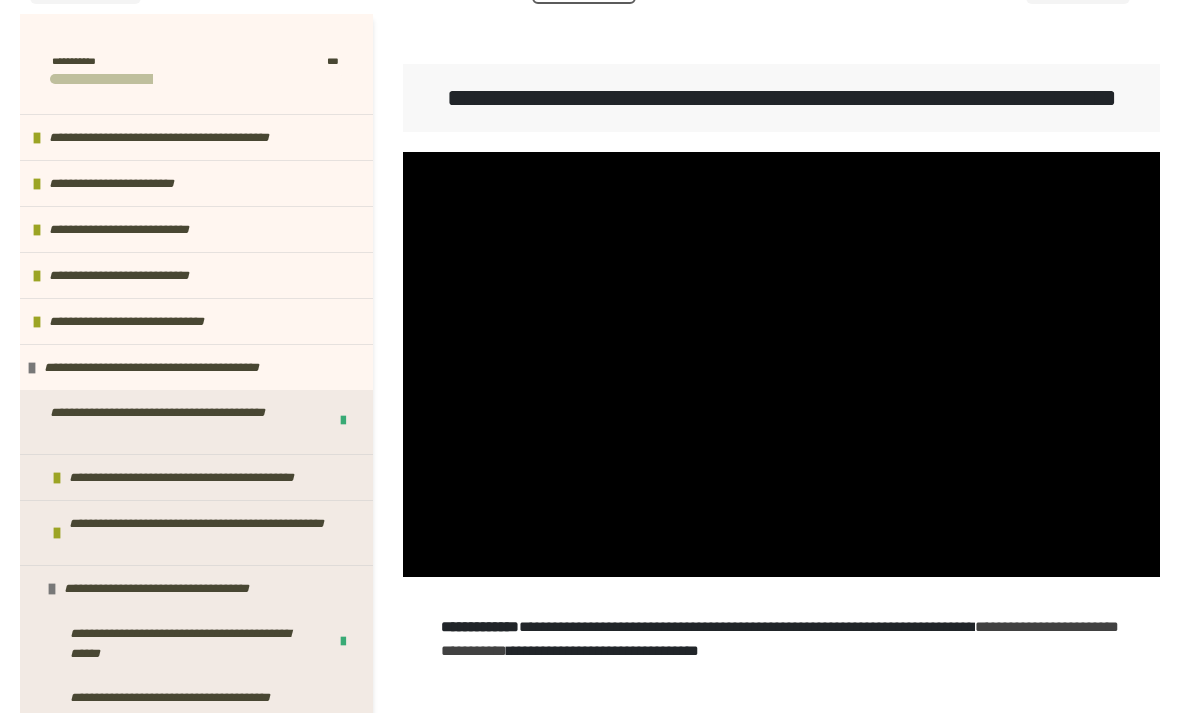 click at bounding box center (781, 365) 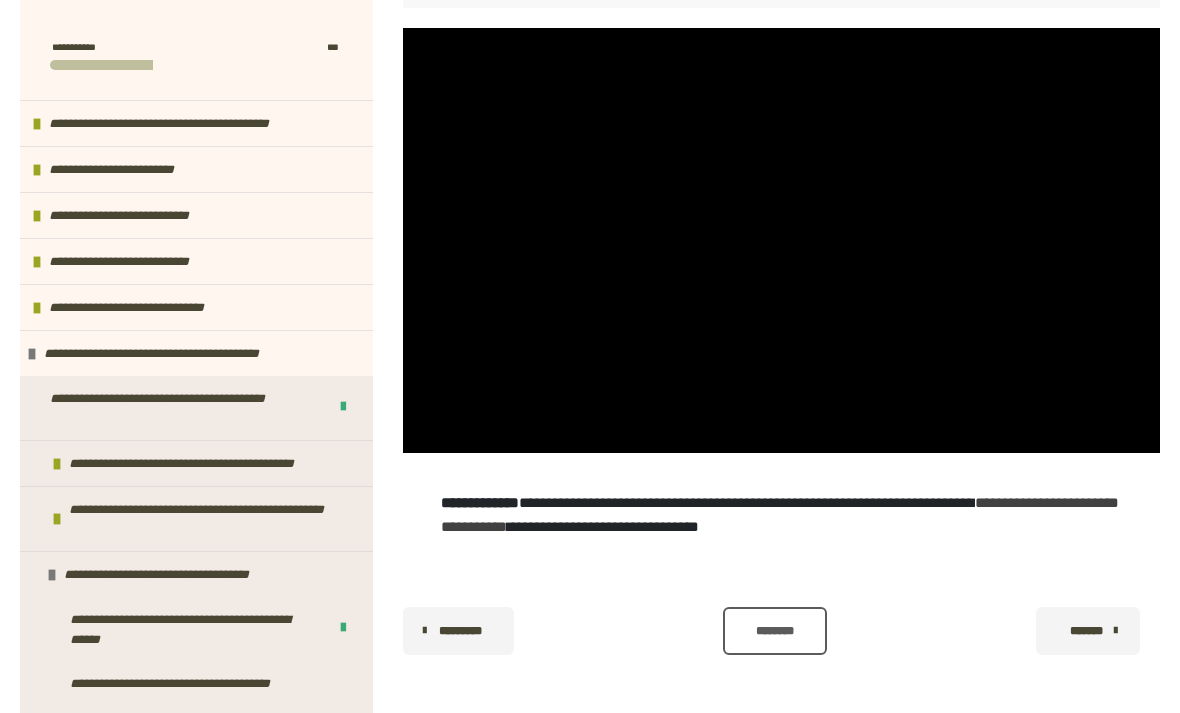 scroll, scrollTop: 421, scrollLeft: 0, axis: vertical 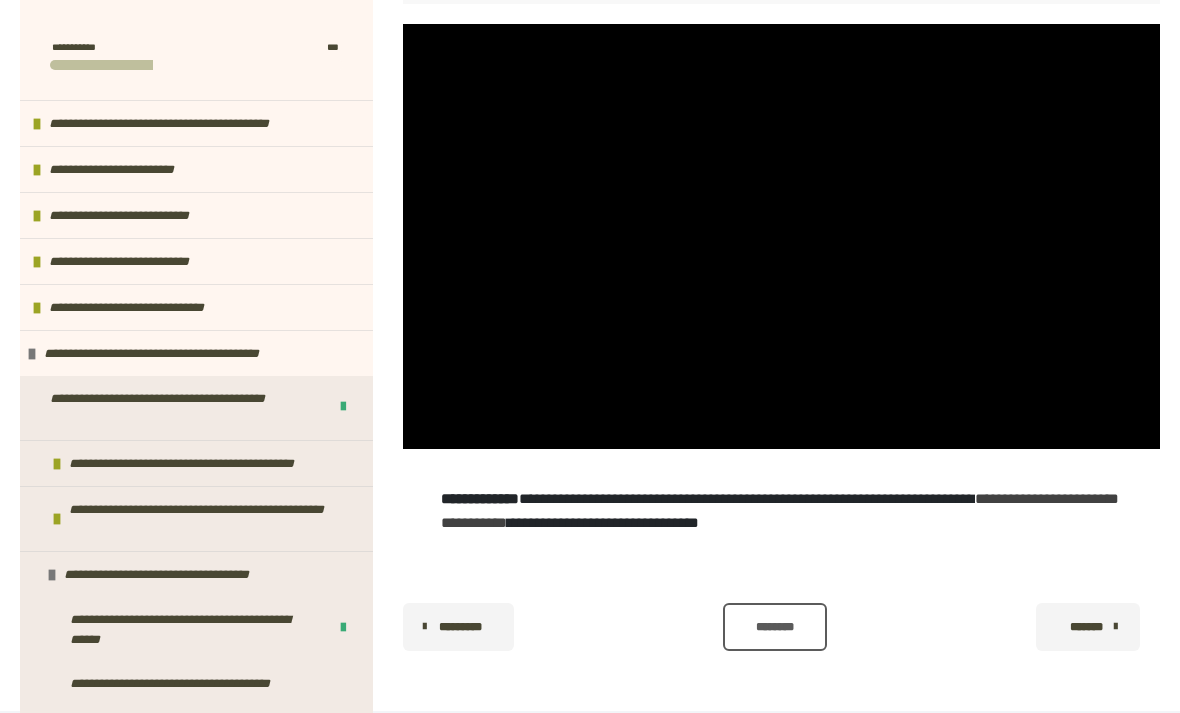 click at bounding box center [781, 237] 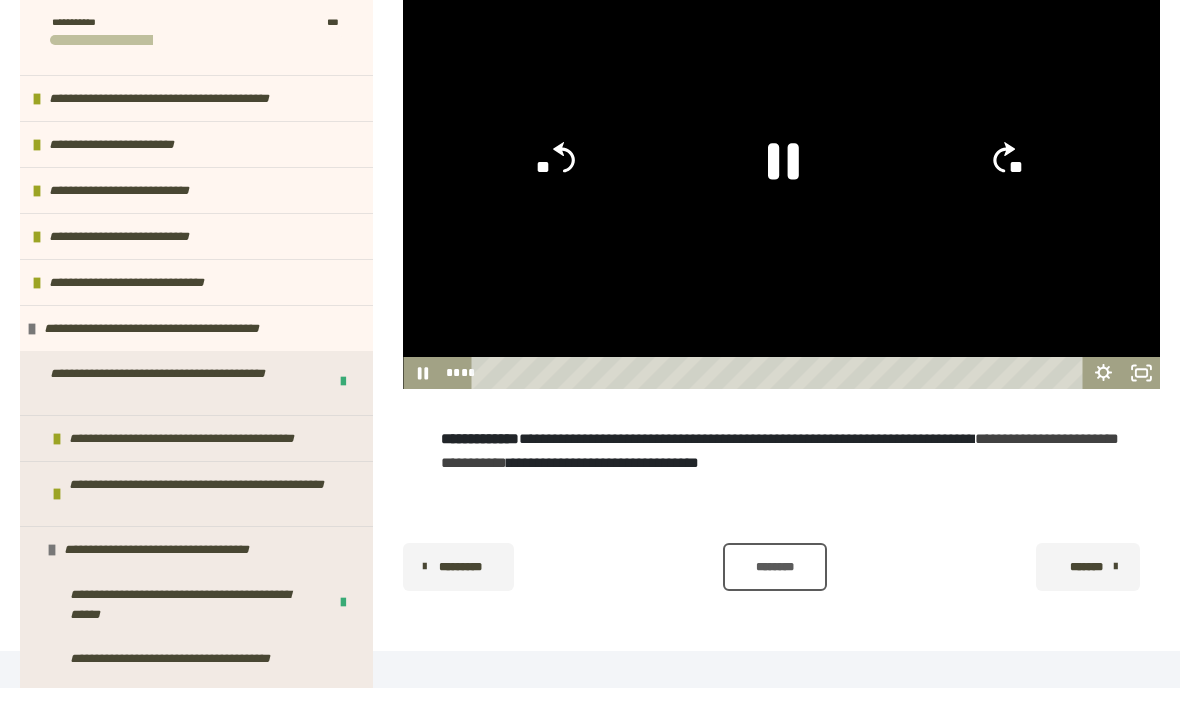 scroll, scrollTop: 456, scrollLeft: 0, axis: vertical 